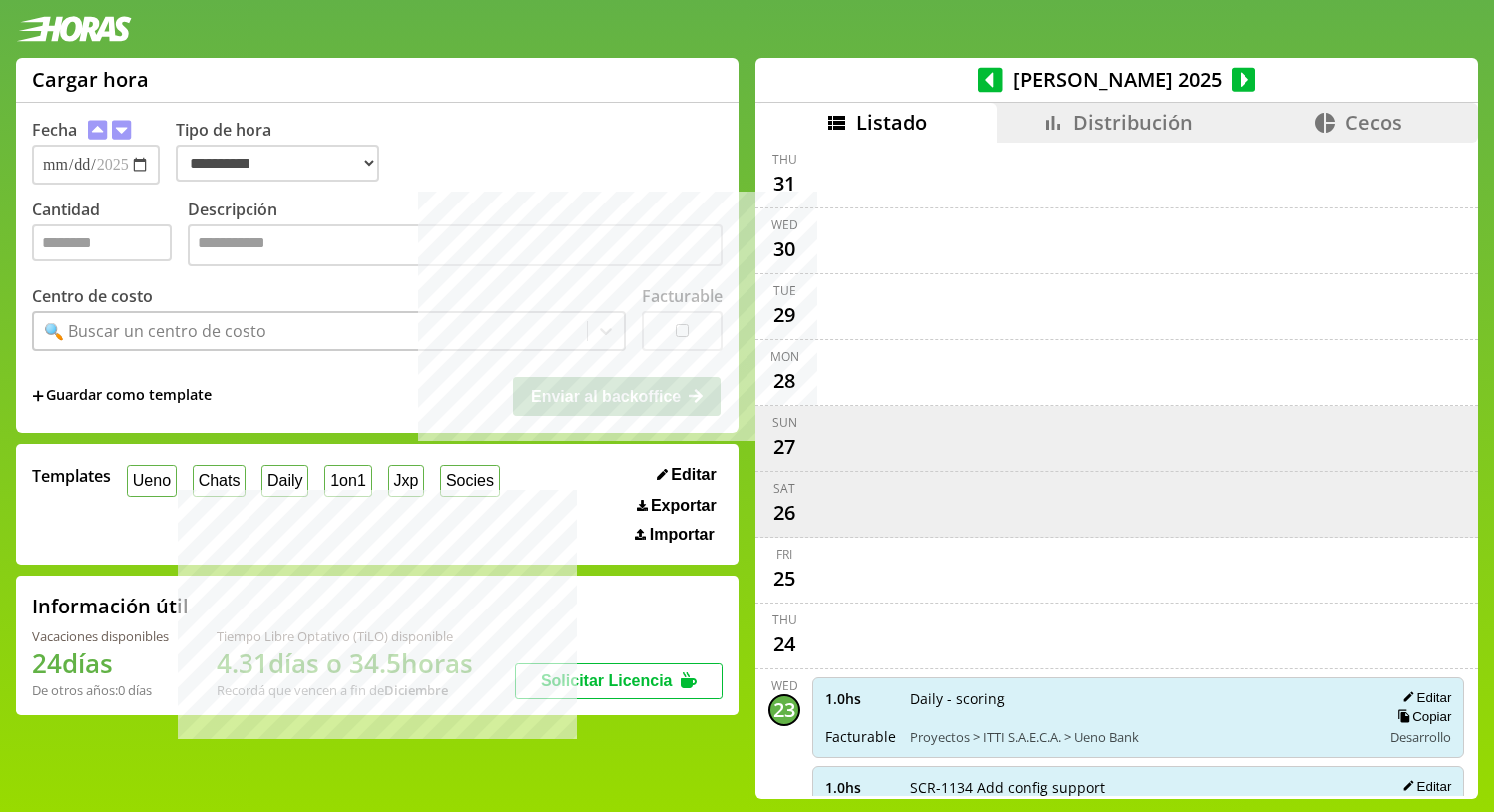 select on "**********" 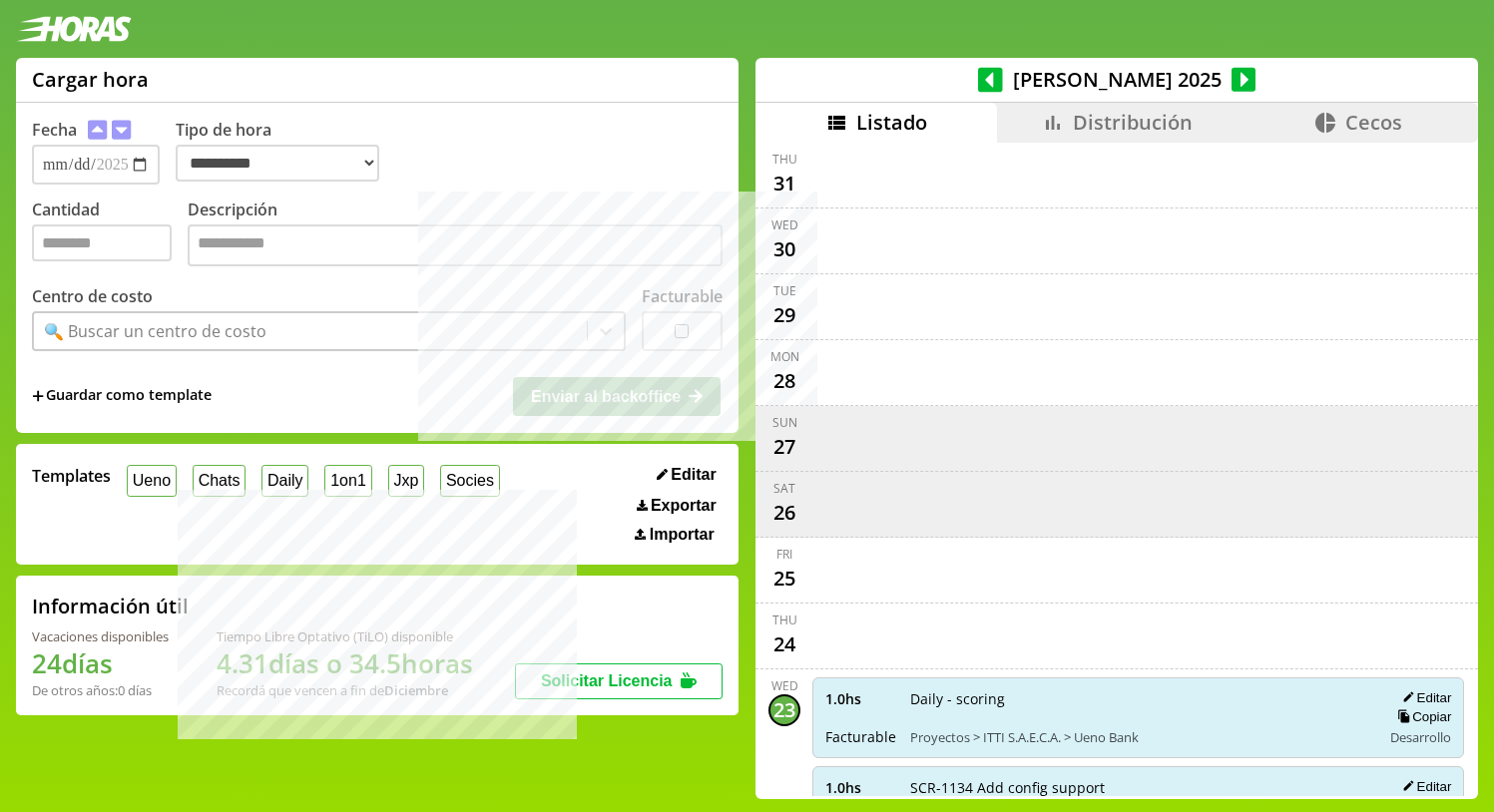 scroll, scrollTop: 0, scrollLeft: 0, axis: both 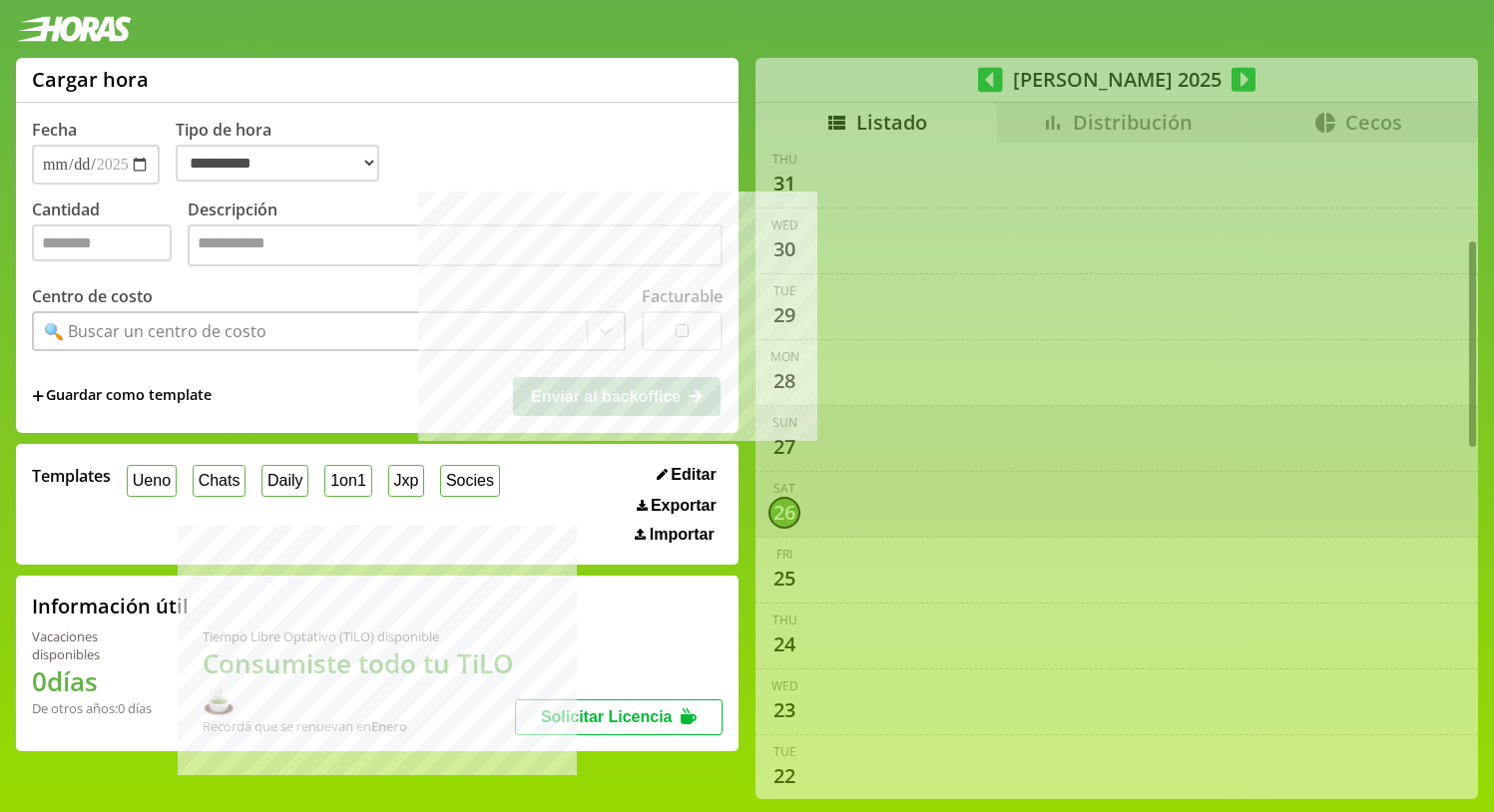 select on "**********" 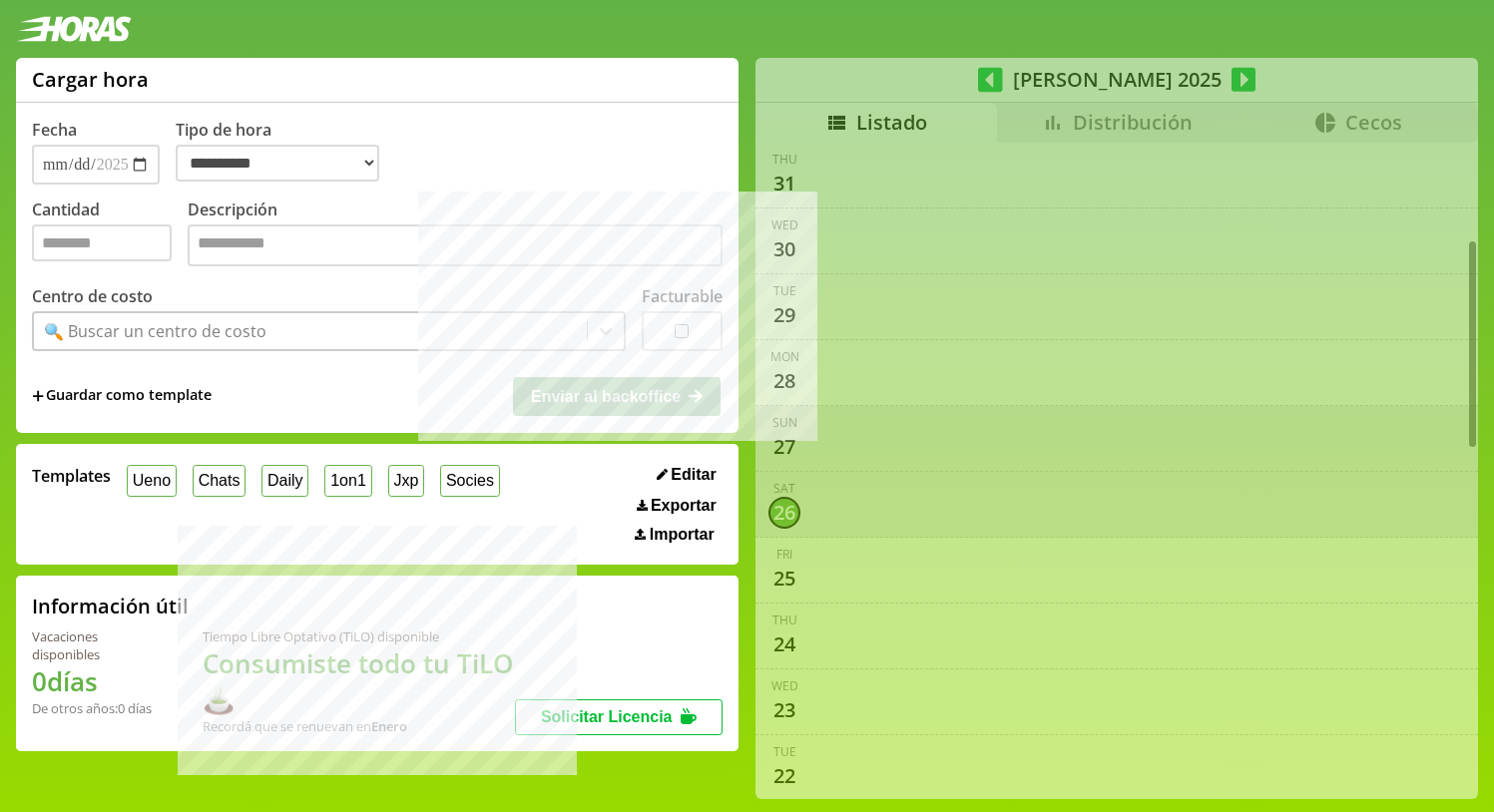 scroll, scrollTop: 4, scrollLeft: 0, axis: vertical 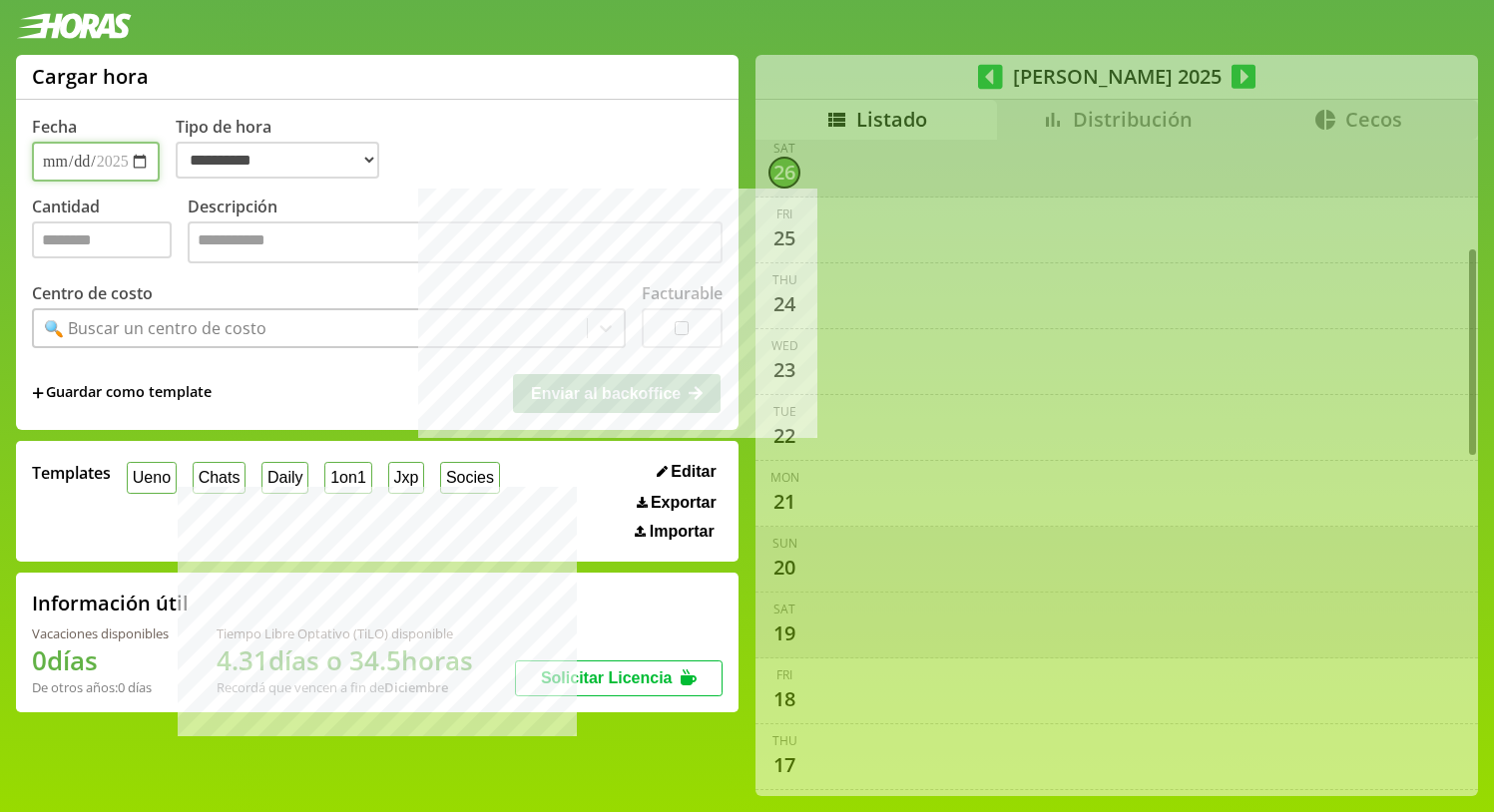 click on "**********" at bounding box center (96, 162) 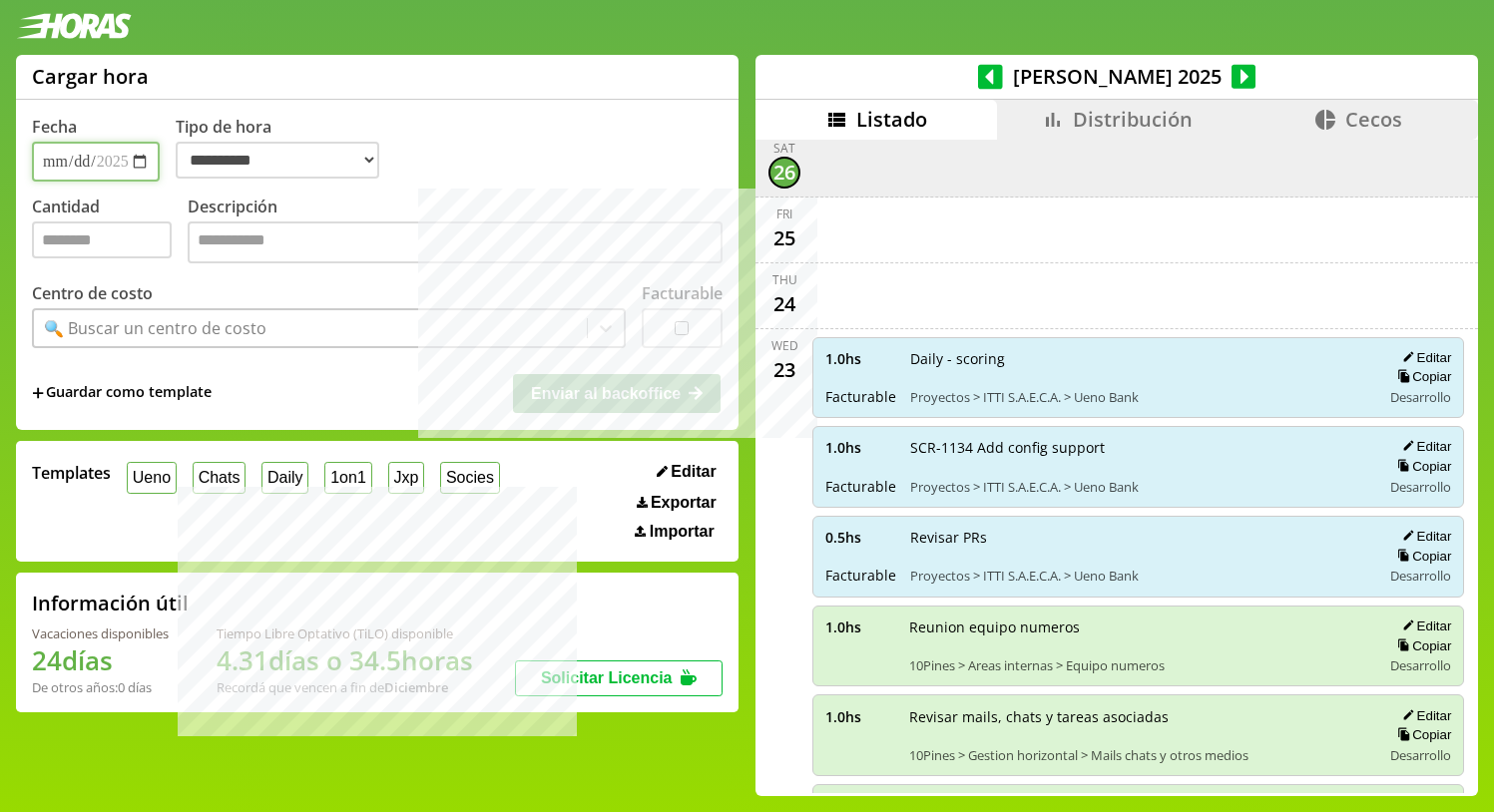 type on "**********" 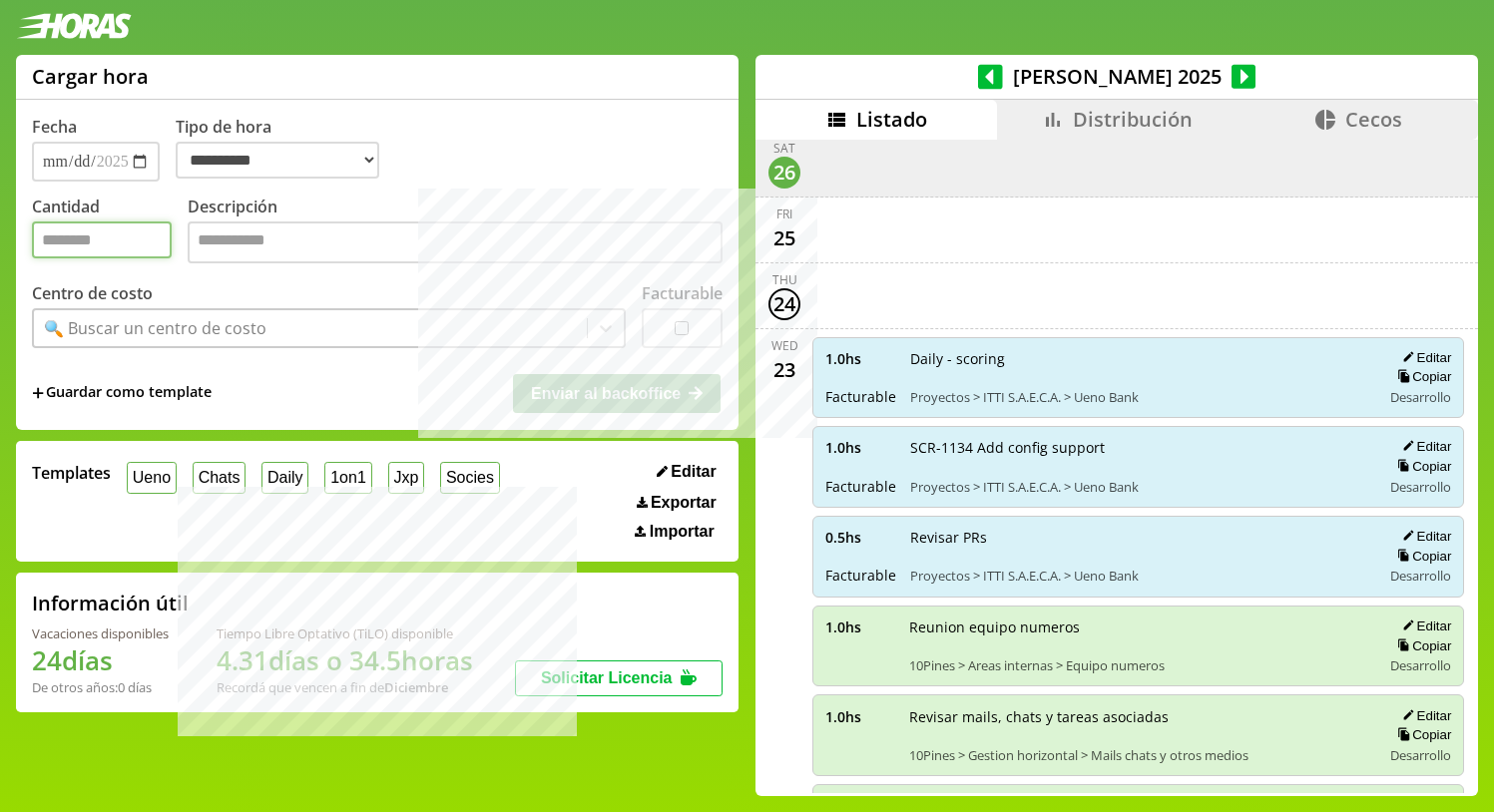 click on "Cantidad" at bounding box center [102, 239] 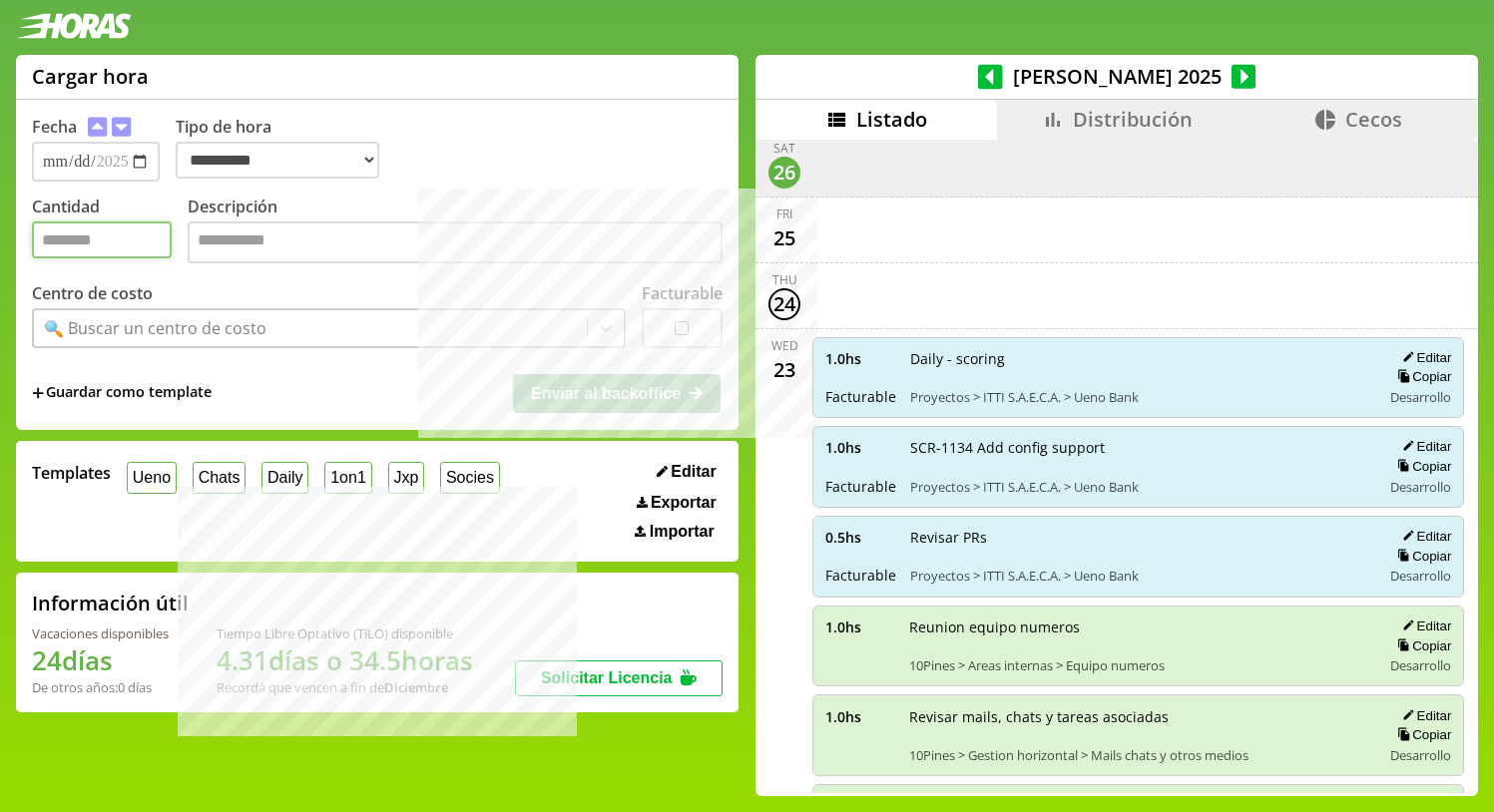 click on "Cantidad" at bounding box center (102, 239) 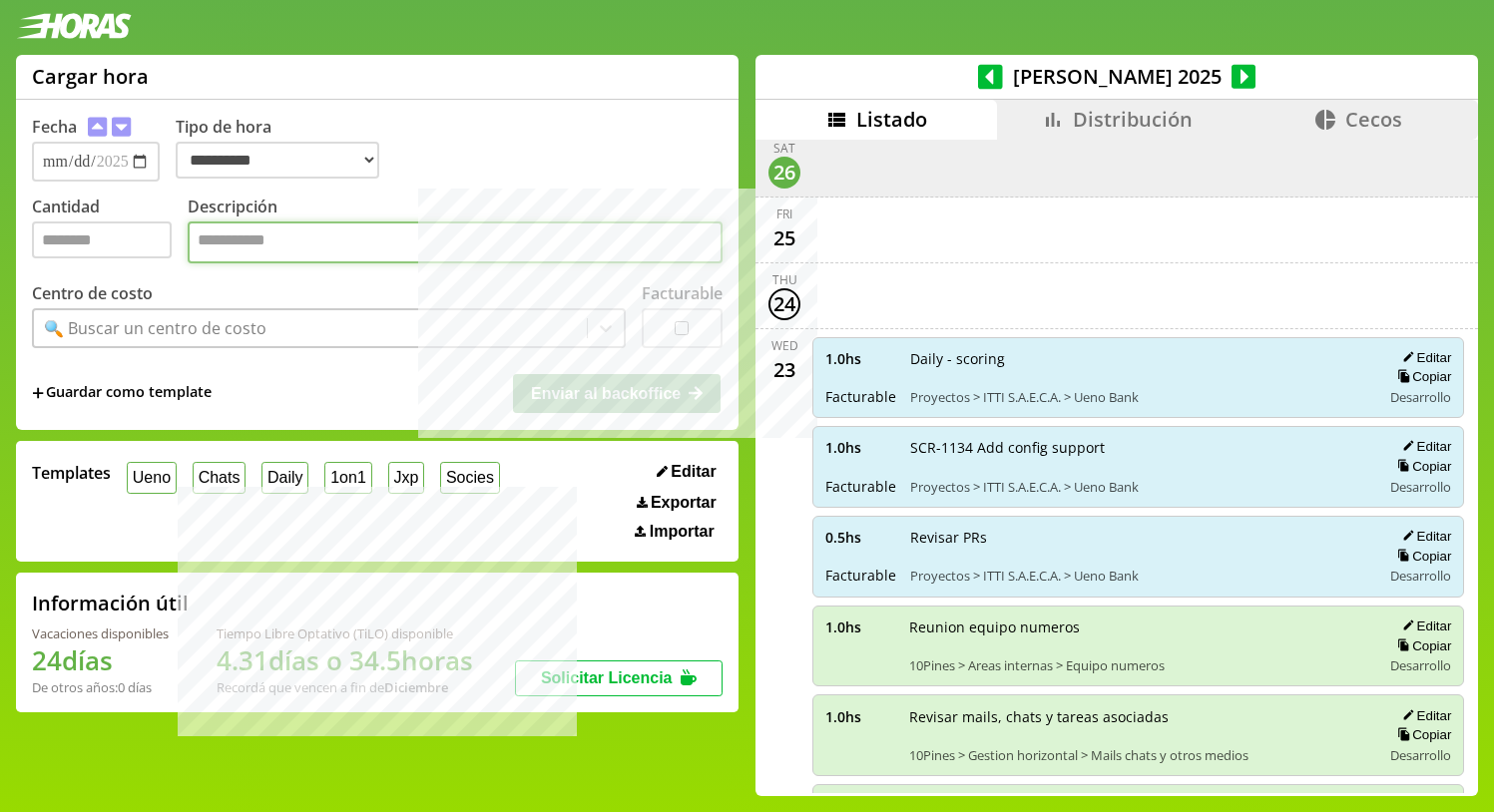 paste on "**********" 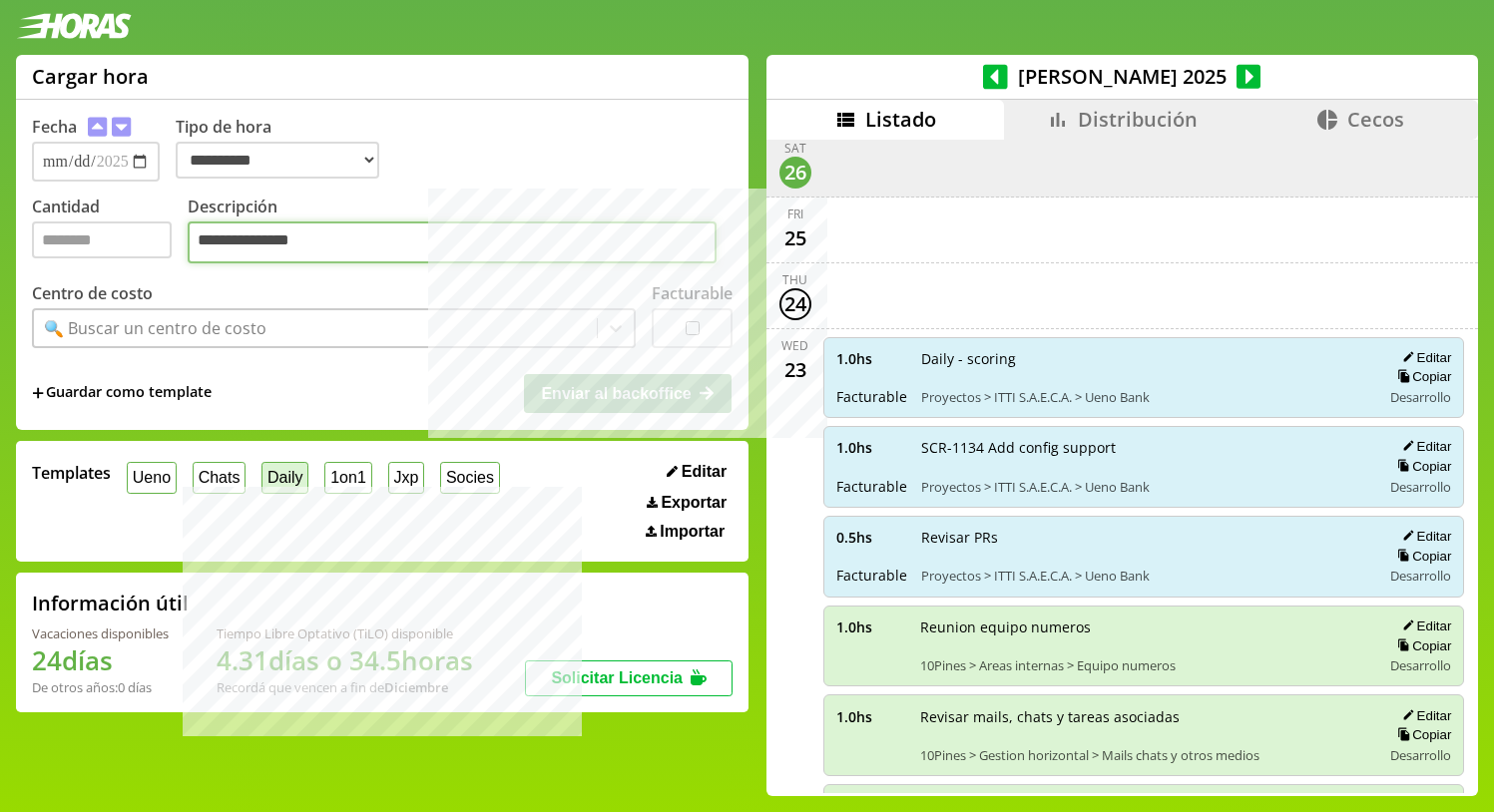 type on "**********" 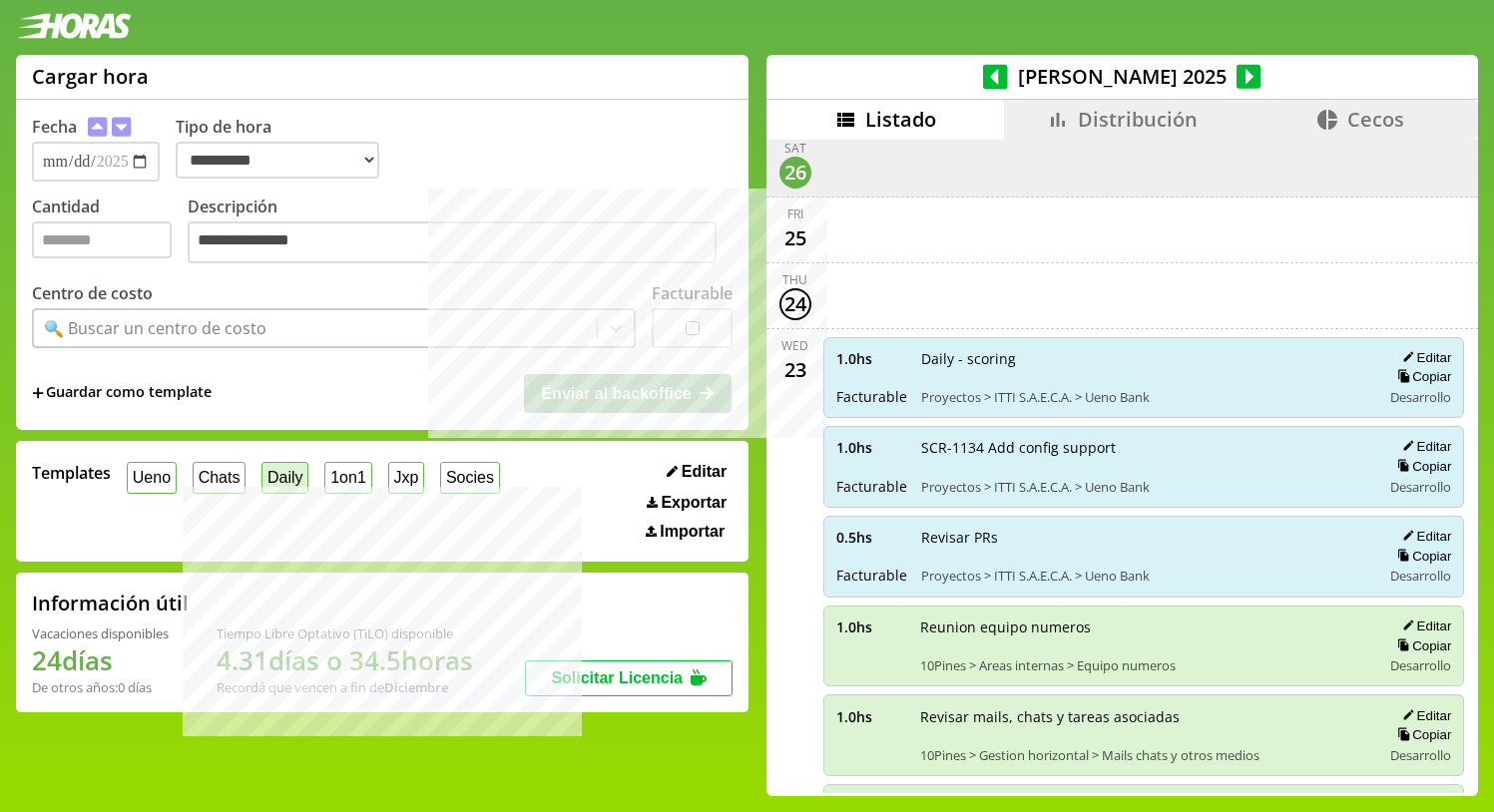 click on "Daily" at bounding box center [284, 477] 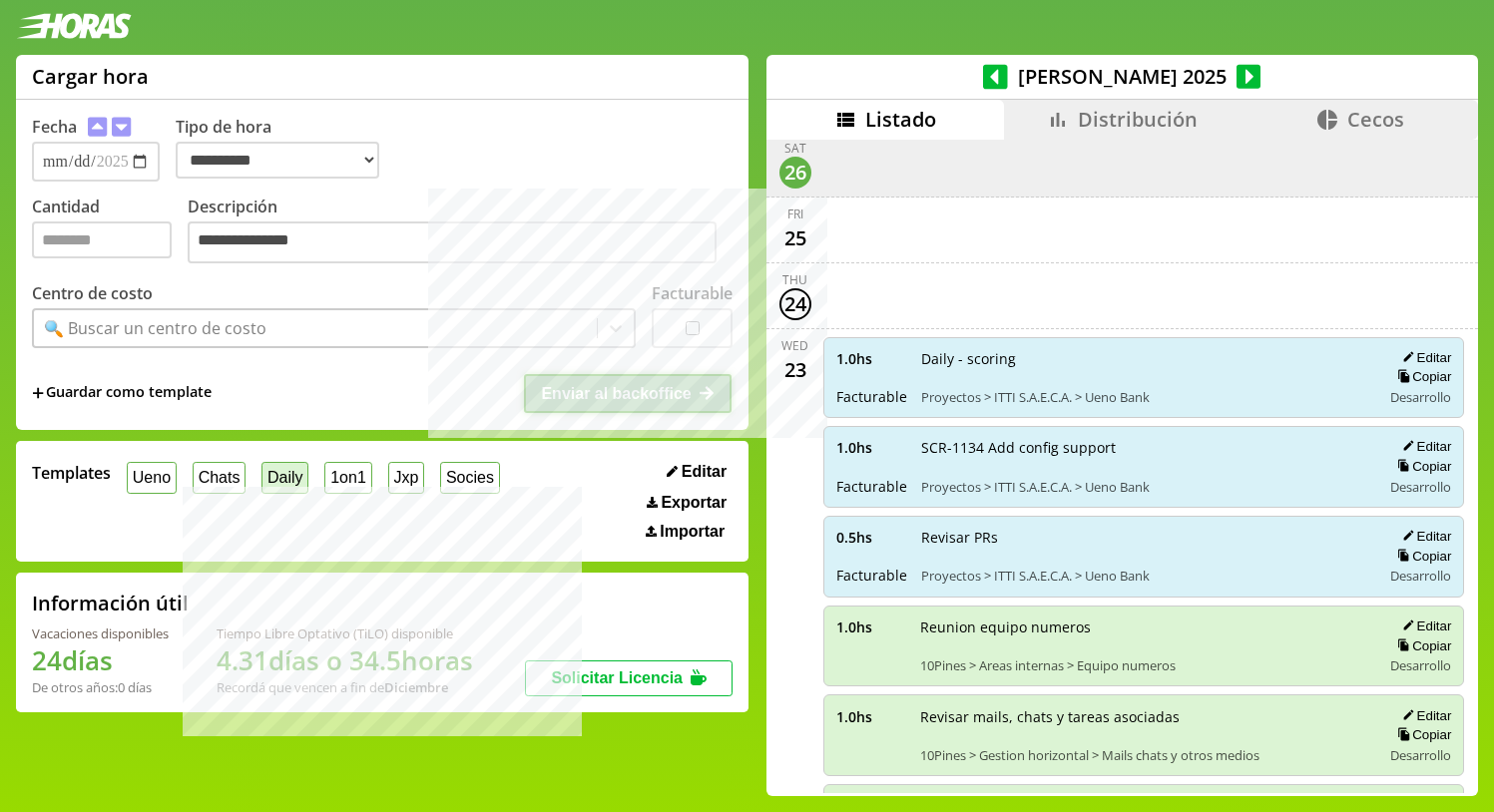 type on "***" 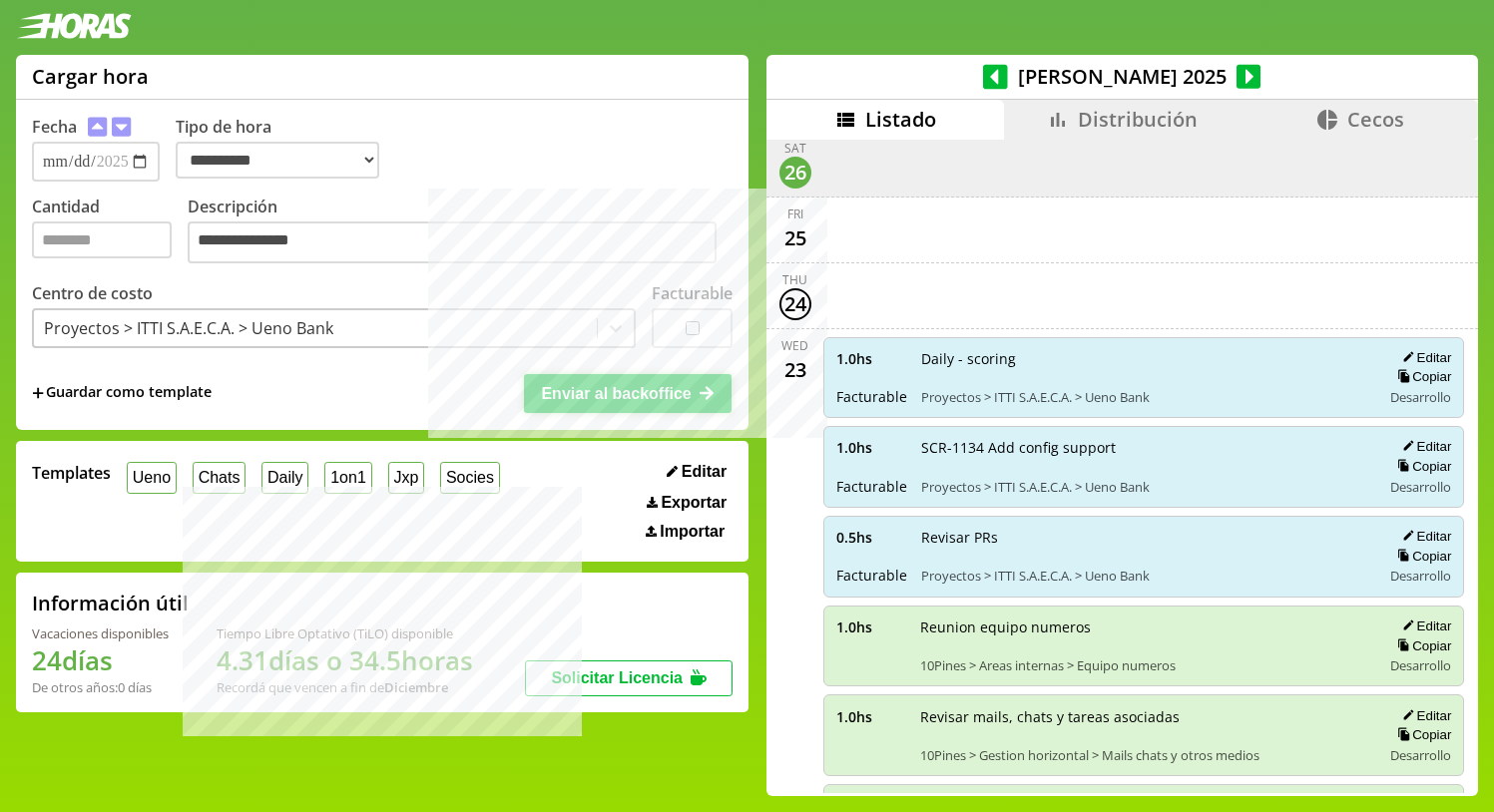 click on "Enviar al backoffice" at bounding box center [628, 393] 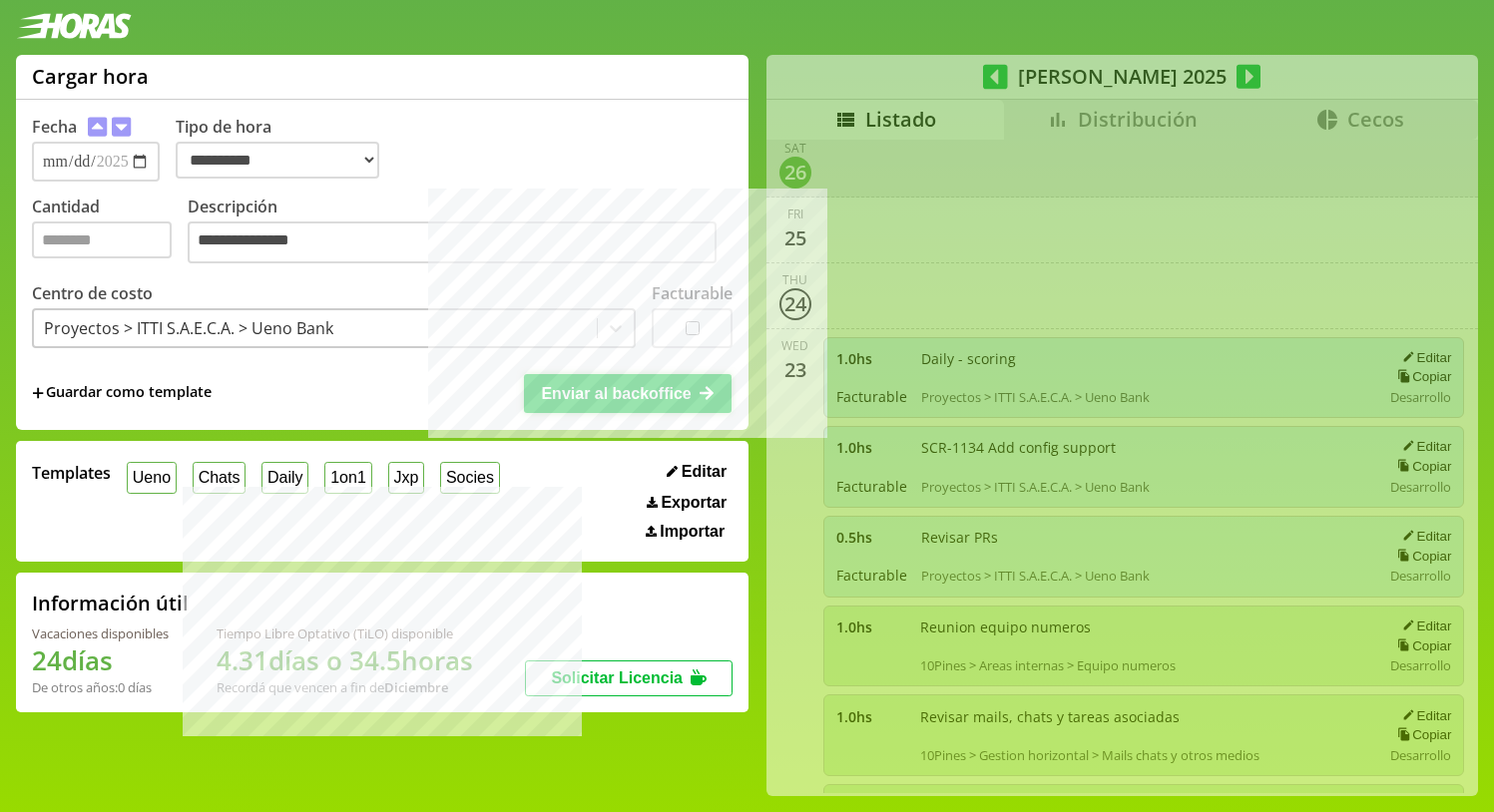 type 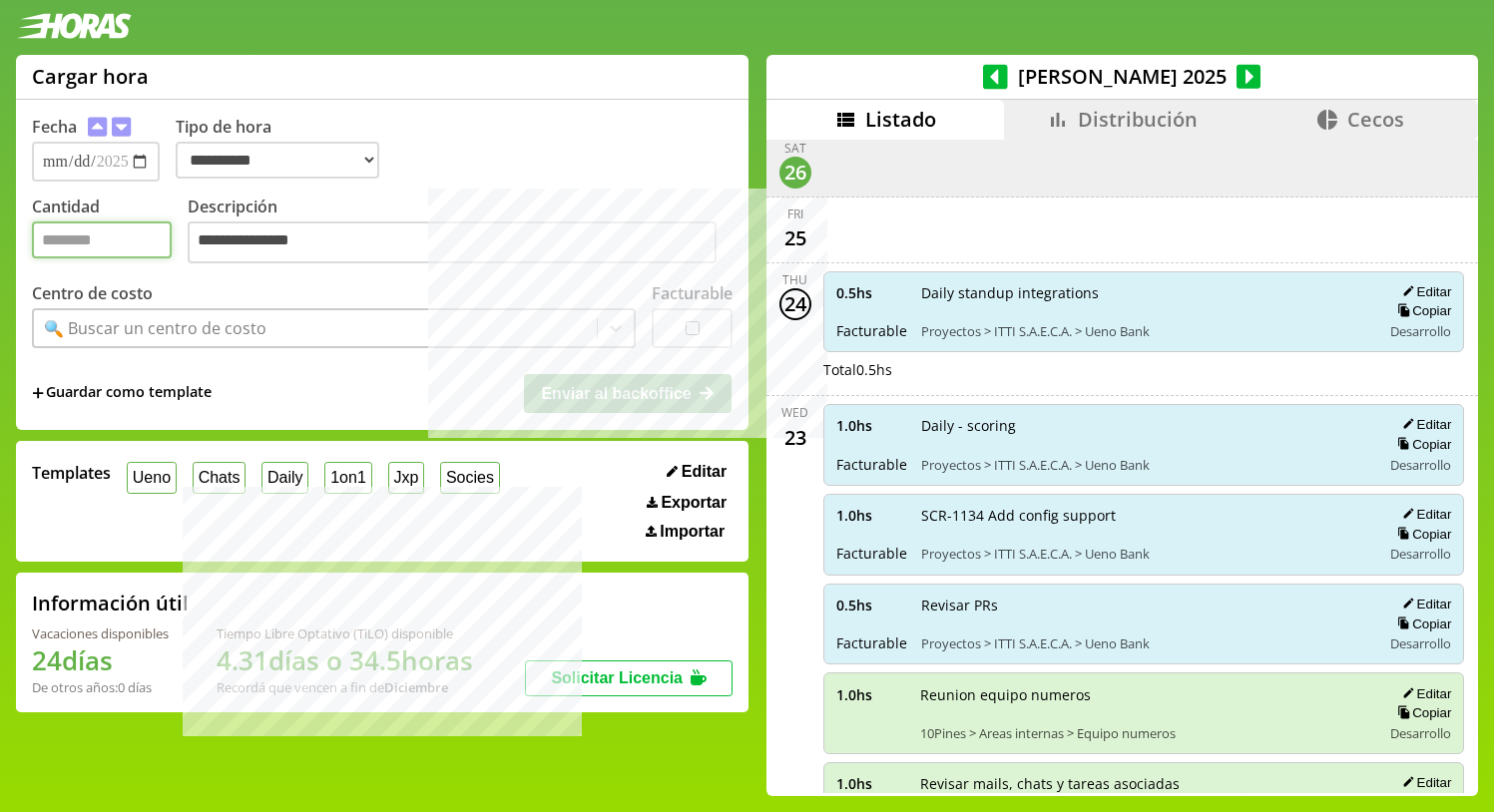 click on "Cantidad" at bounding box center [102, 239] 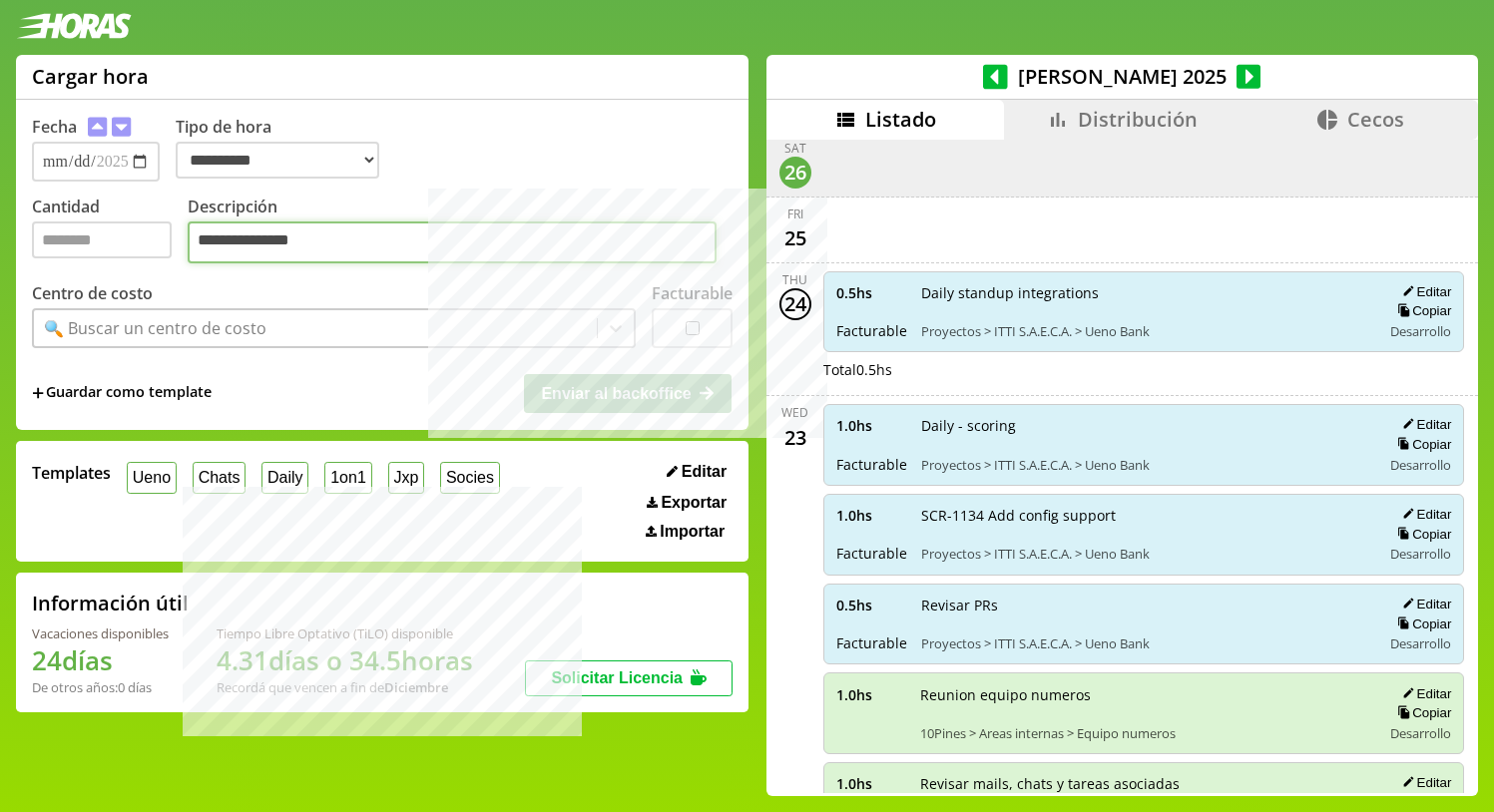 click on "**********" at bounding box center (452, 242) 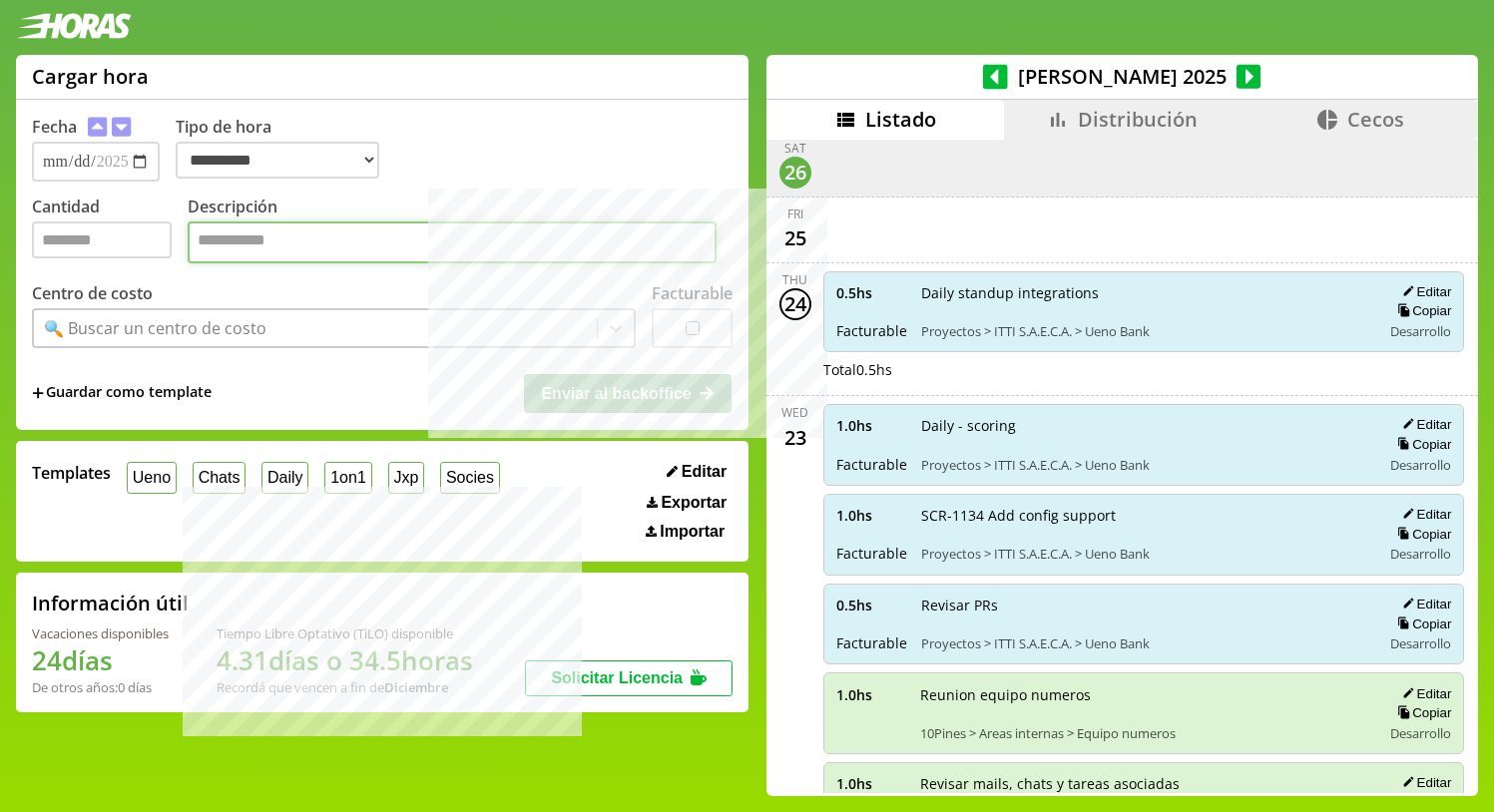 paste on "**********" 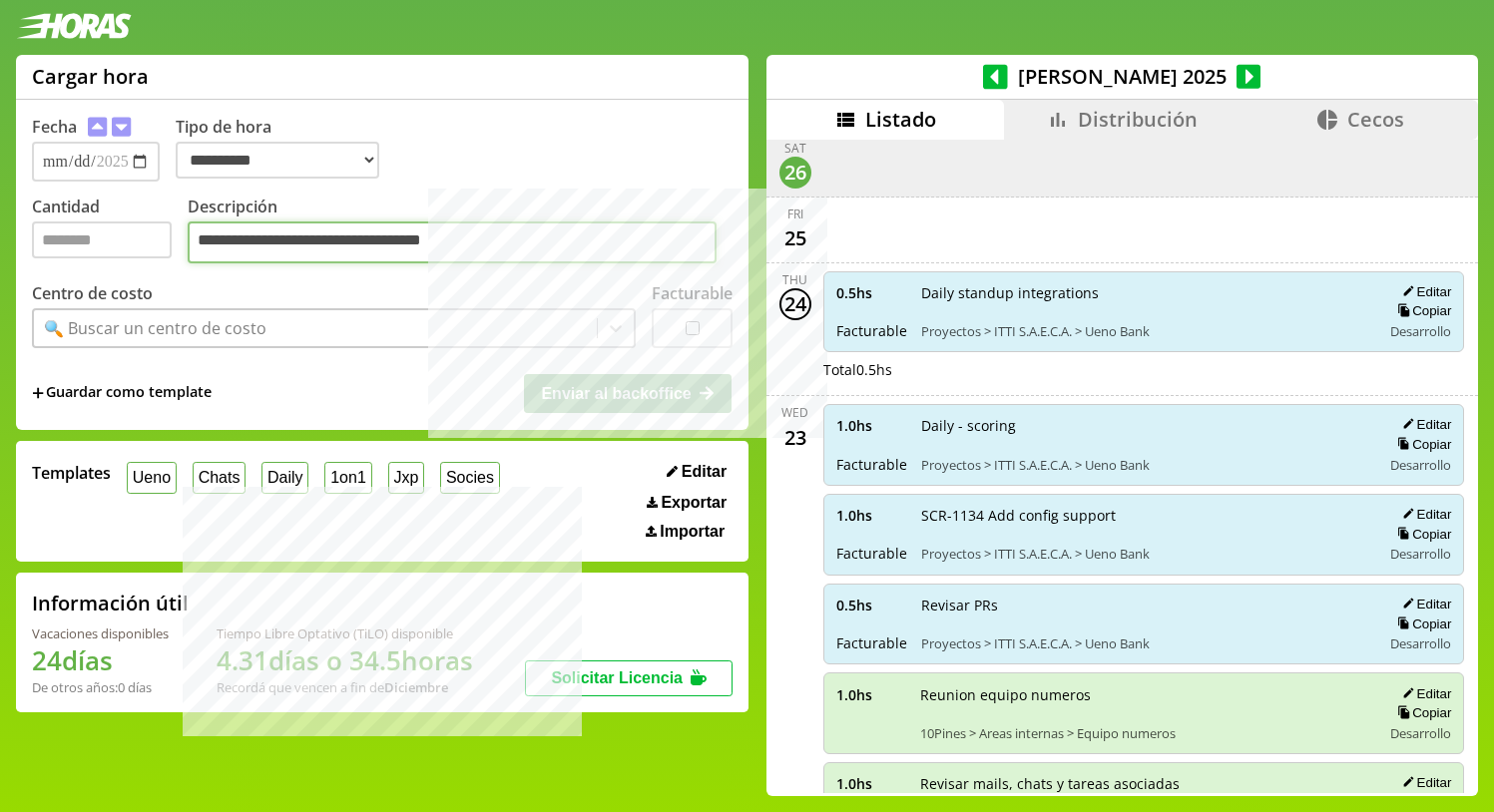 type on "**********" 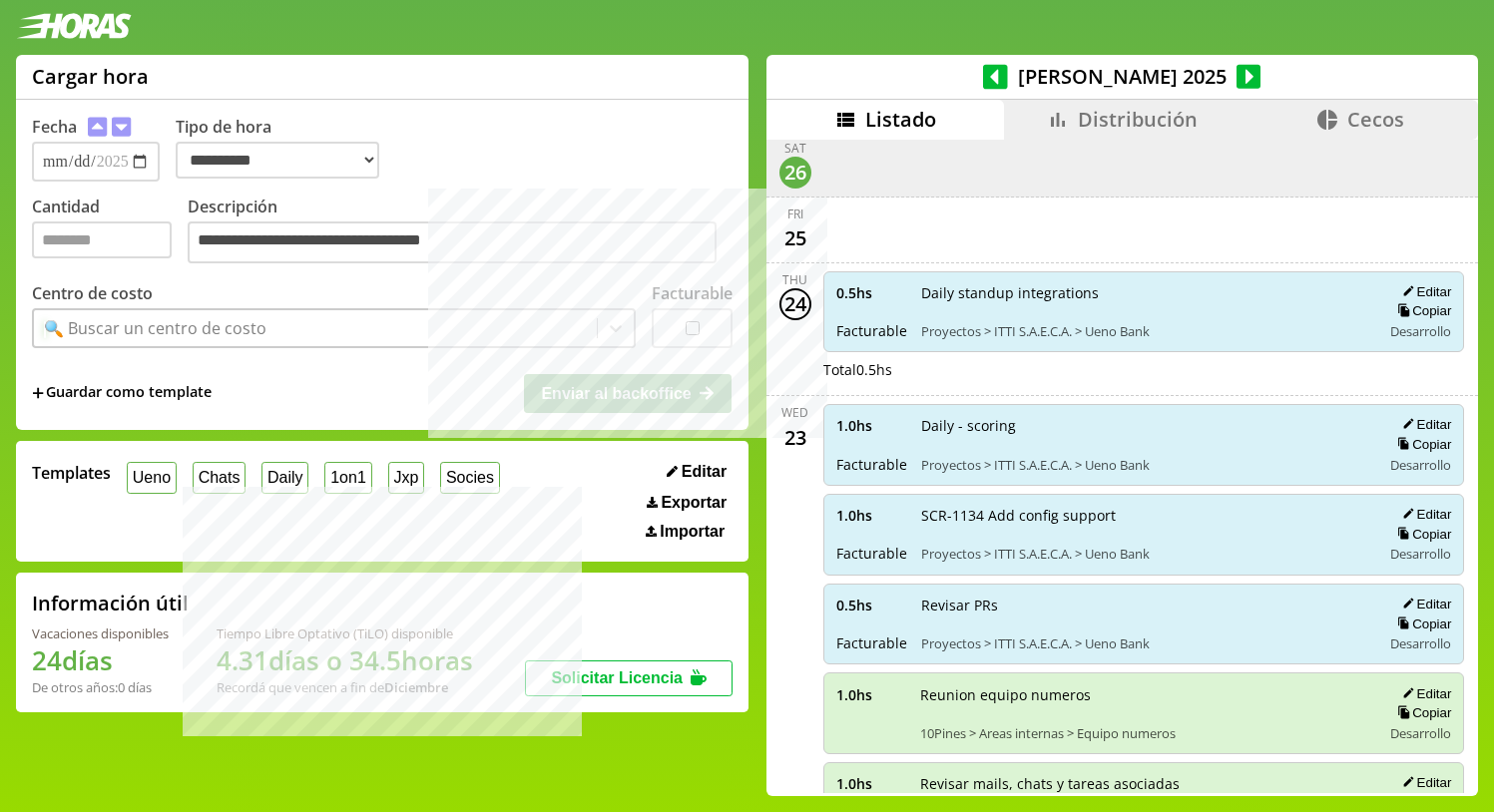 click on "🔍 Buscar un centro de costo" at bounding box center [155, 328] 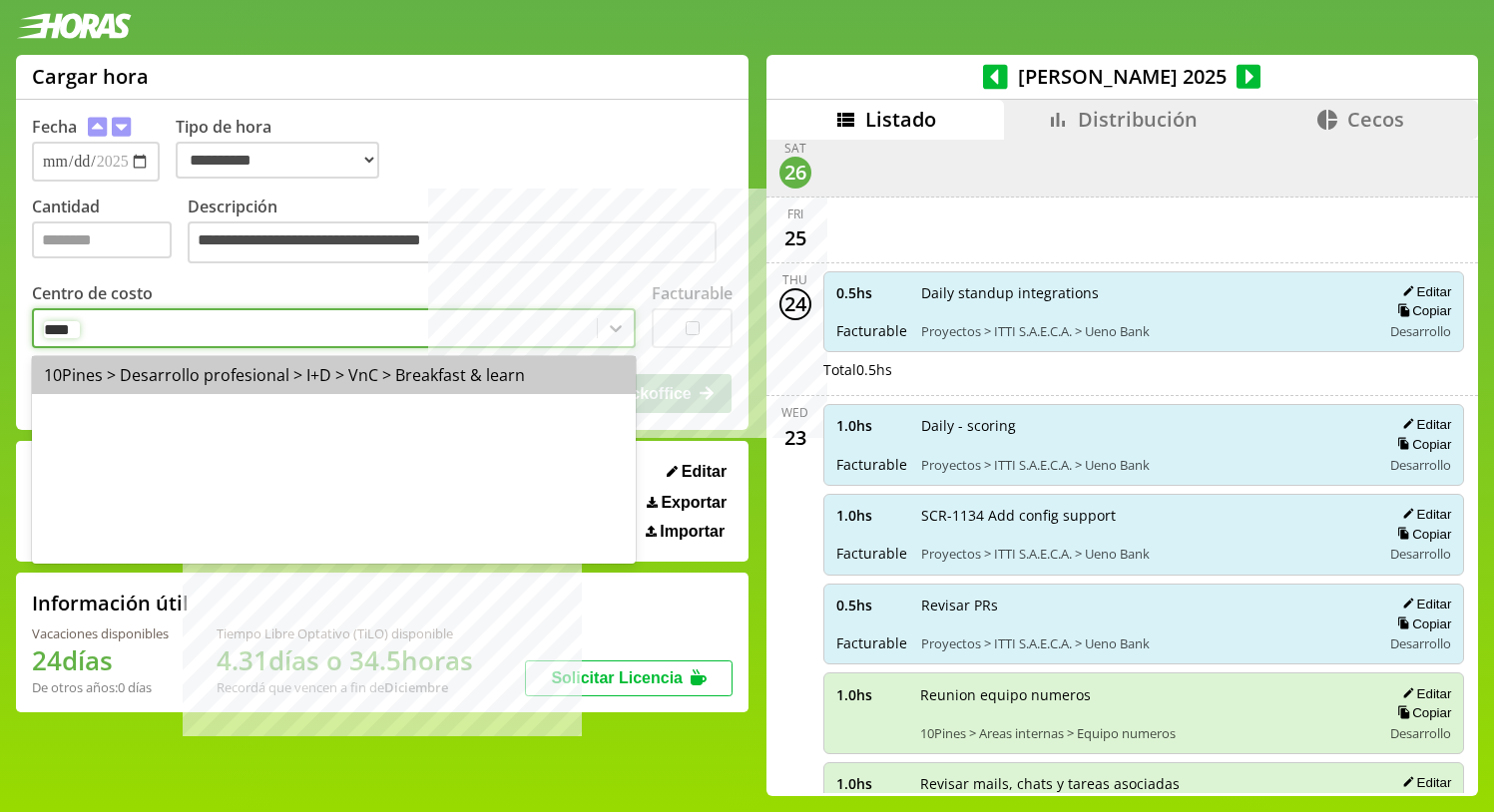 type on "*****" 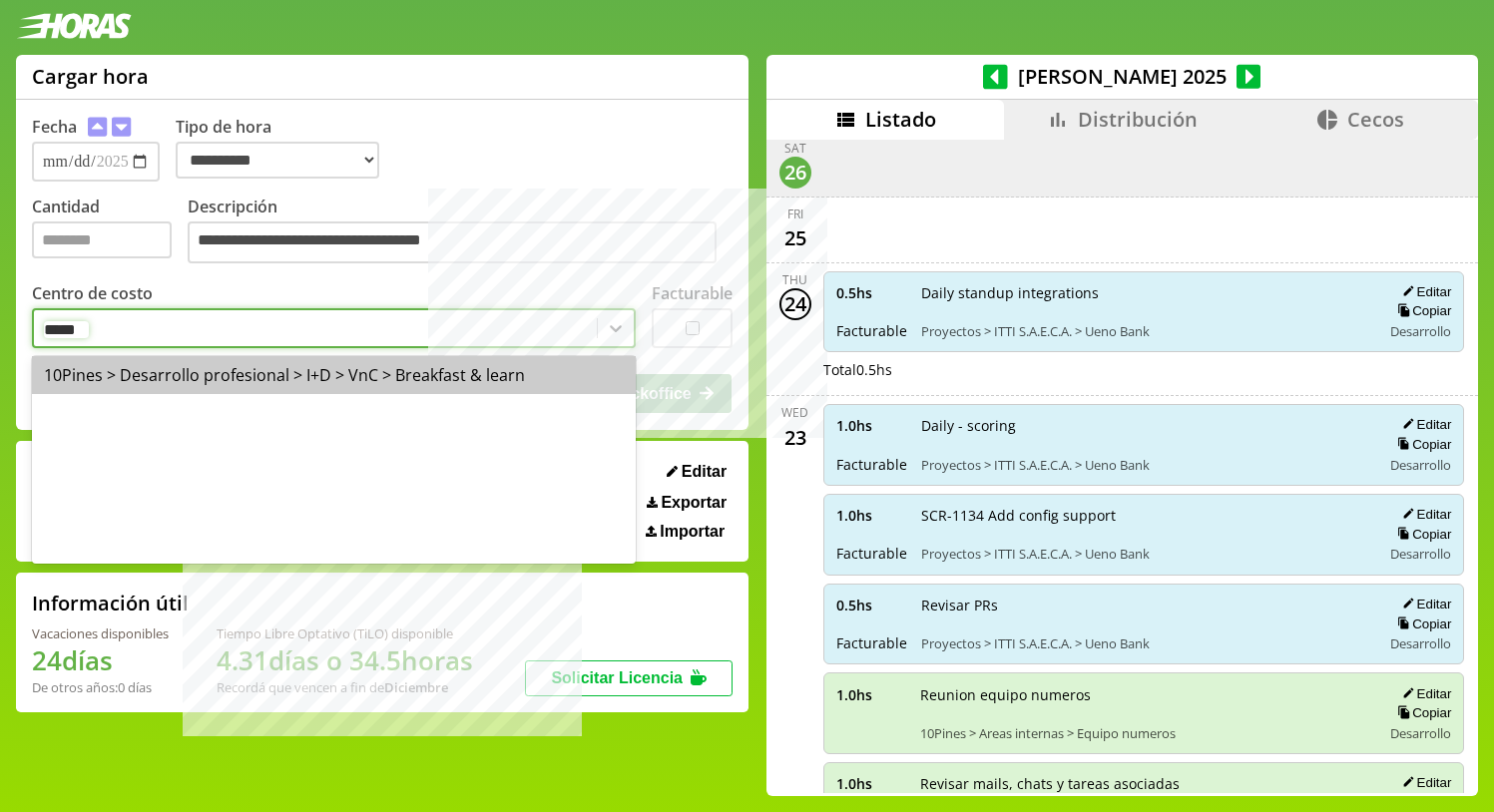 click on "10Pines > Desarrollo profesional > I+D > VnC > Breakfast & learn" at bounding box center [333, 375] 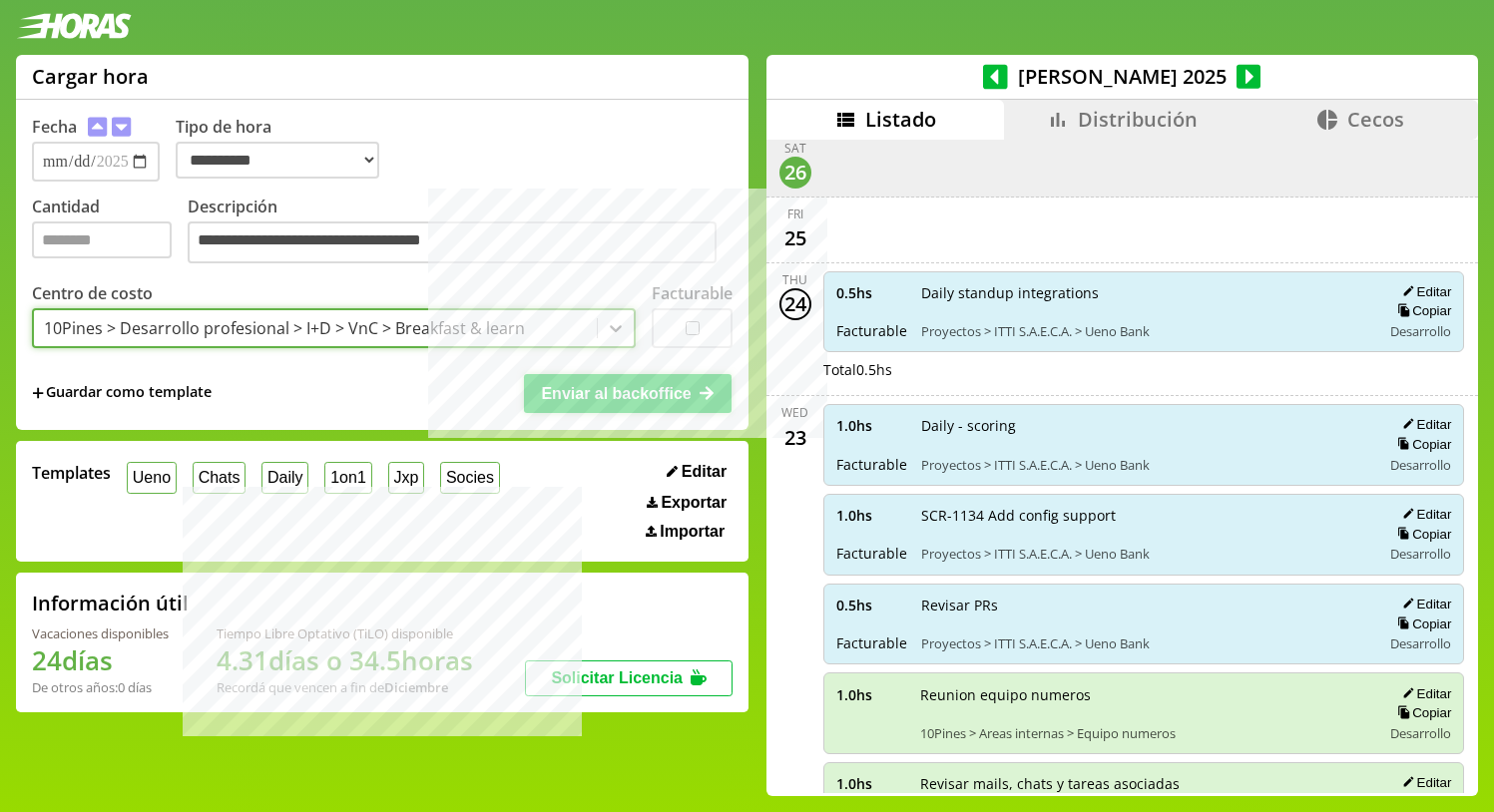 click on "Enviar al backoffice" at bounding box center (616, 393) 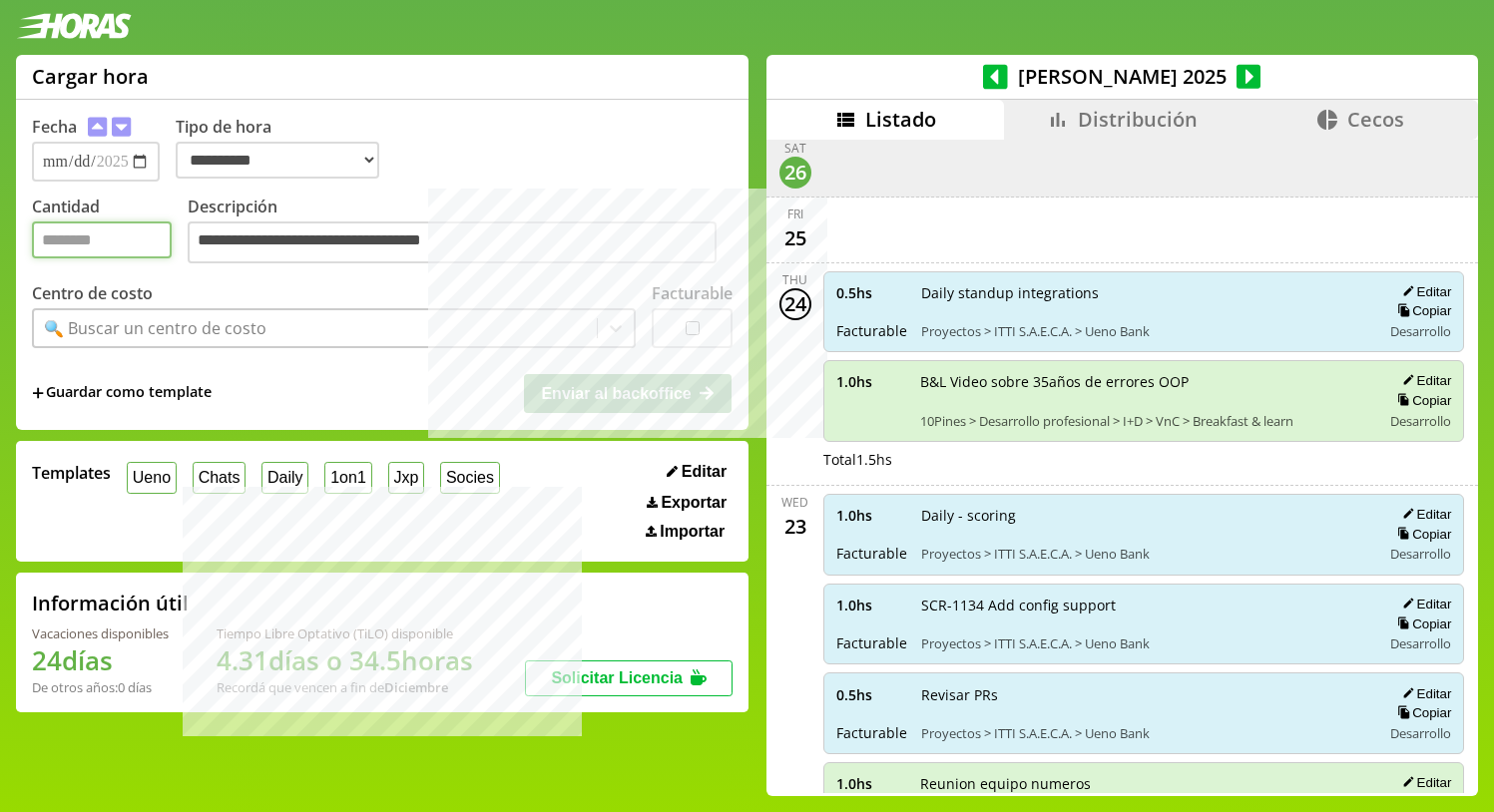 click on "Cantidad" at bounding box center [102, 239] 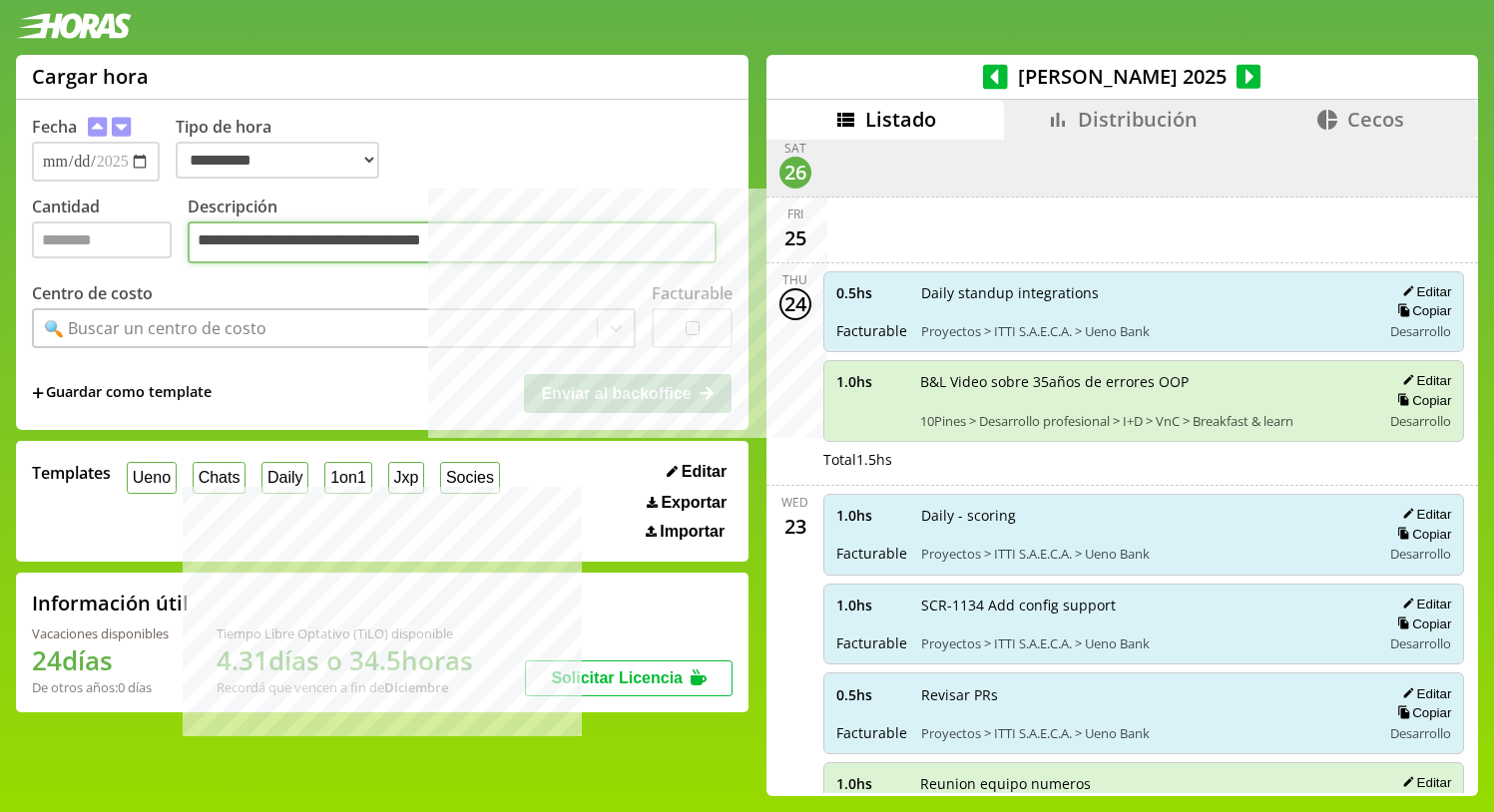 click on "**********" at bounding box center [452, 242] 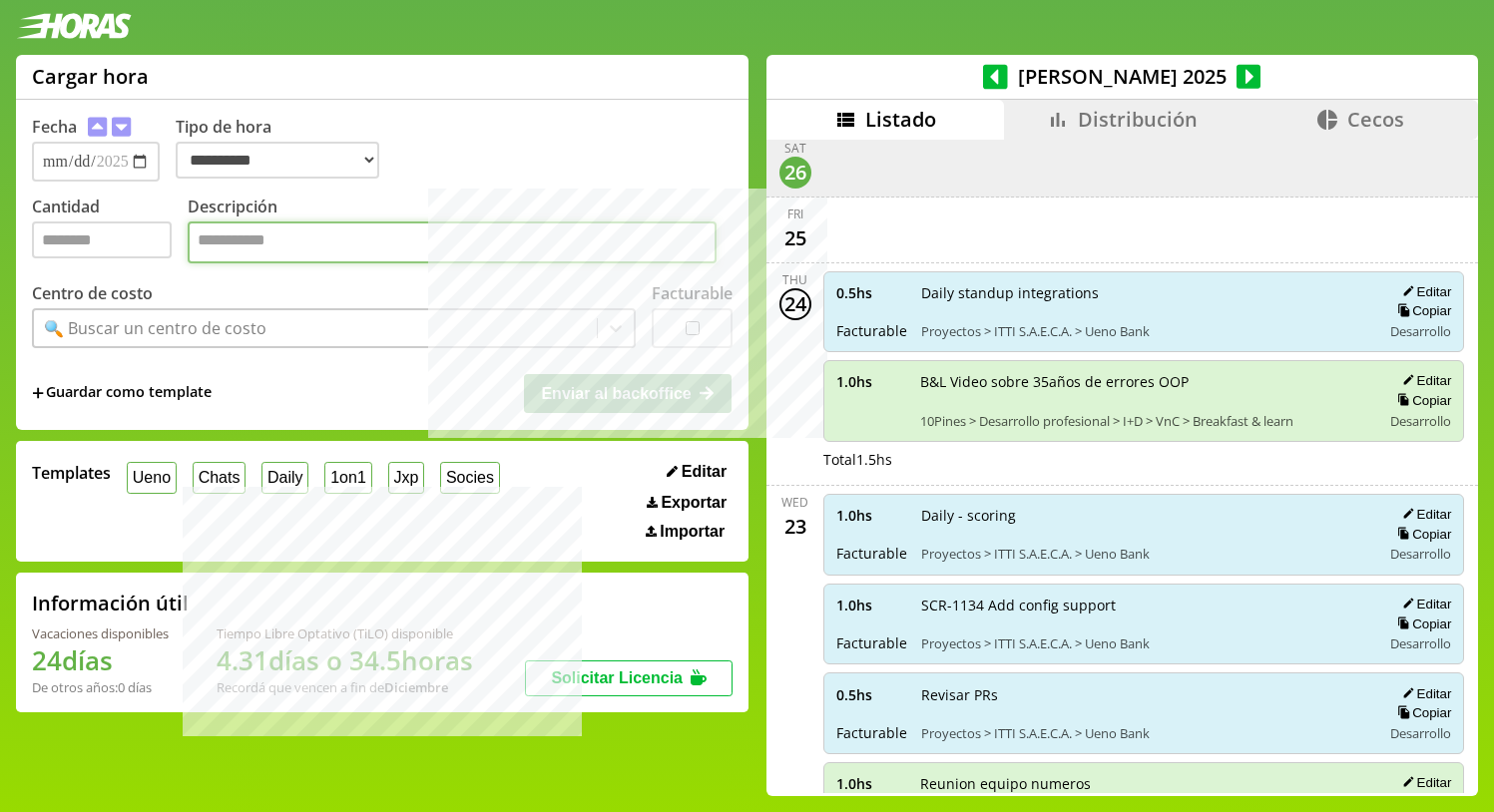 paste on "**********" 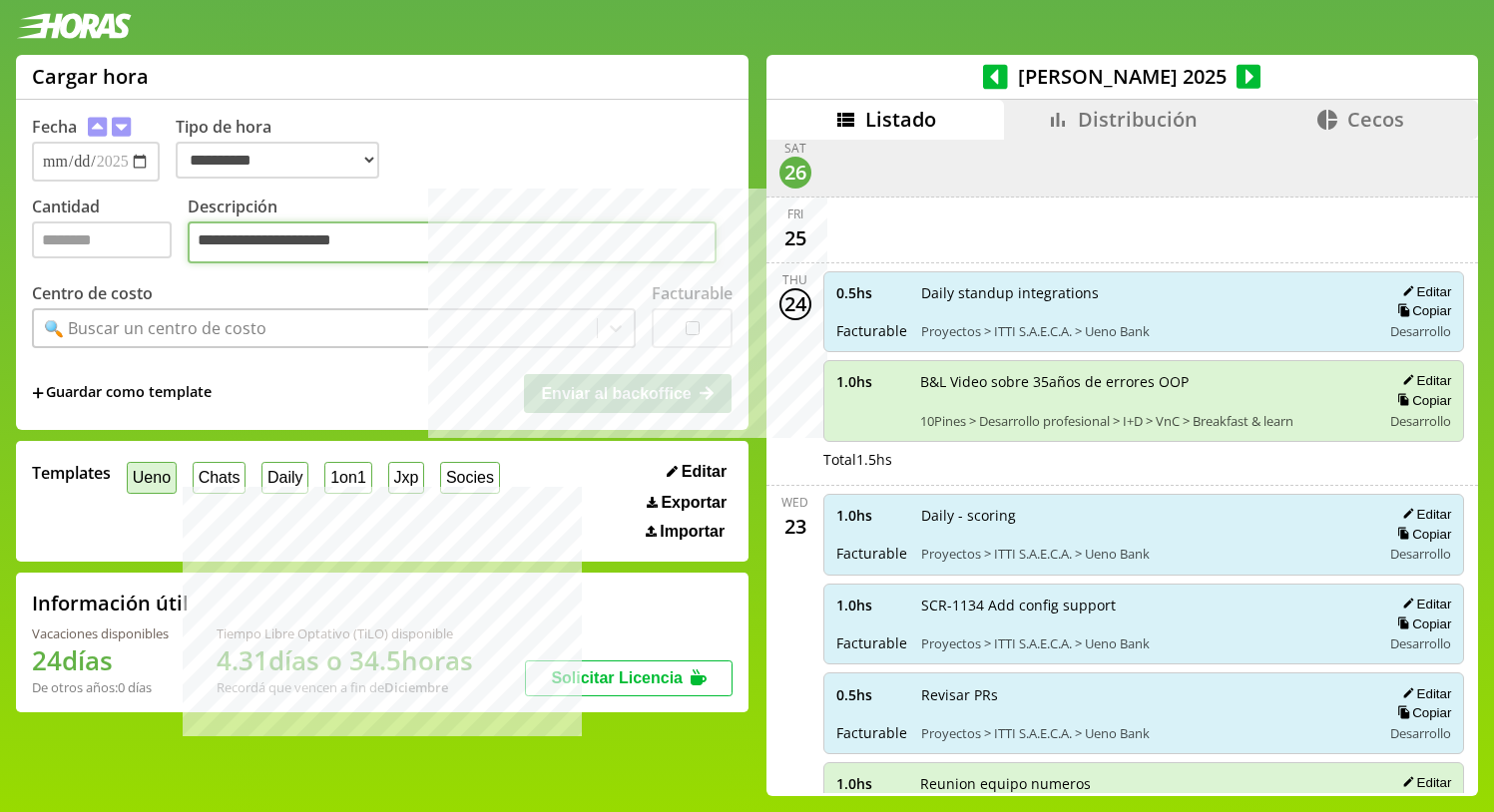 type on "**********" 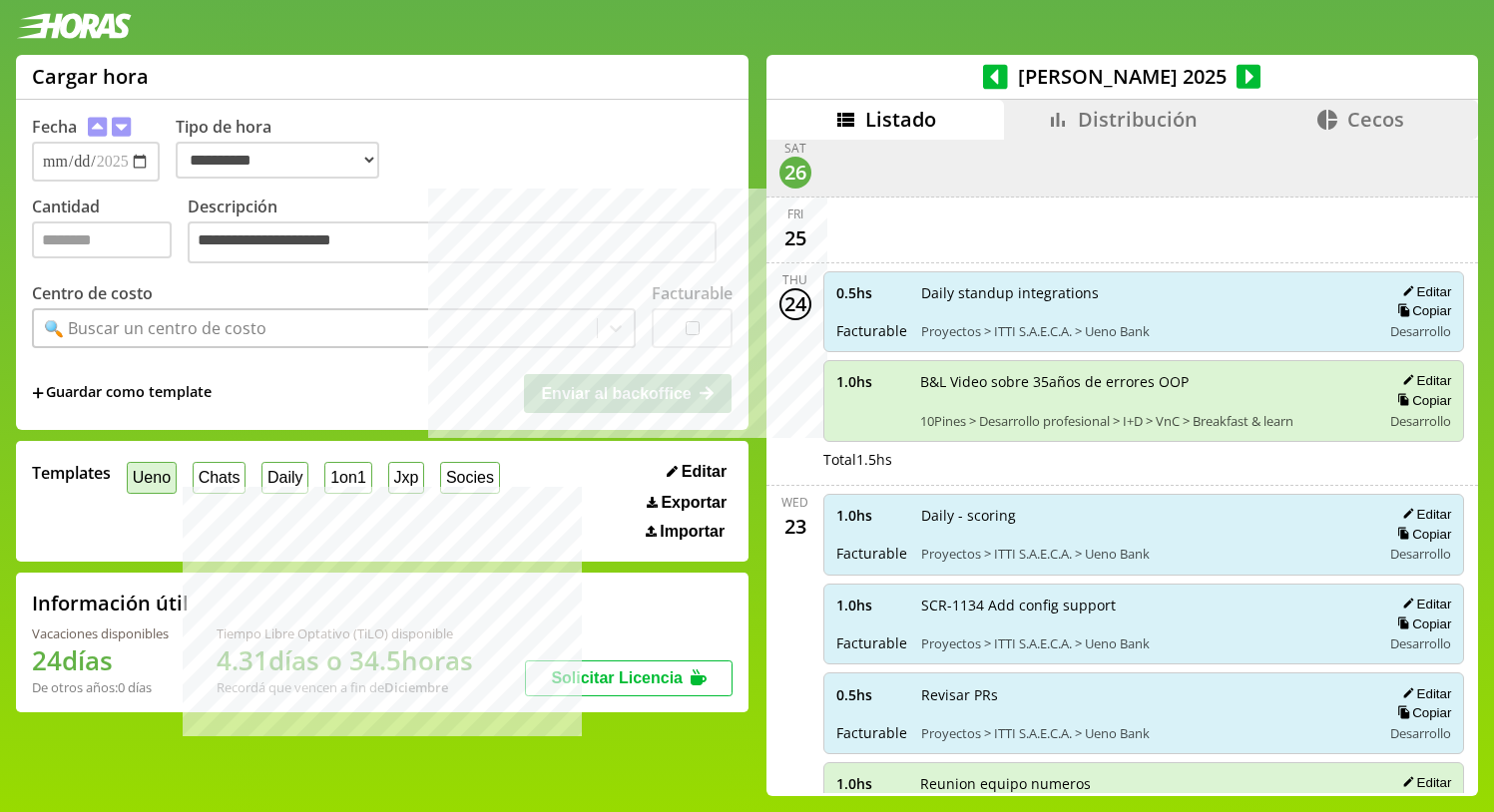 click on "Ueno" at bounding box center [152, 477] 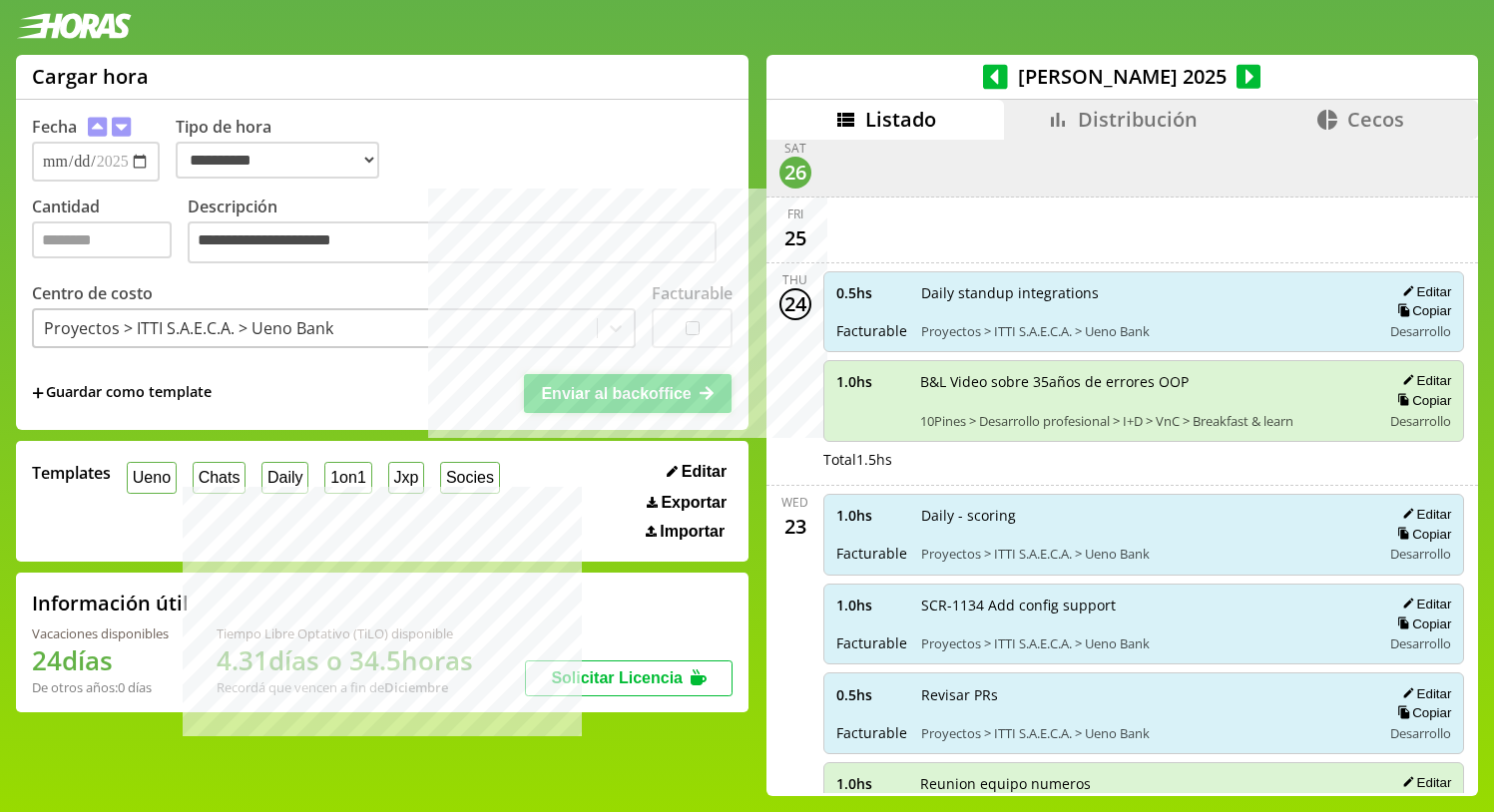 click 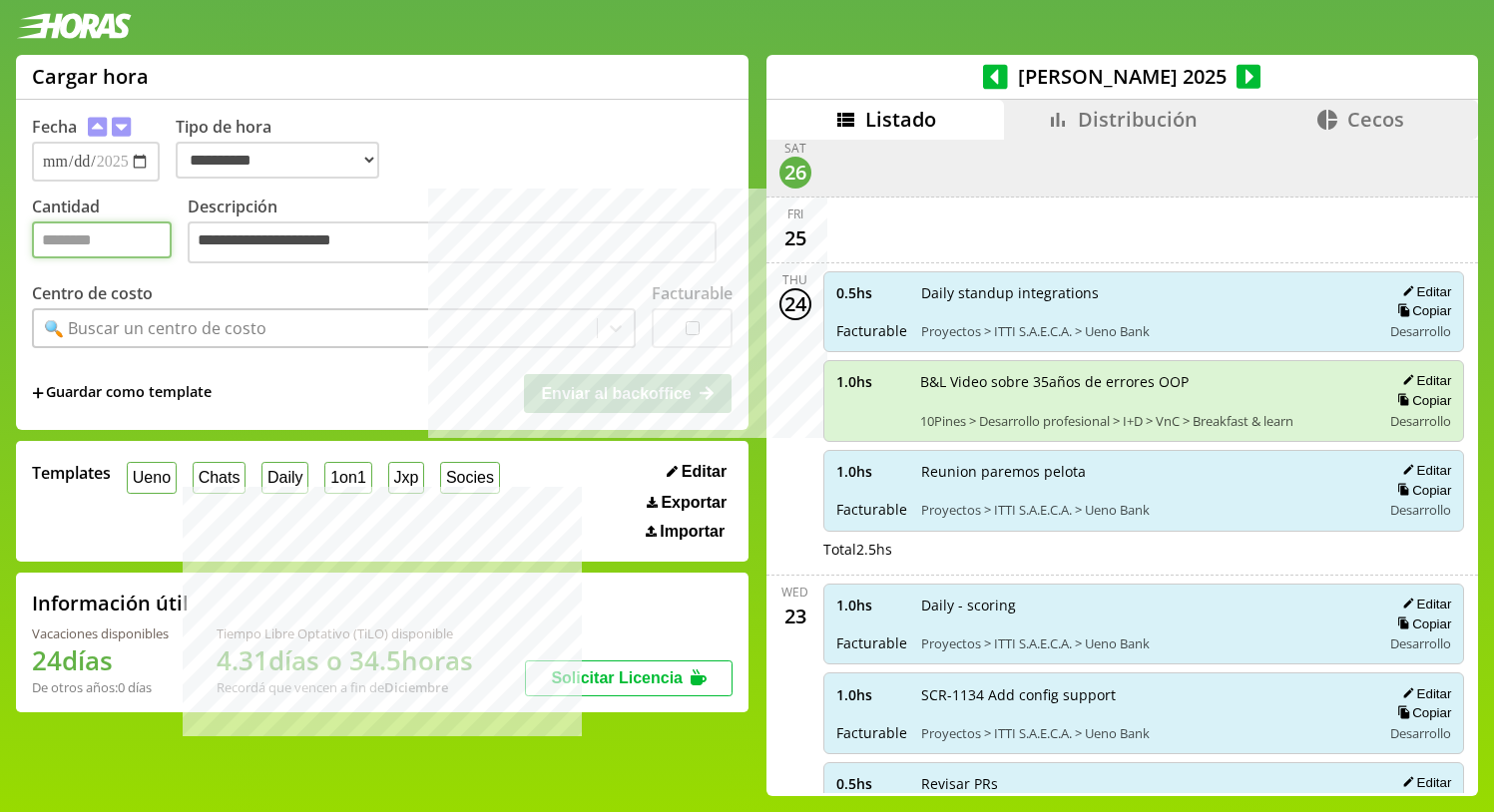 click on "Cantidad" at bounding box center [102, 239] 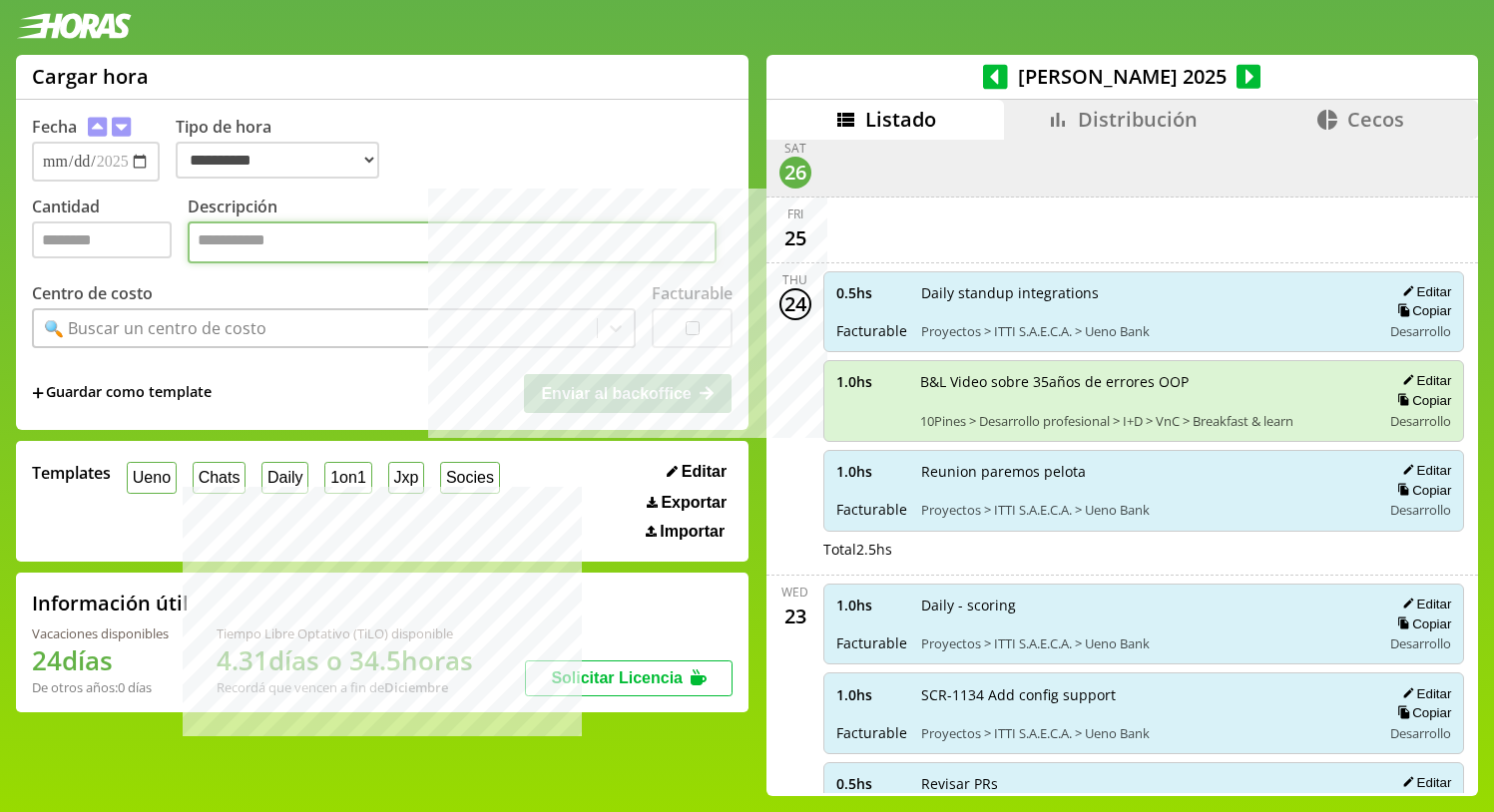 paste on "**********" 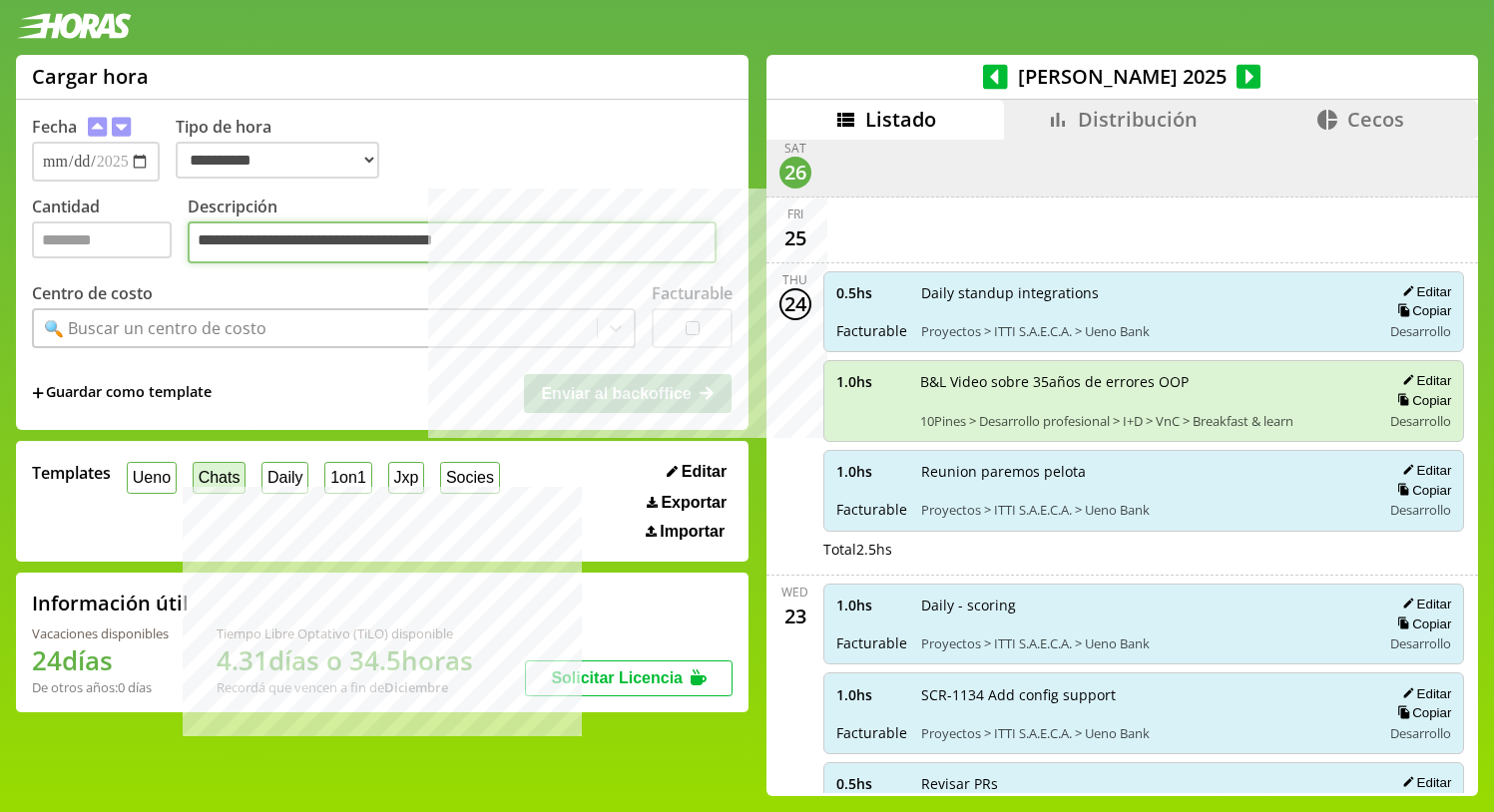 type on "**********" 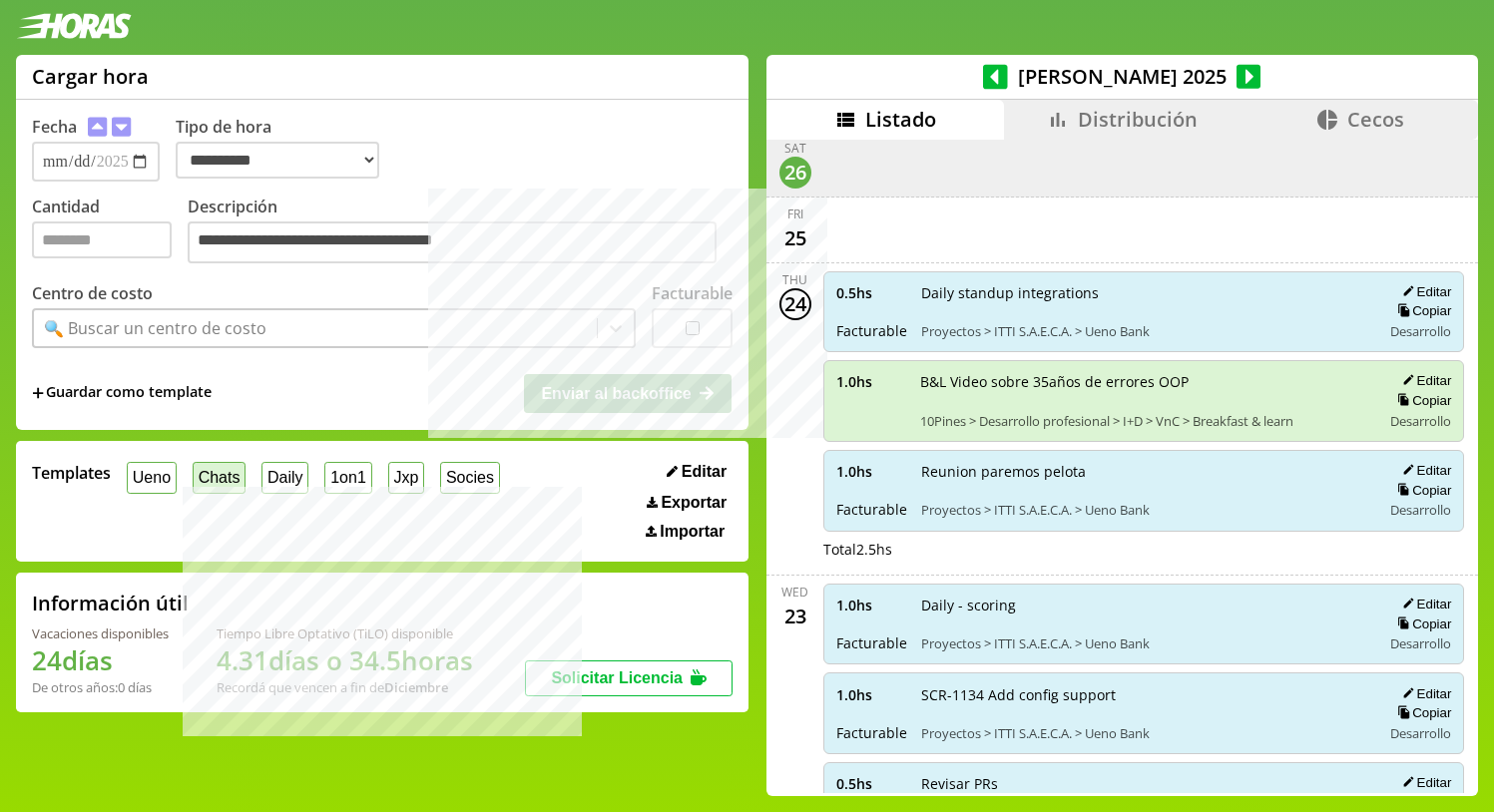 click on "Chats" at bounding box center (219, 477) 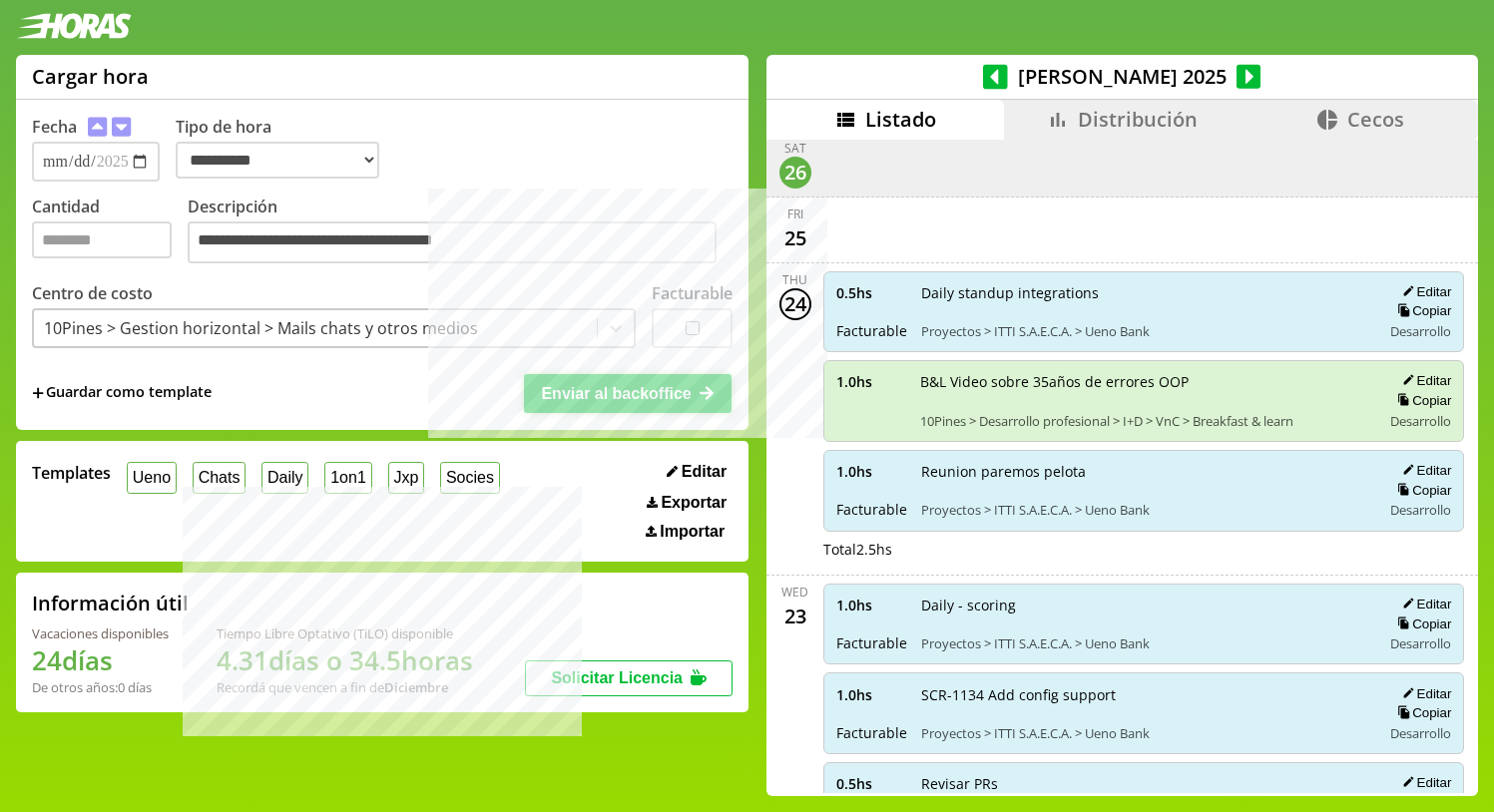 click on "Enviar al backoffice" at bounding box center (616, 393) 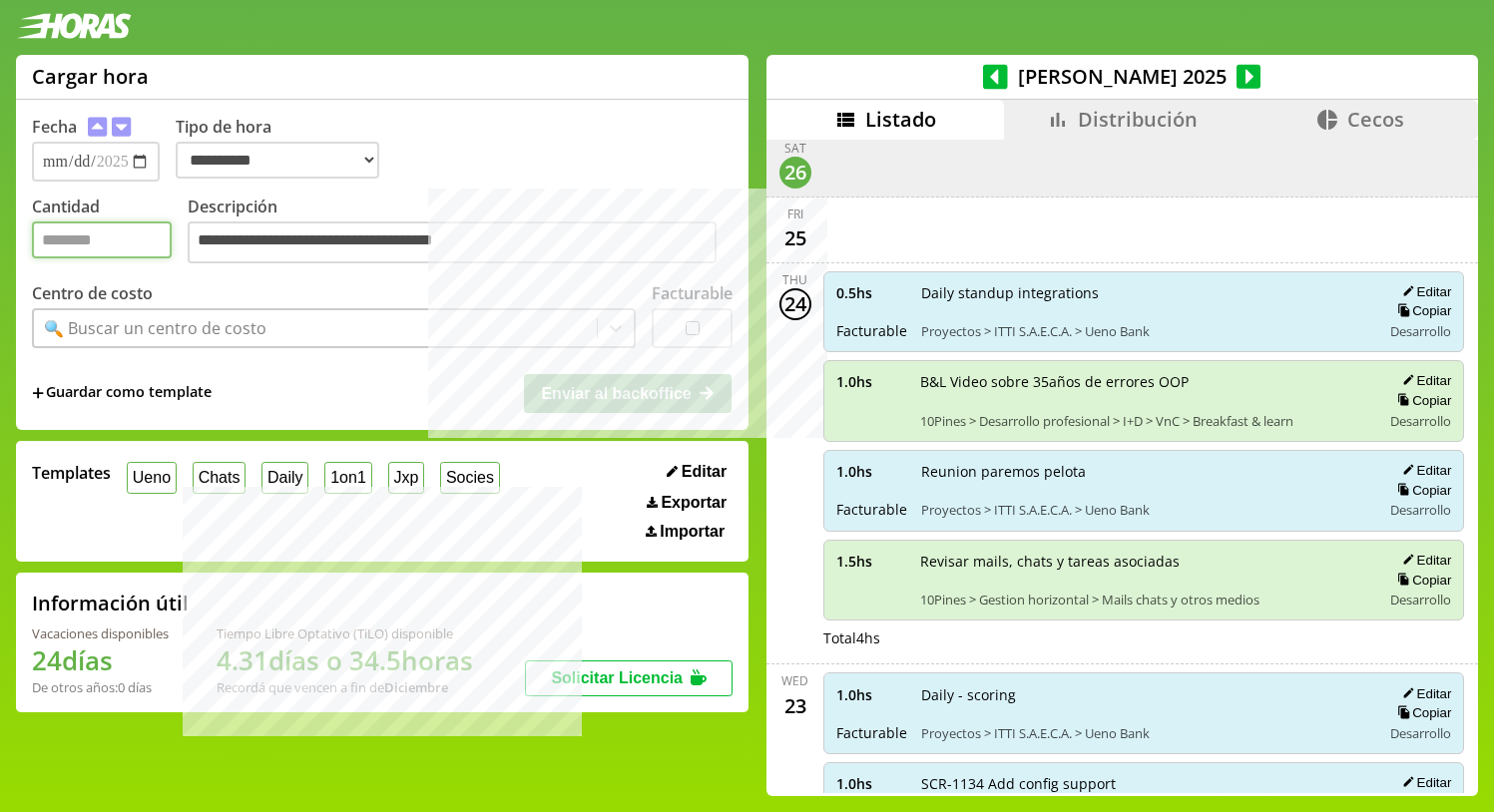 click on "Cantidad" at bounding box center [102, 239] 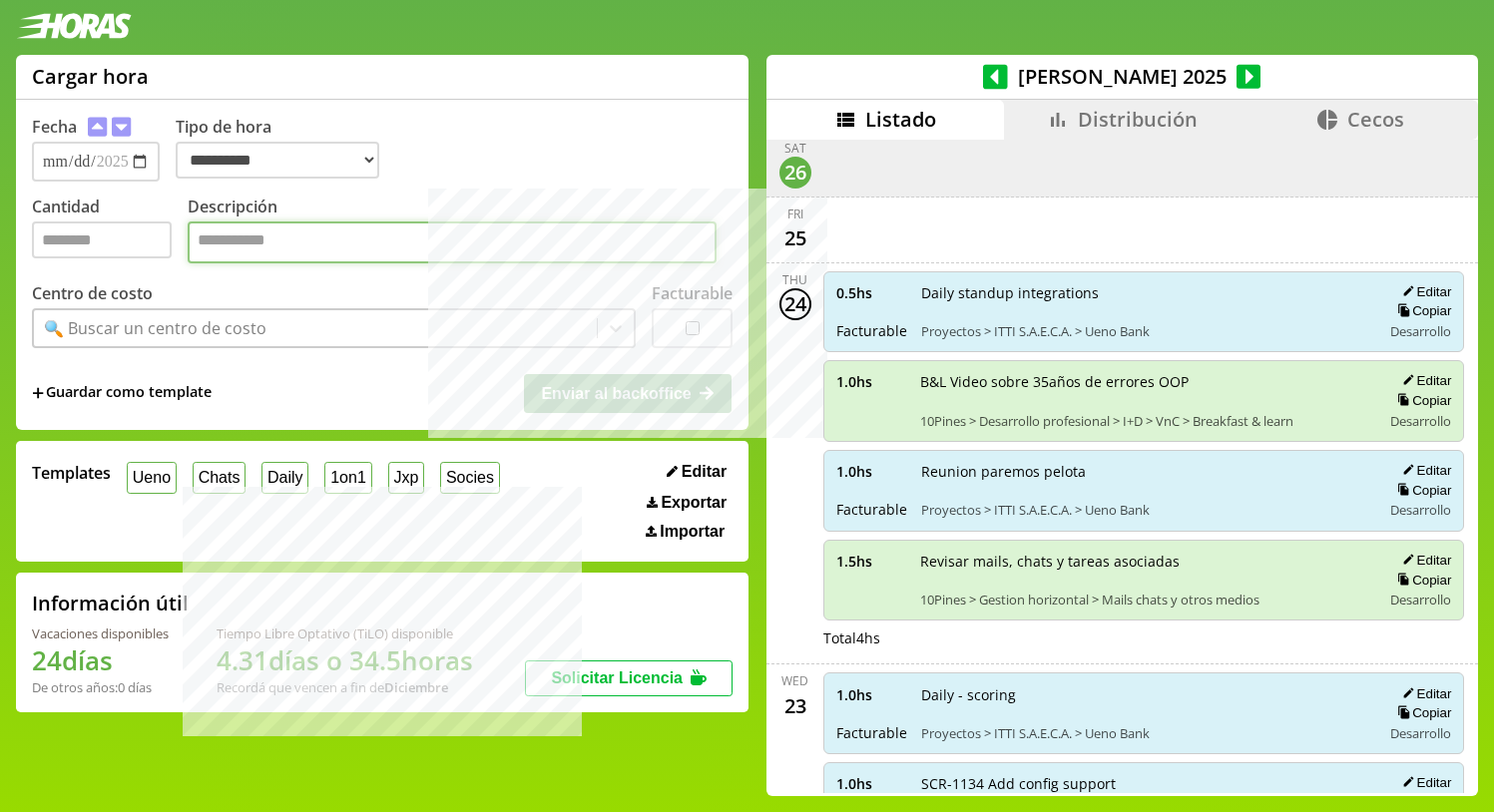 paste on "**********" 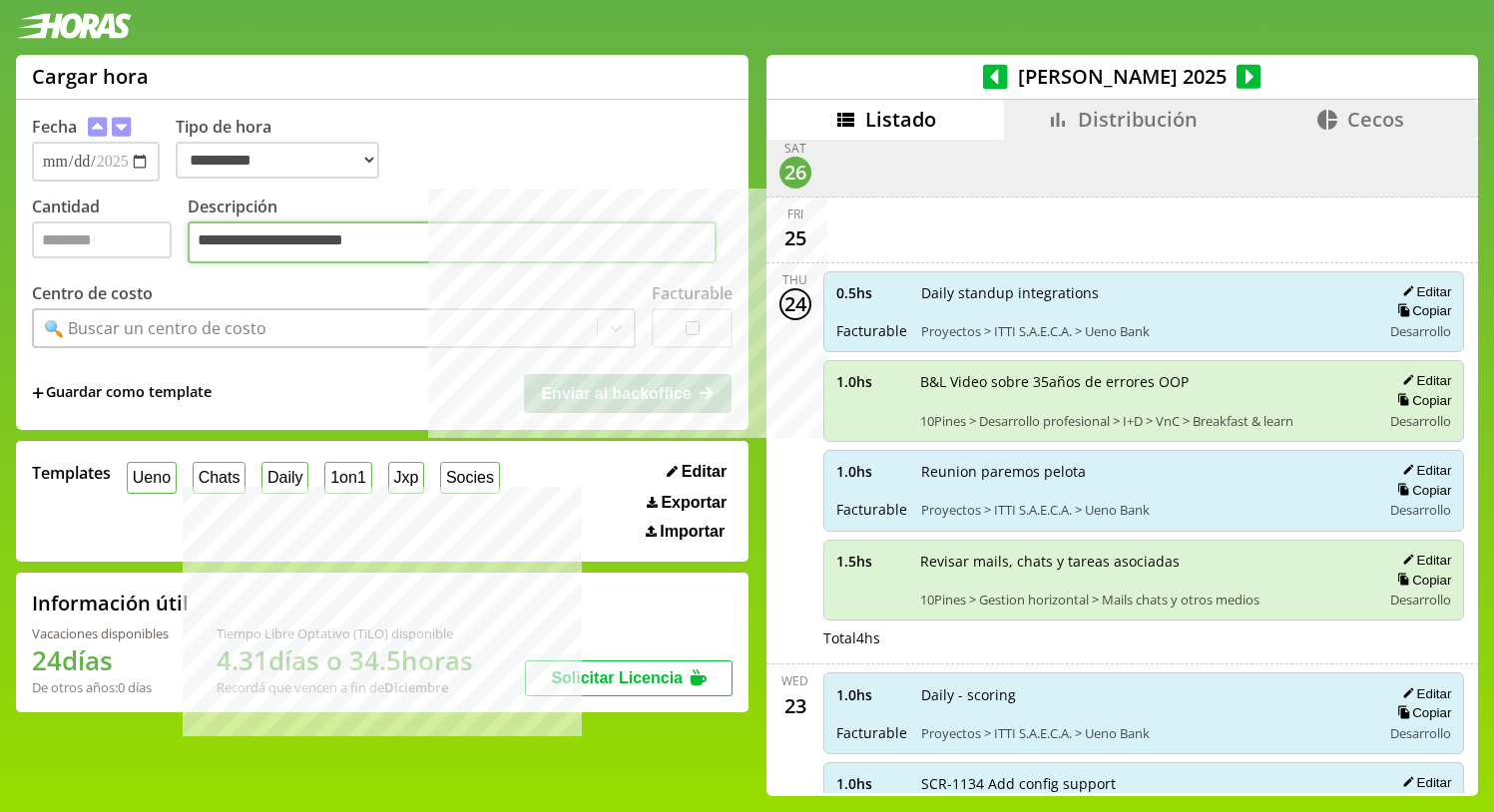 type on "**********" 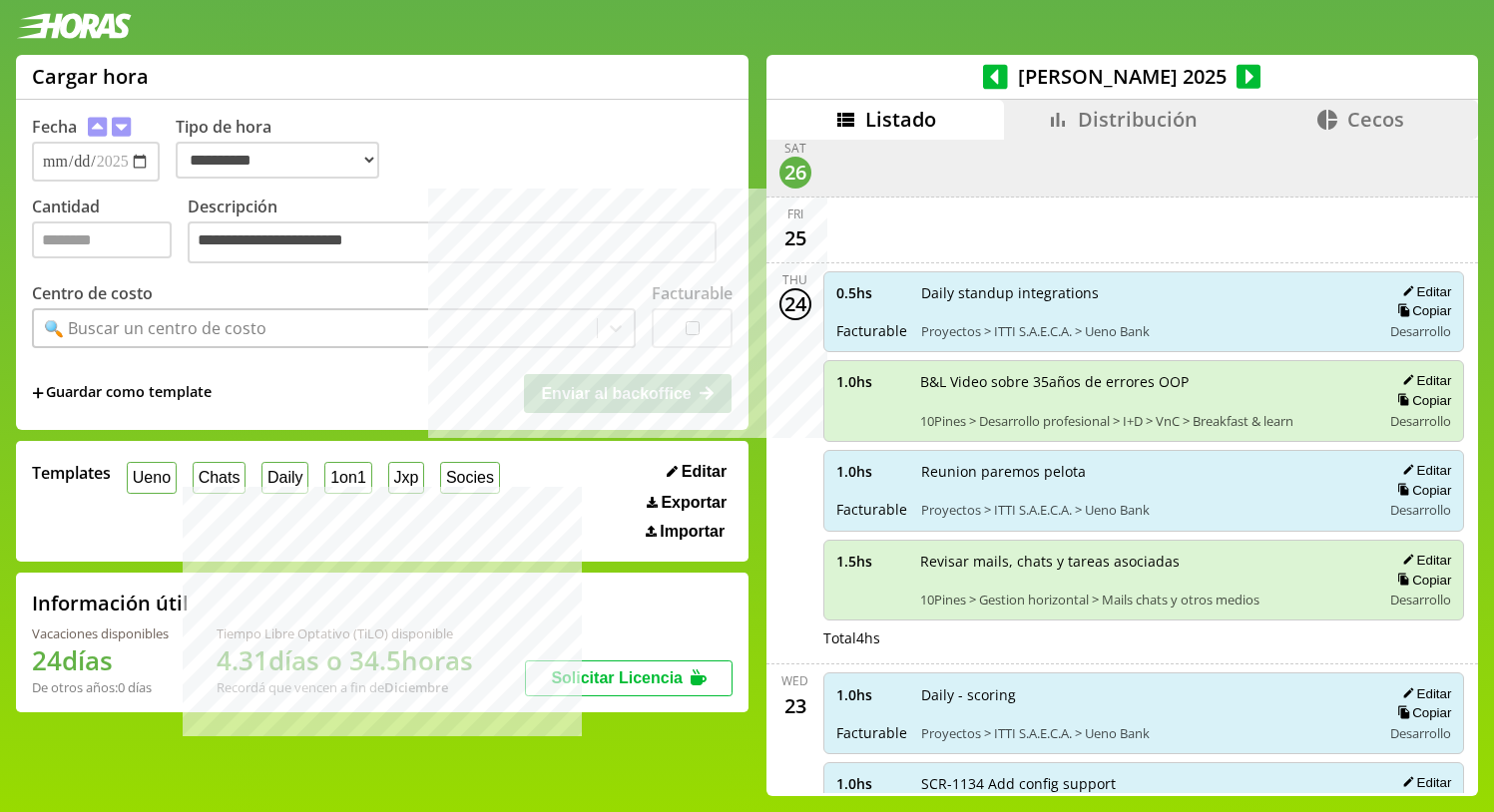click on "Jxp" at bounding box center (406, 477) 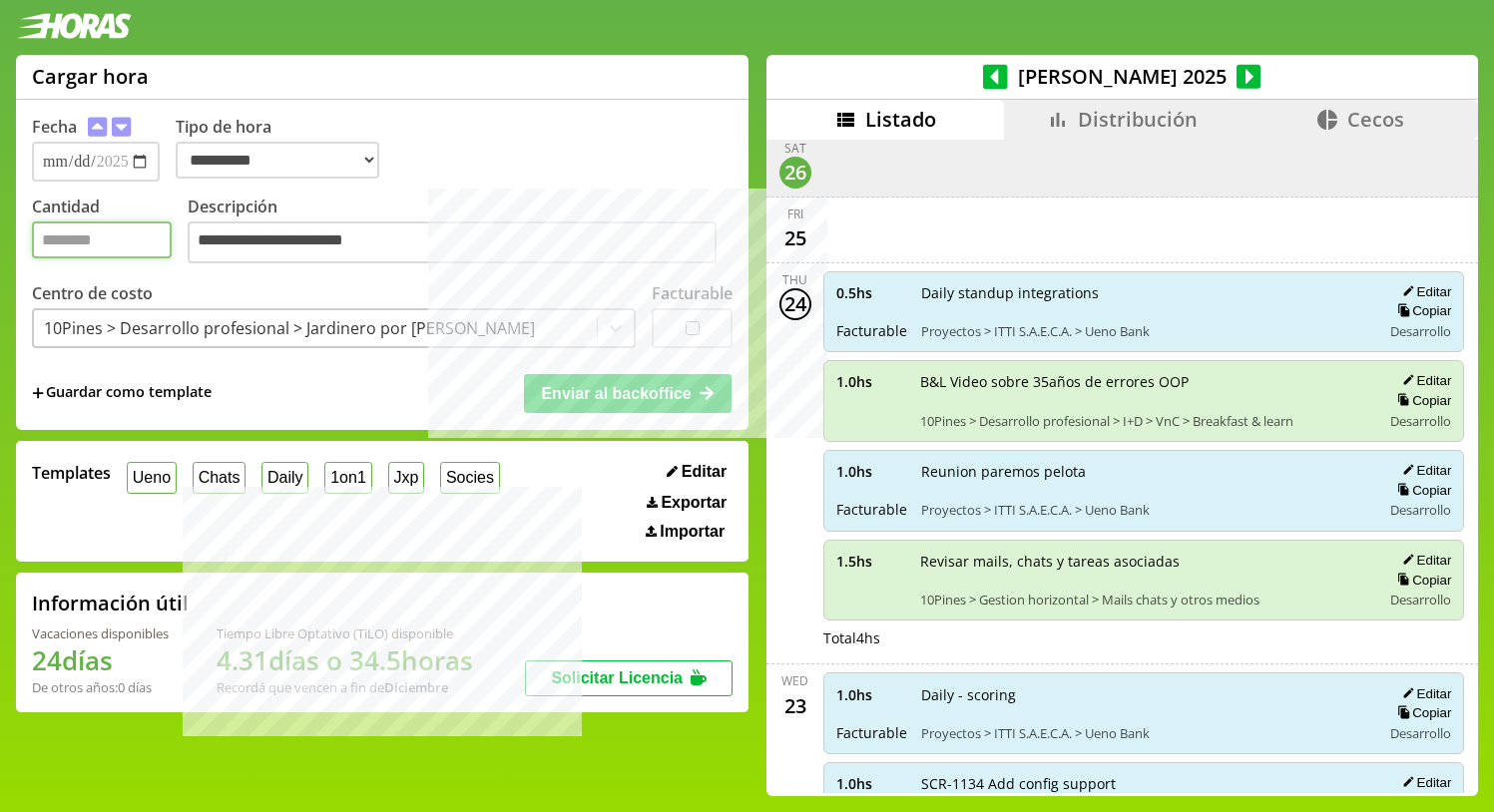 click on "*" at bounding box center [102, 239] 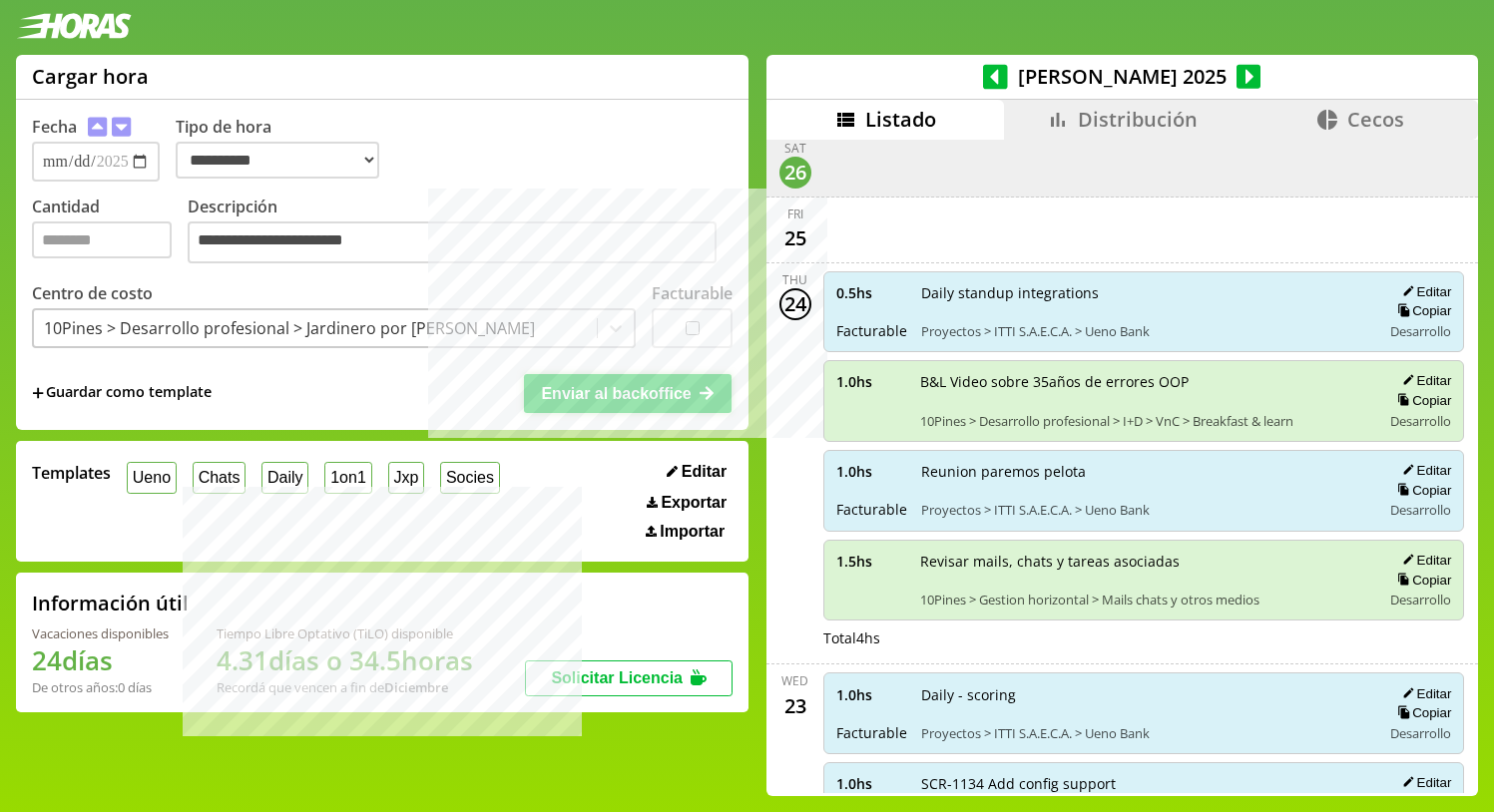 click on "Enviar al backoffice" at bounding box center [628, 393] 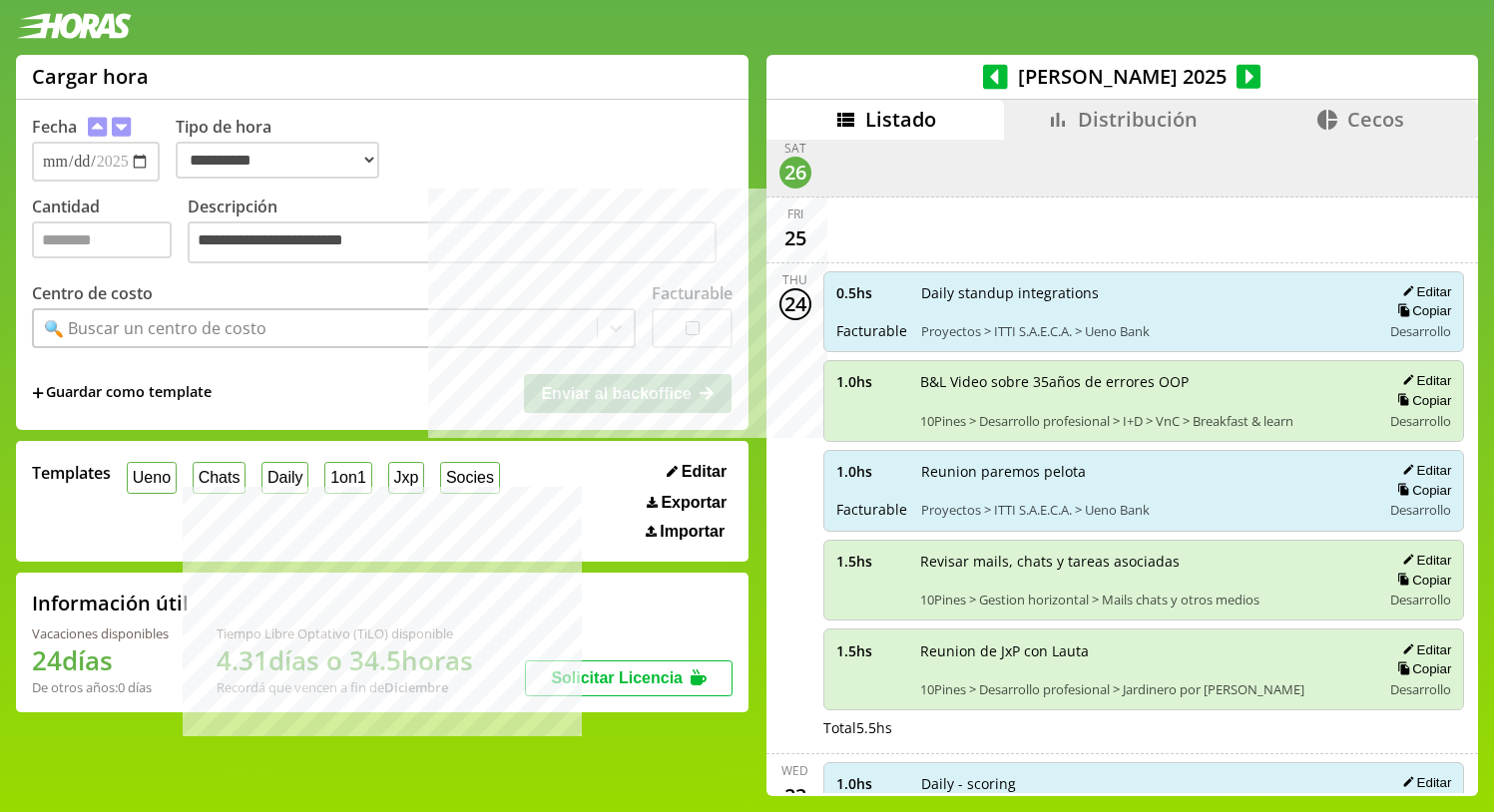 click on "**********" at bounding box center [382, 264] 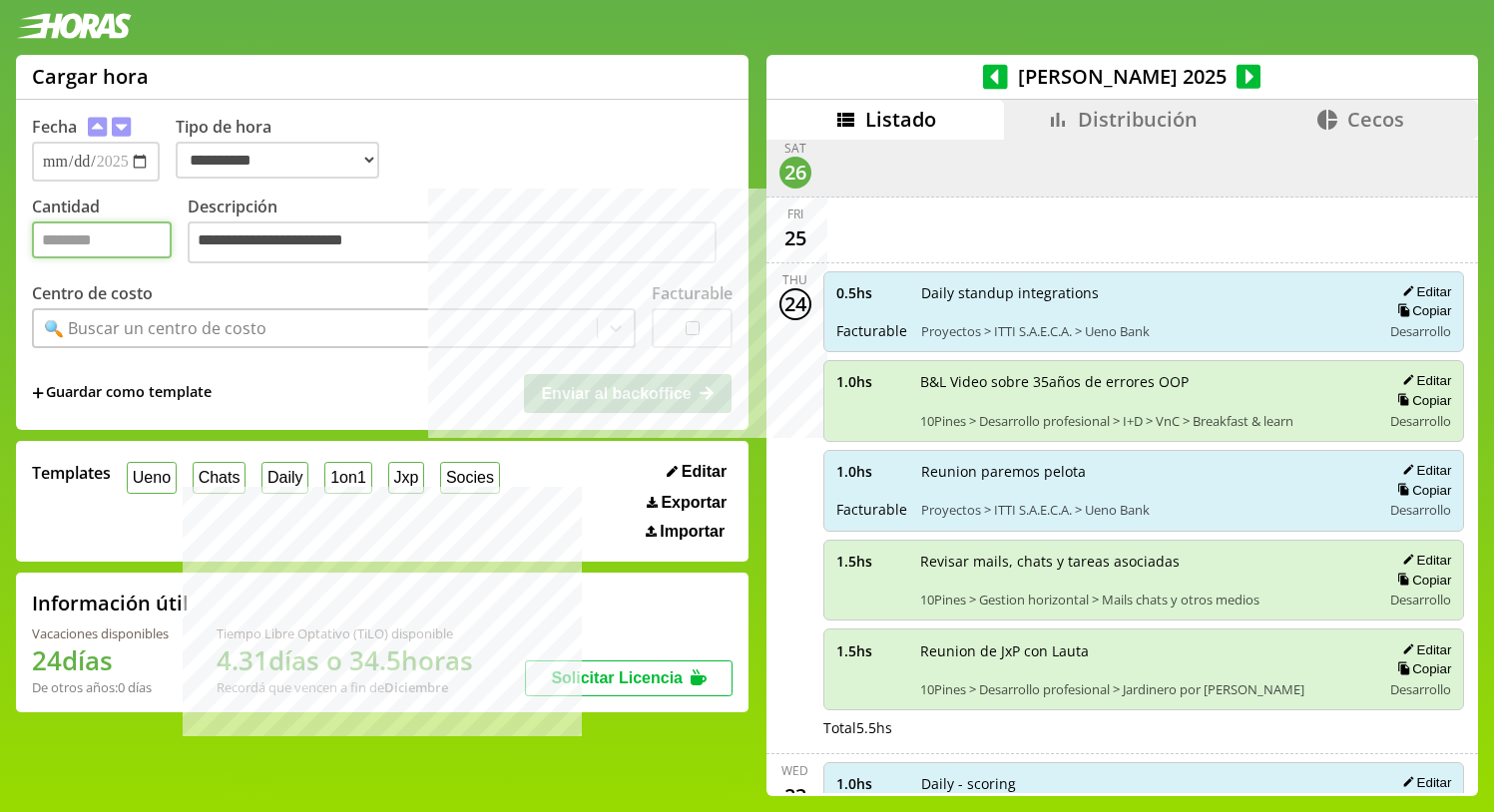 click on "Cantidad" at bounding box center (102, 239) 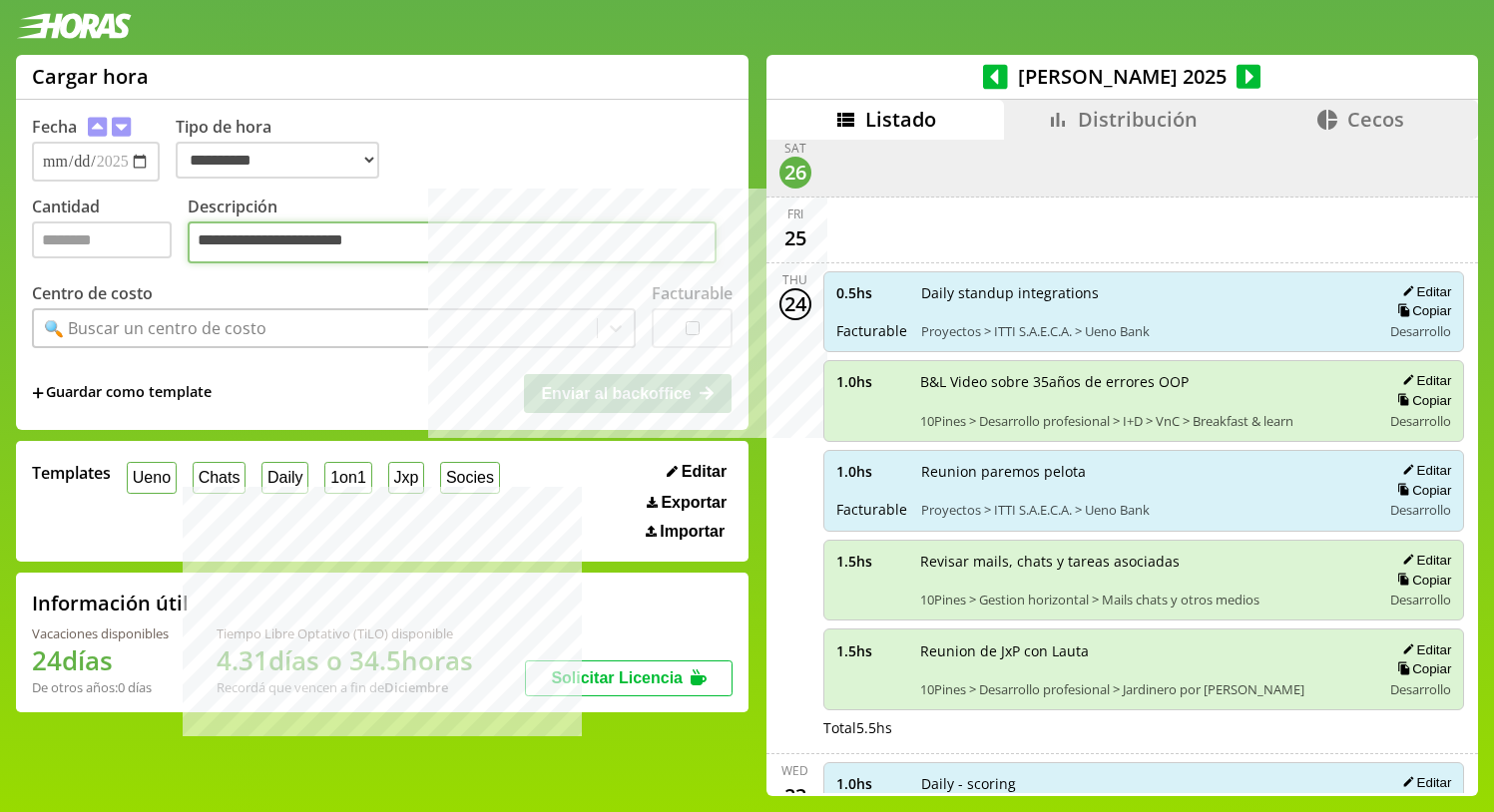 click on "**********" at bounding box center (452, 242) 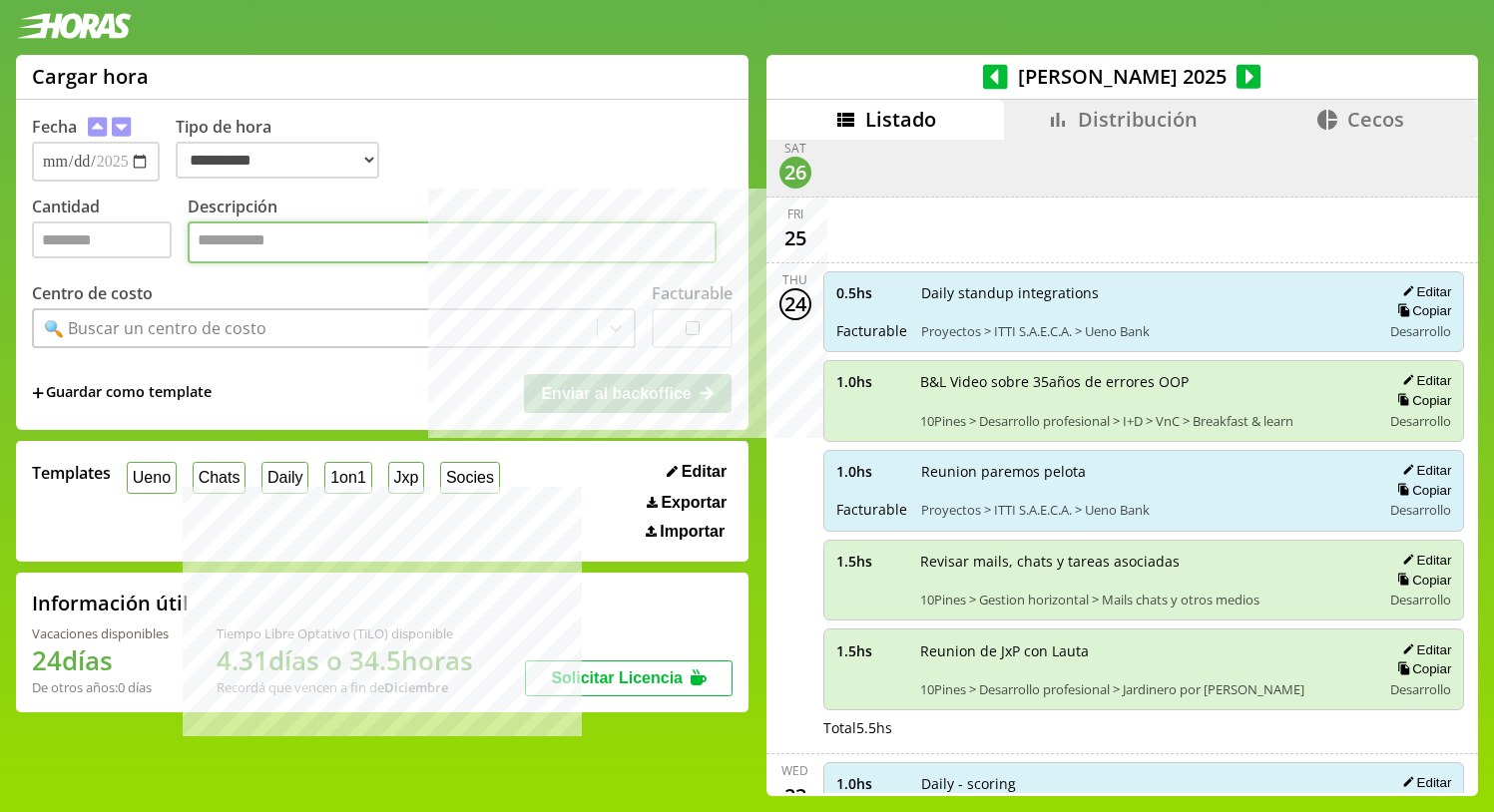 paste on "**********" 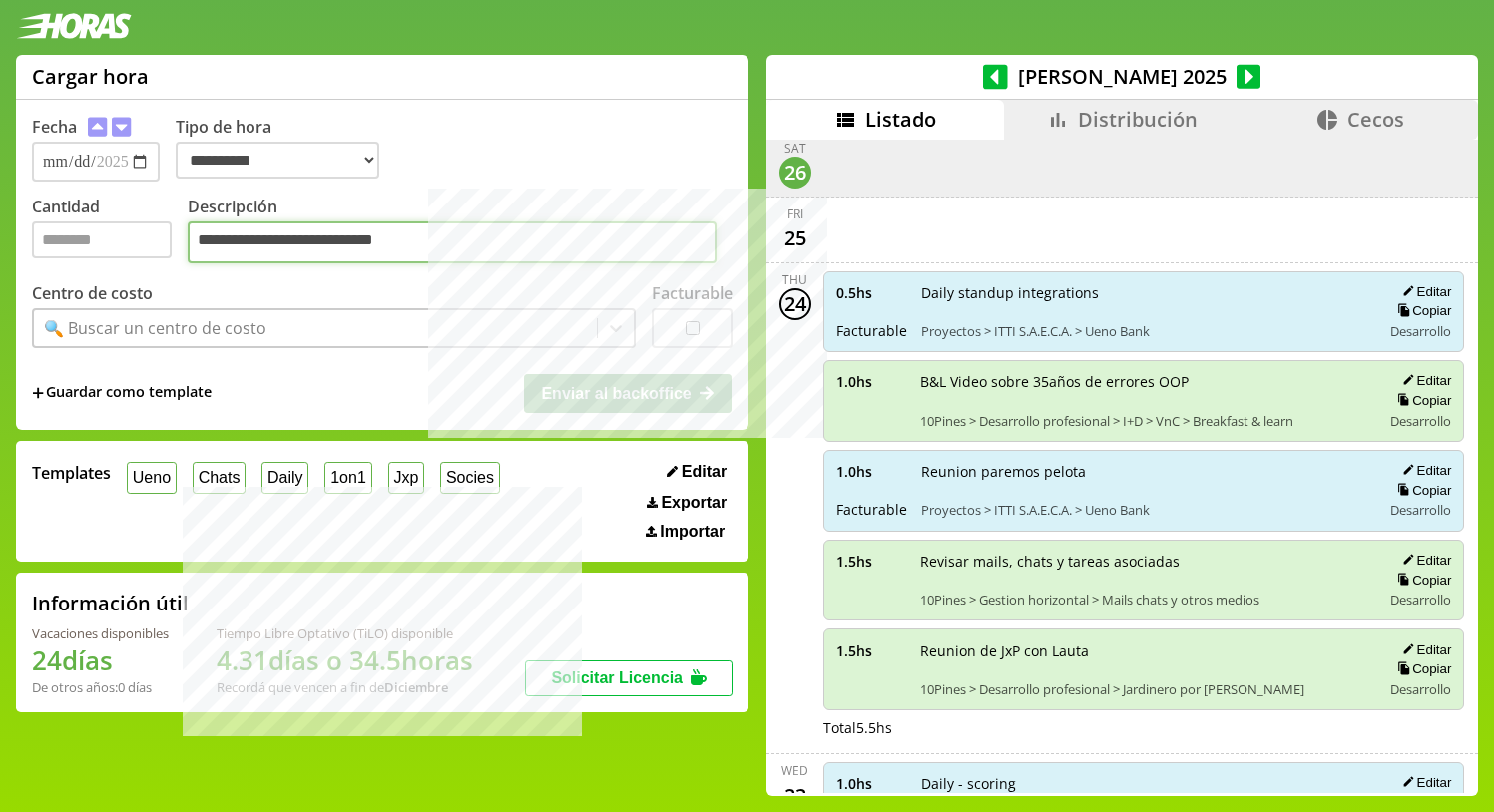 type on "**********" 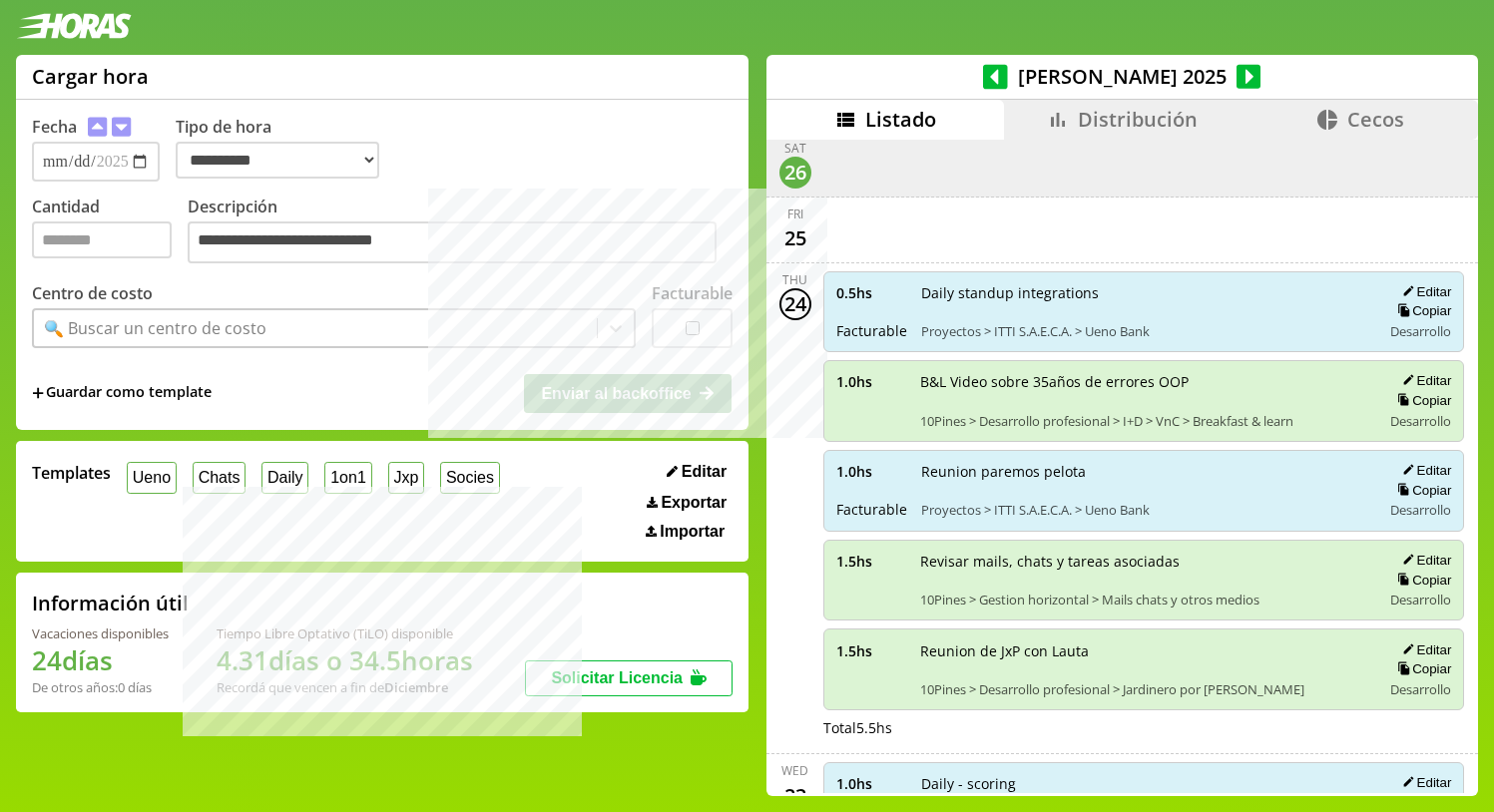 click on "🔍 Buscar un centro de costo" at bounding box center [315, 328] 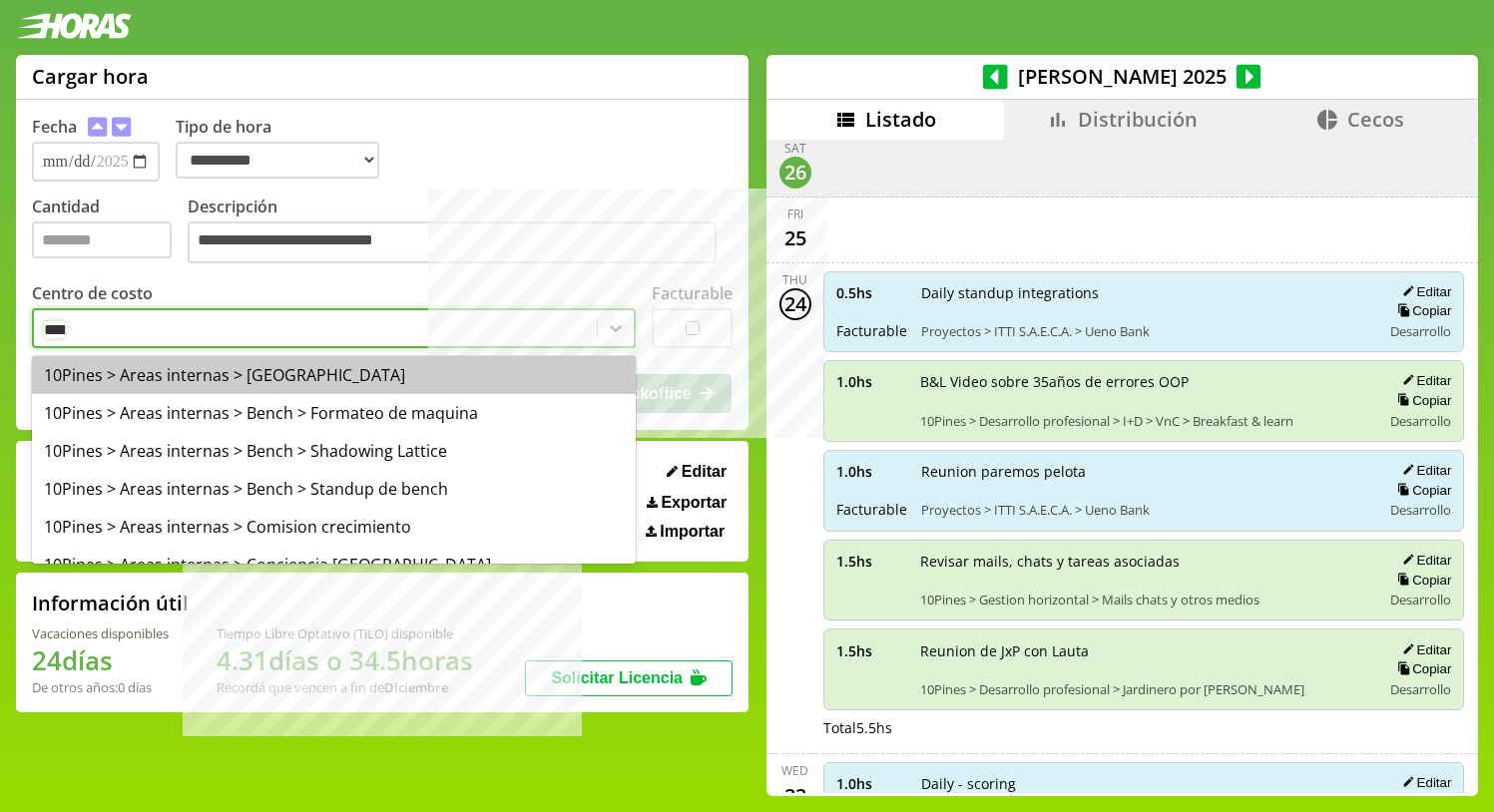 type on "*****" 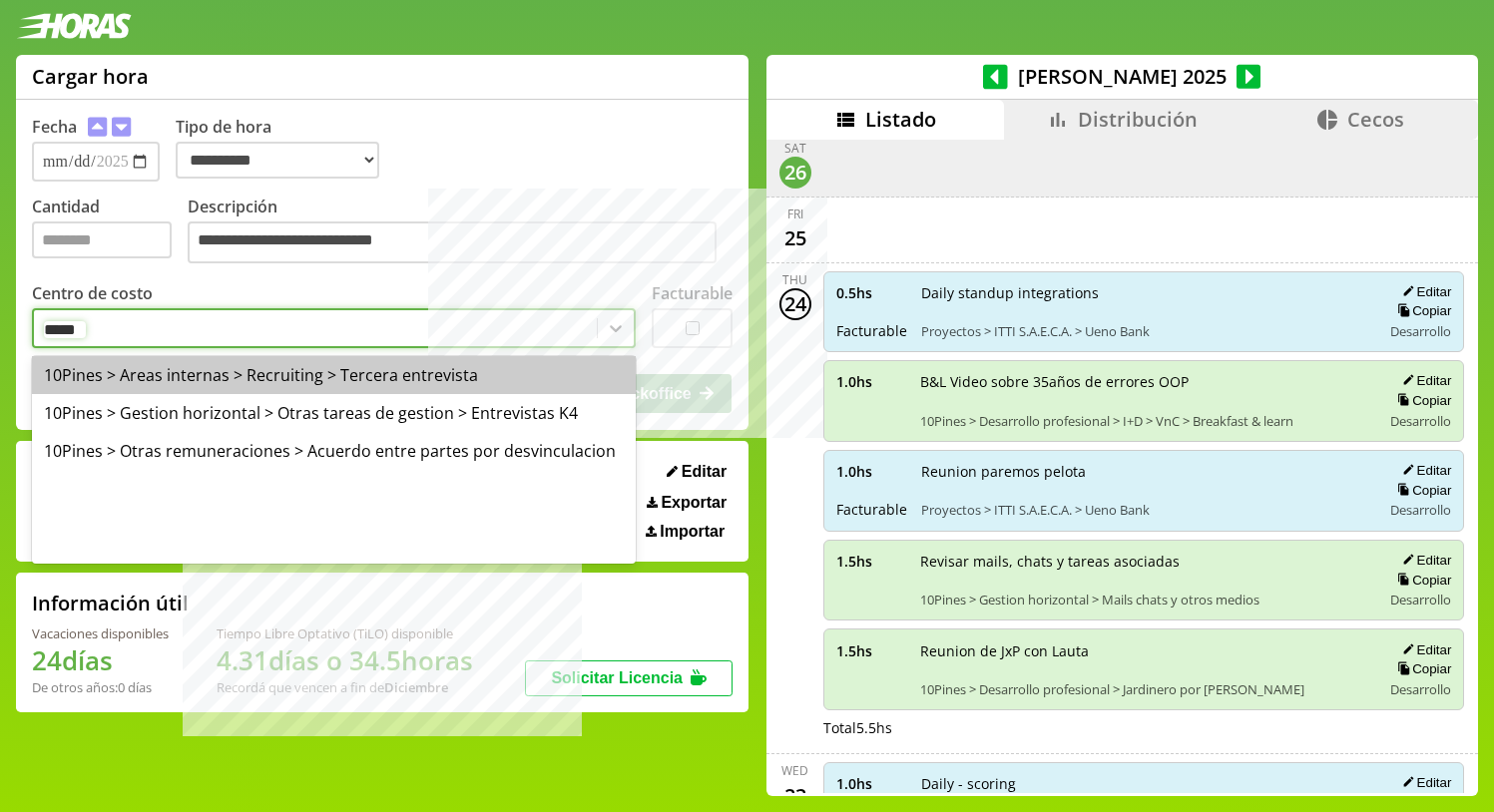 click on "10Pines > Areas internas > Recruiting > Tercera entrevista" at bounding box center [333, 375] 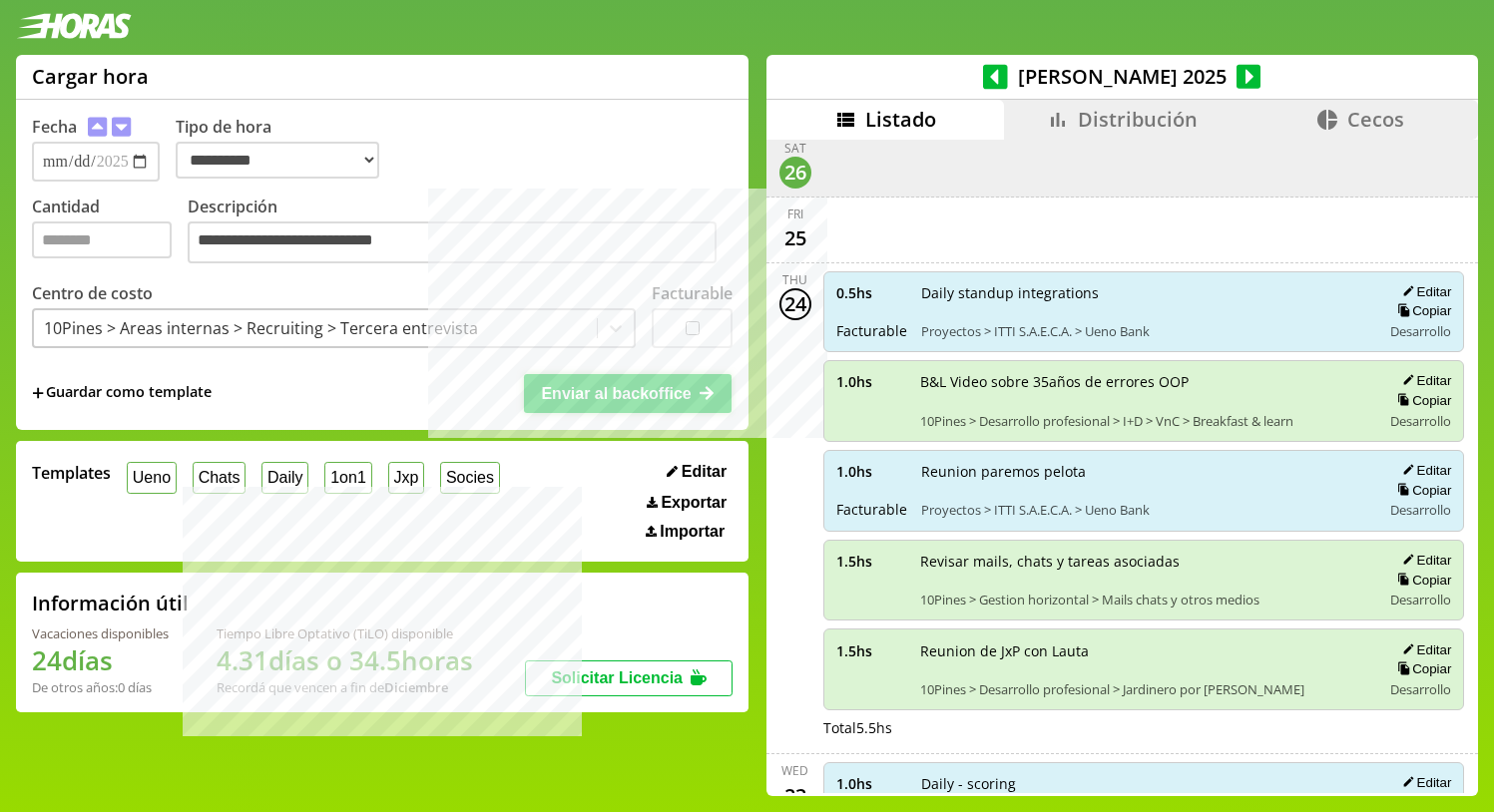 click on "Enviar al backoffice" at bounding box center (616, 393) 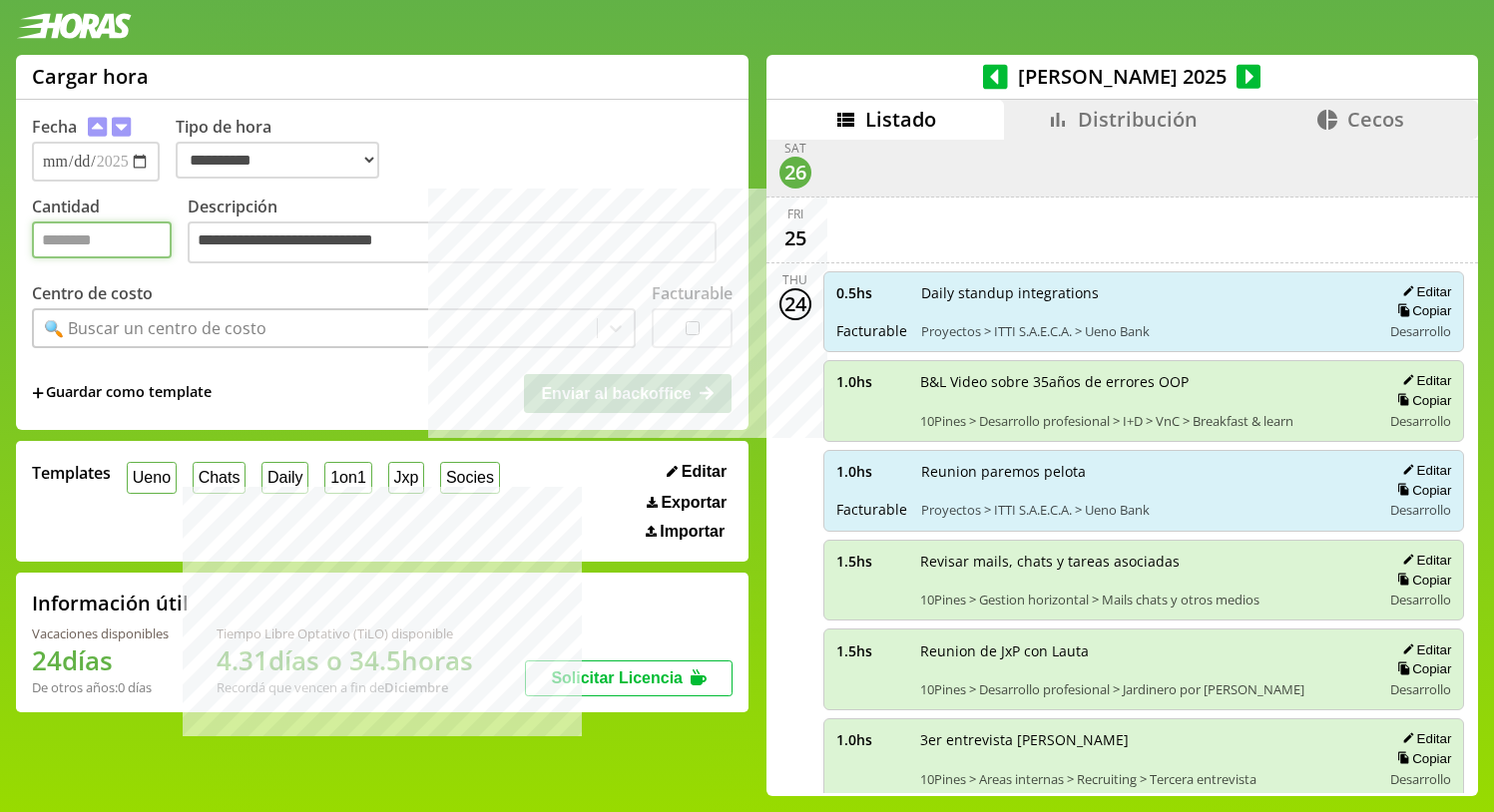 click on "Cantidad" at bounding box center [102, 239] 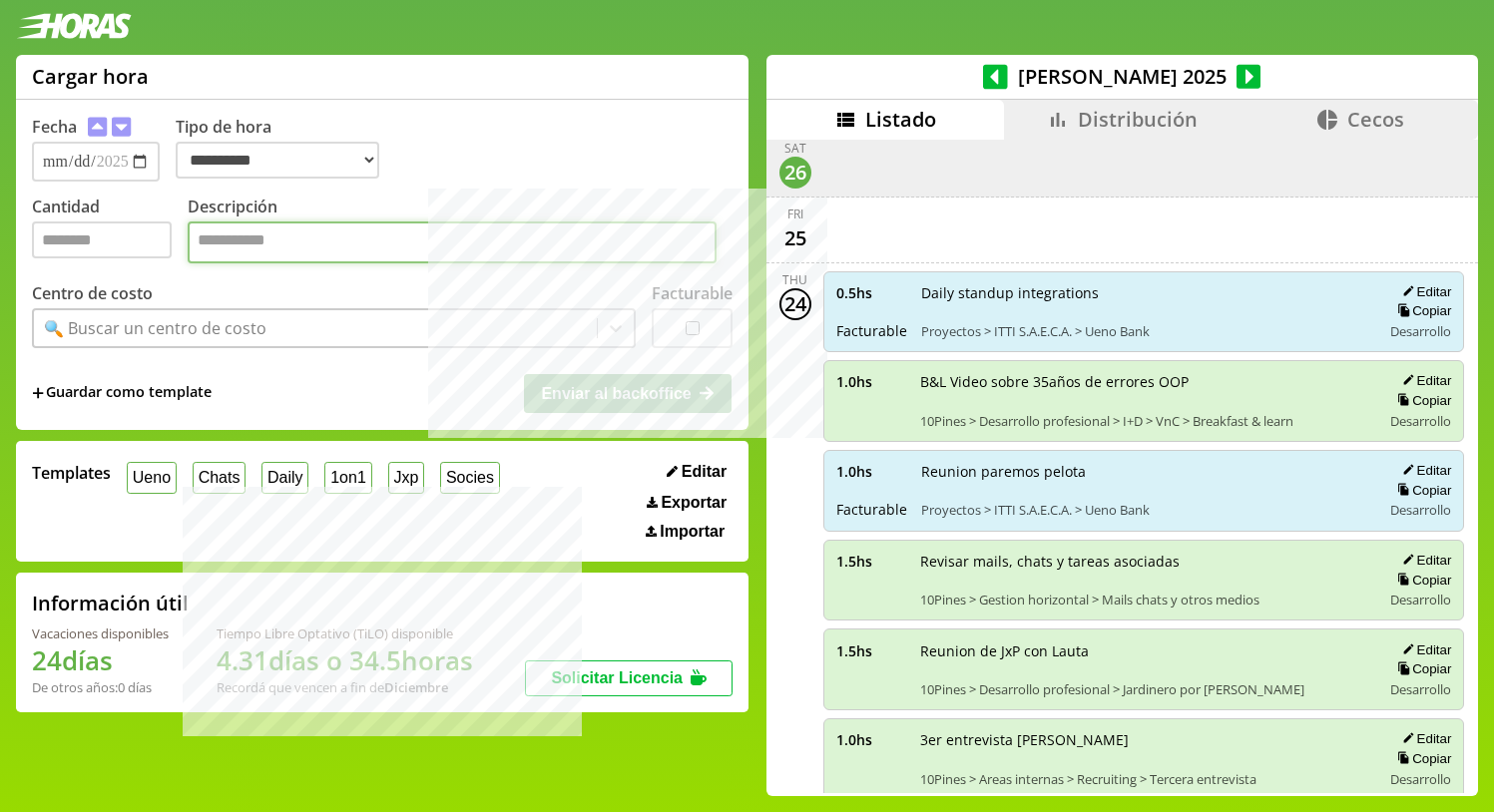 paste on "**********" 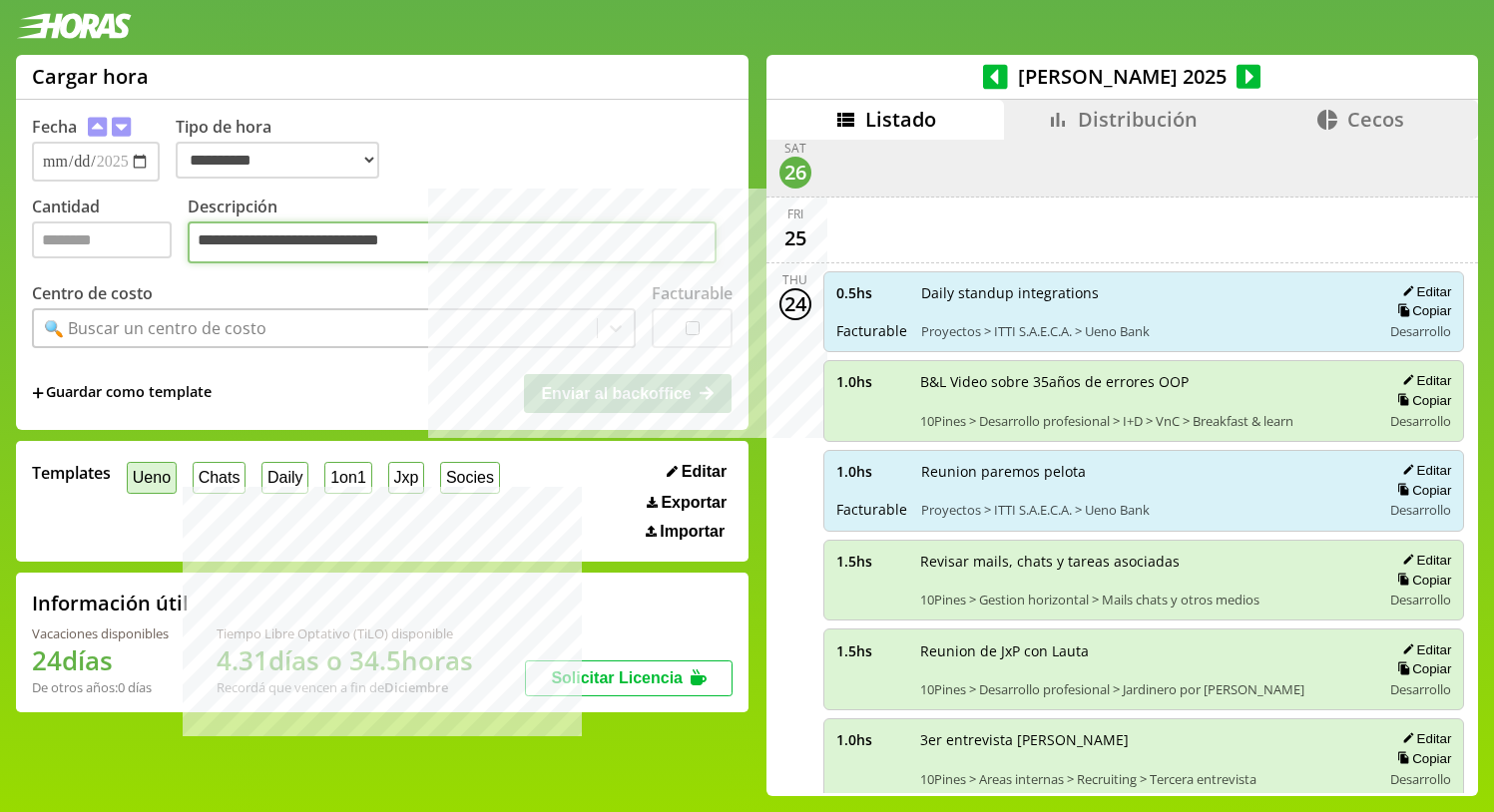 type on "**********" 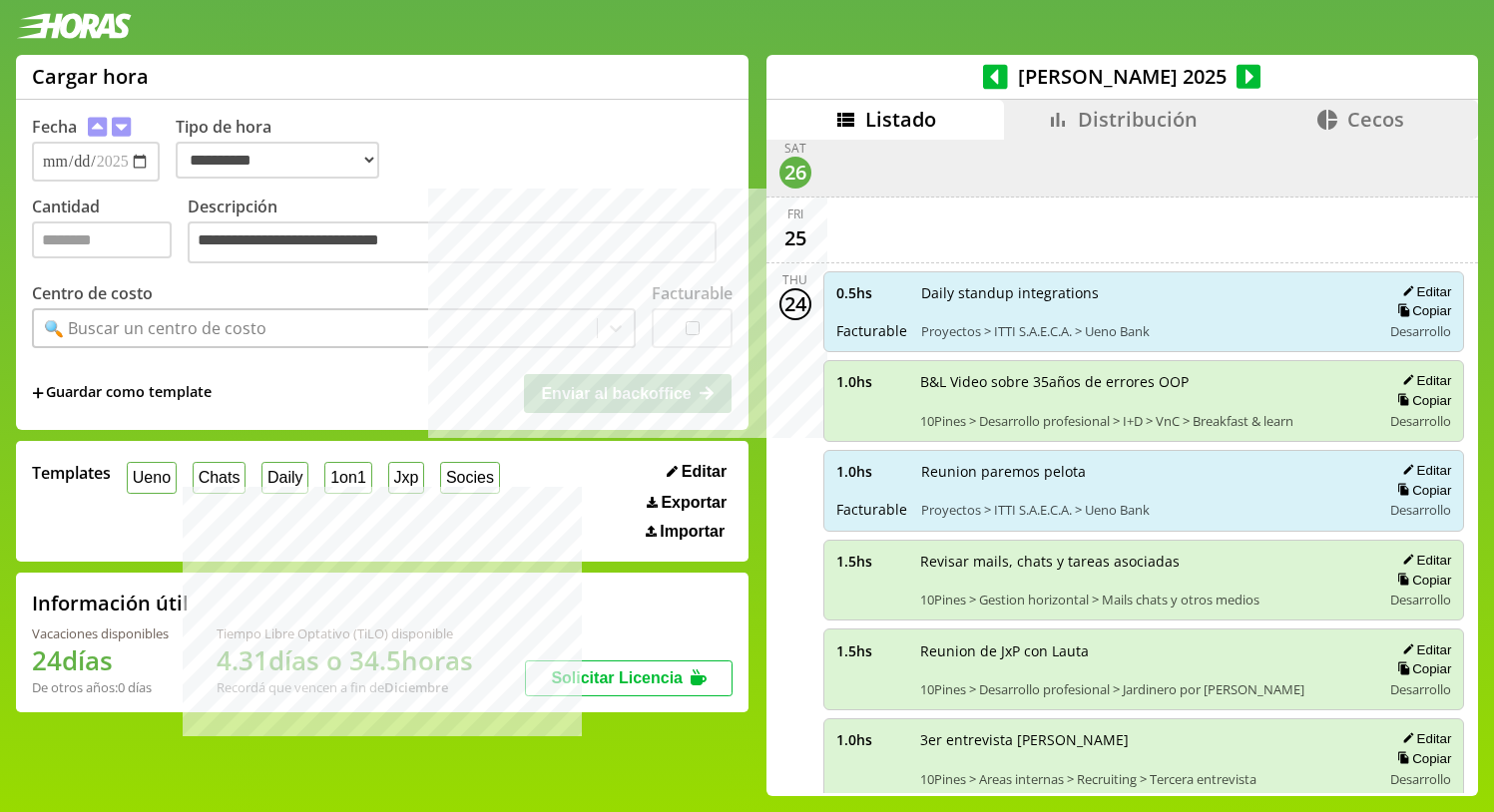 drag, startPoint x: 141, startPoint y: 479, endPoint x: 353, endPoint y: 453, distance: 213.588 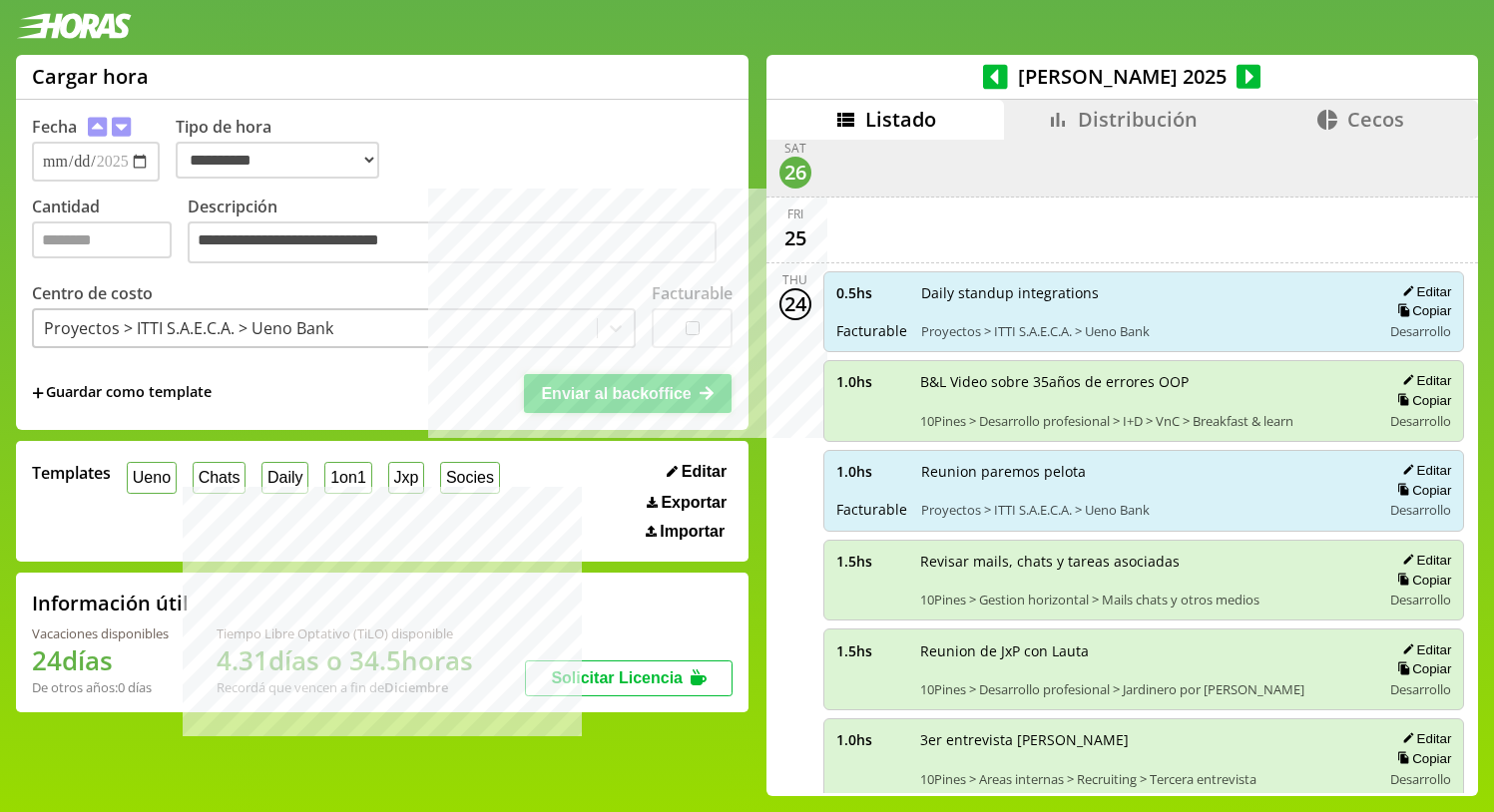 click on "Enviar al backoffice" at bounding box center (616, 393) 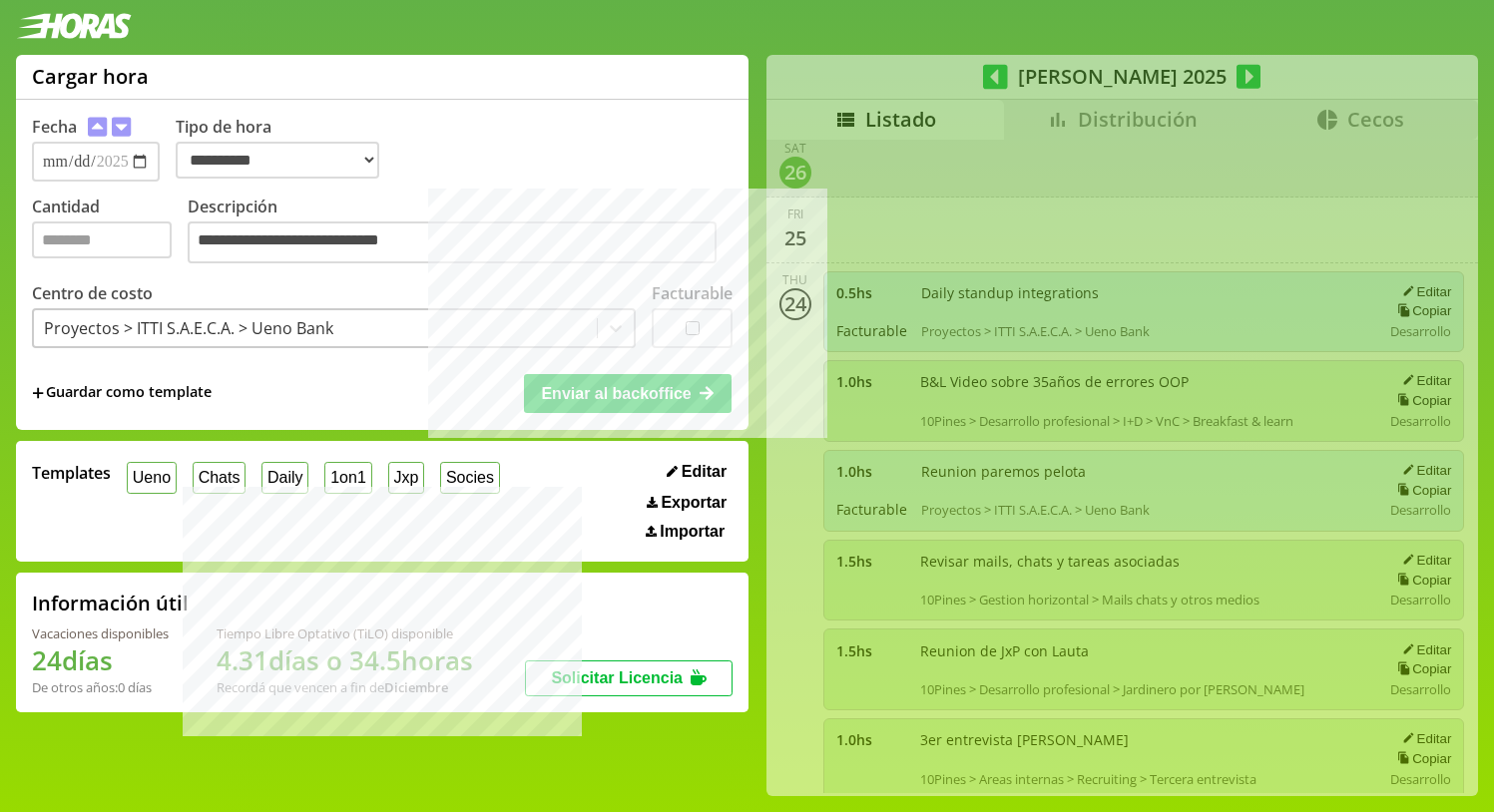 type 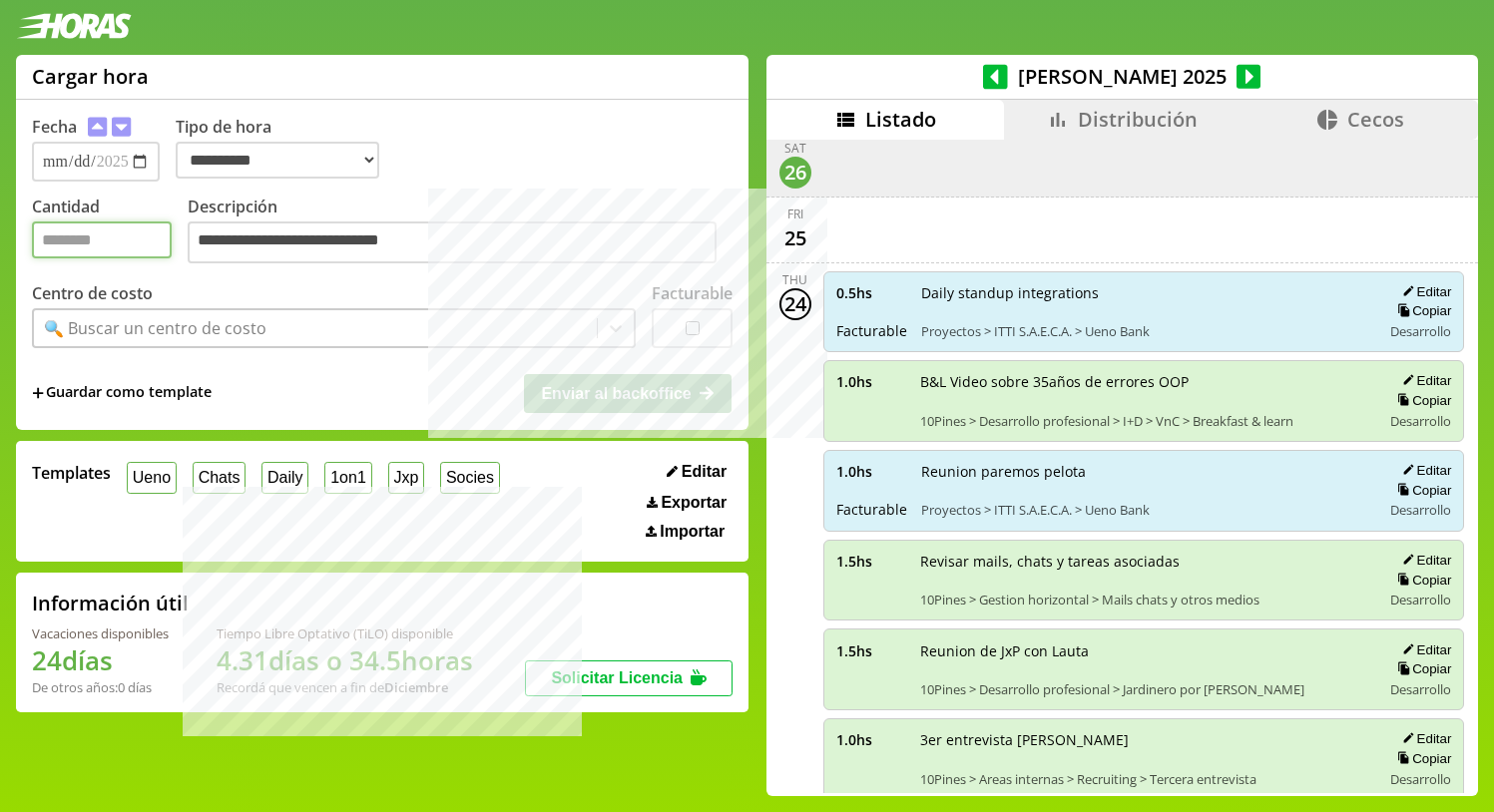 click on "Cantidad" at bounding box center [102, 239] 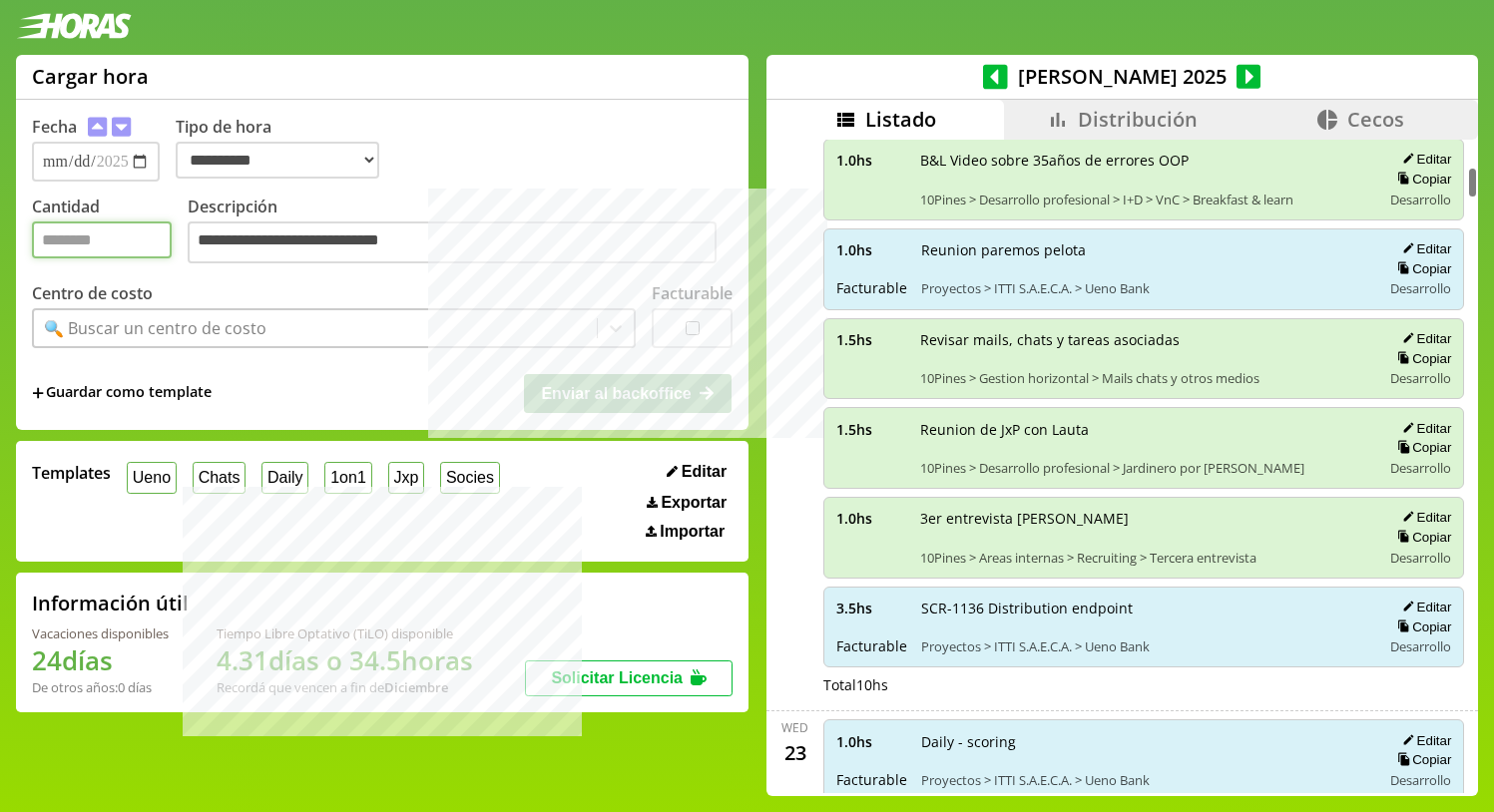 scroll, scrollTop: 382, scrollLeft: 0, axis: vertical 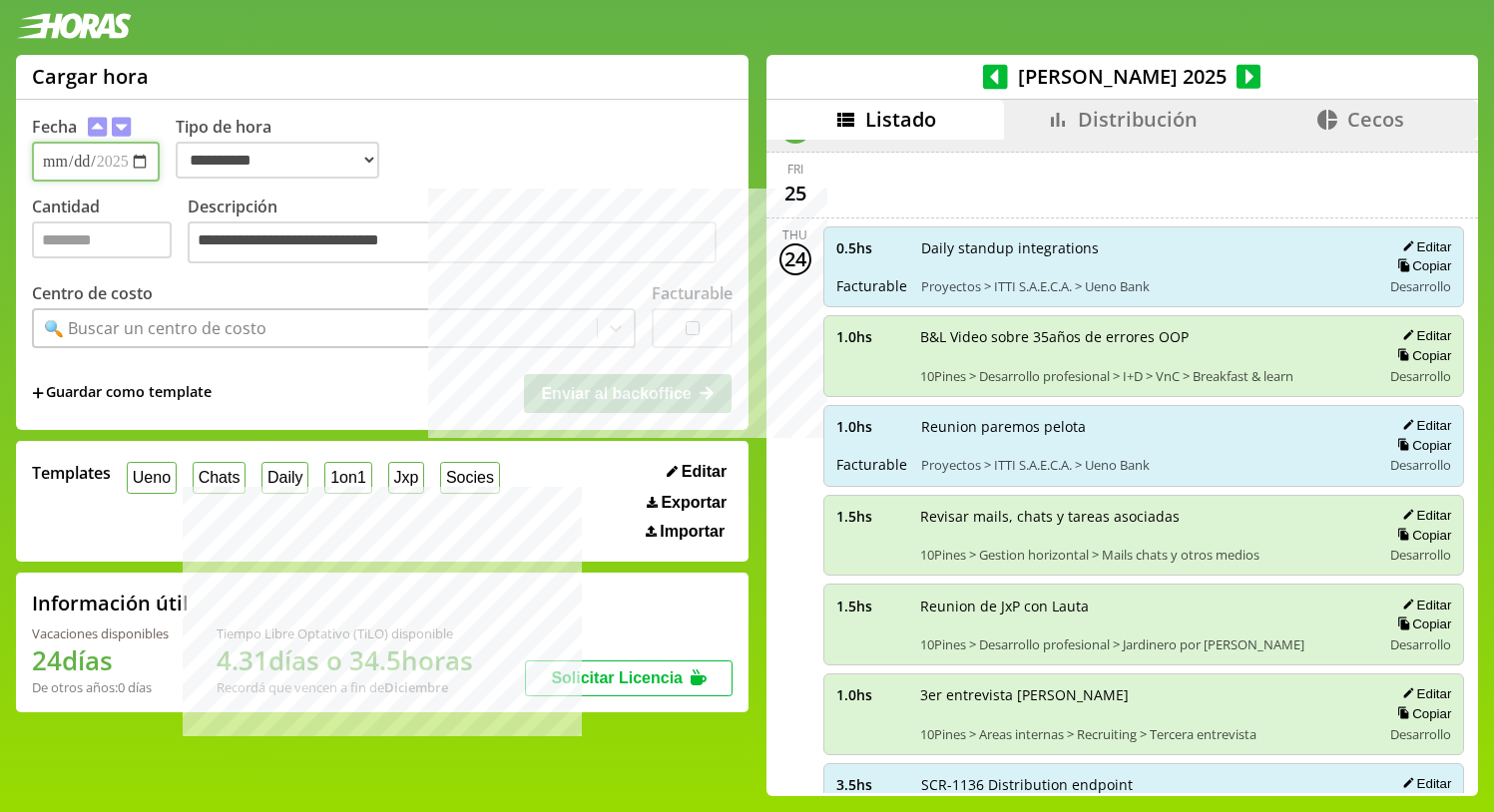 click on "**********" at bounding box center (96, 162) 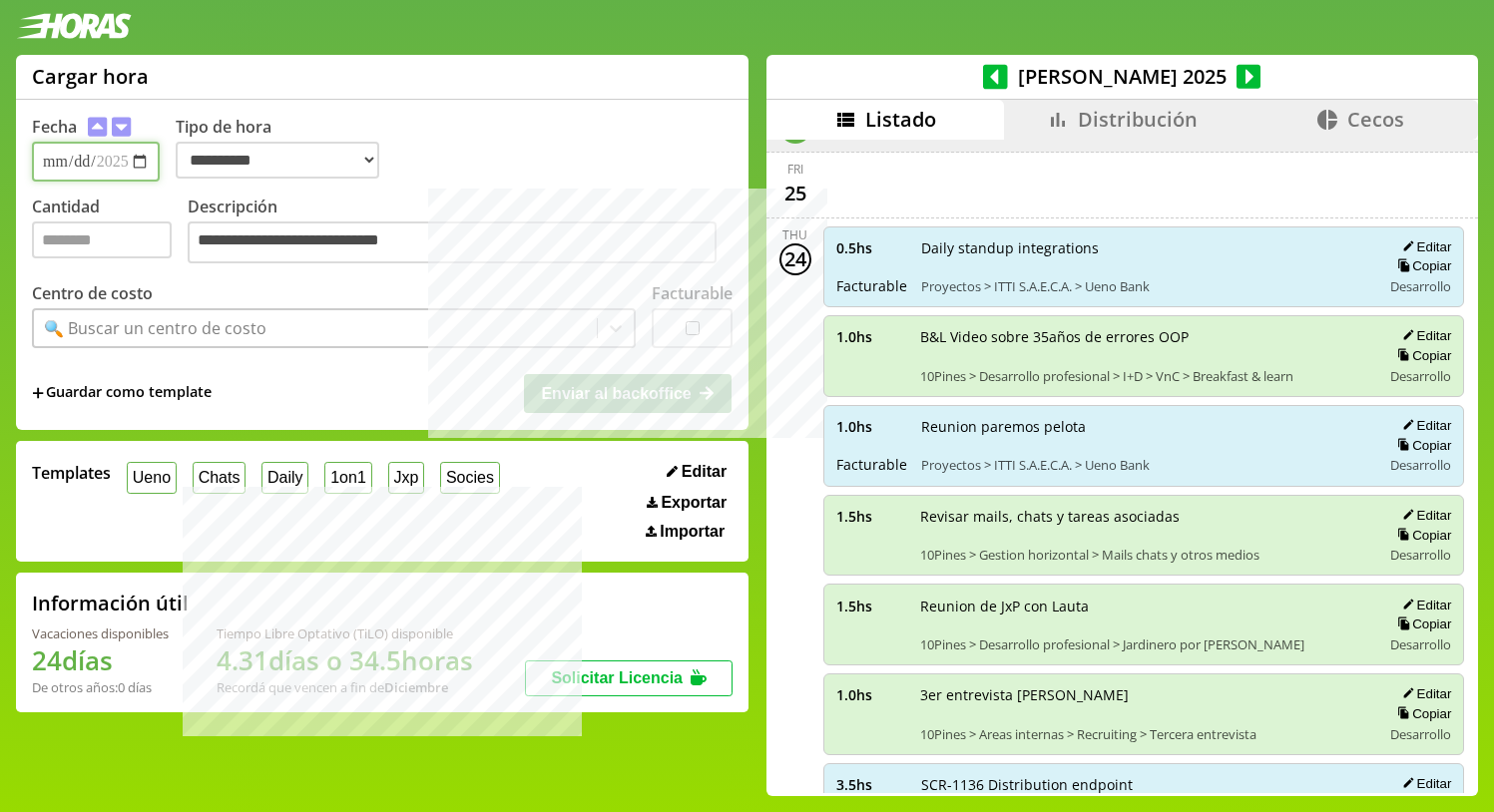 type on "**********" 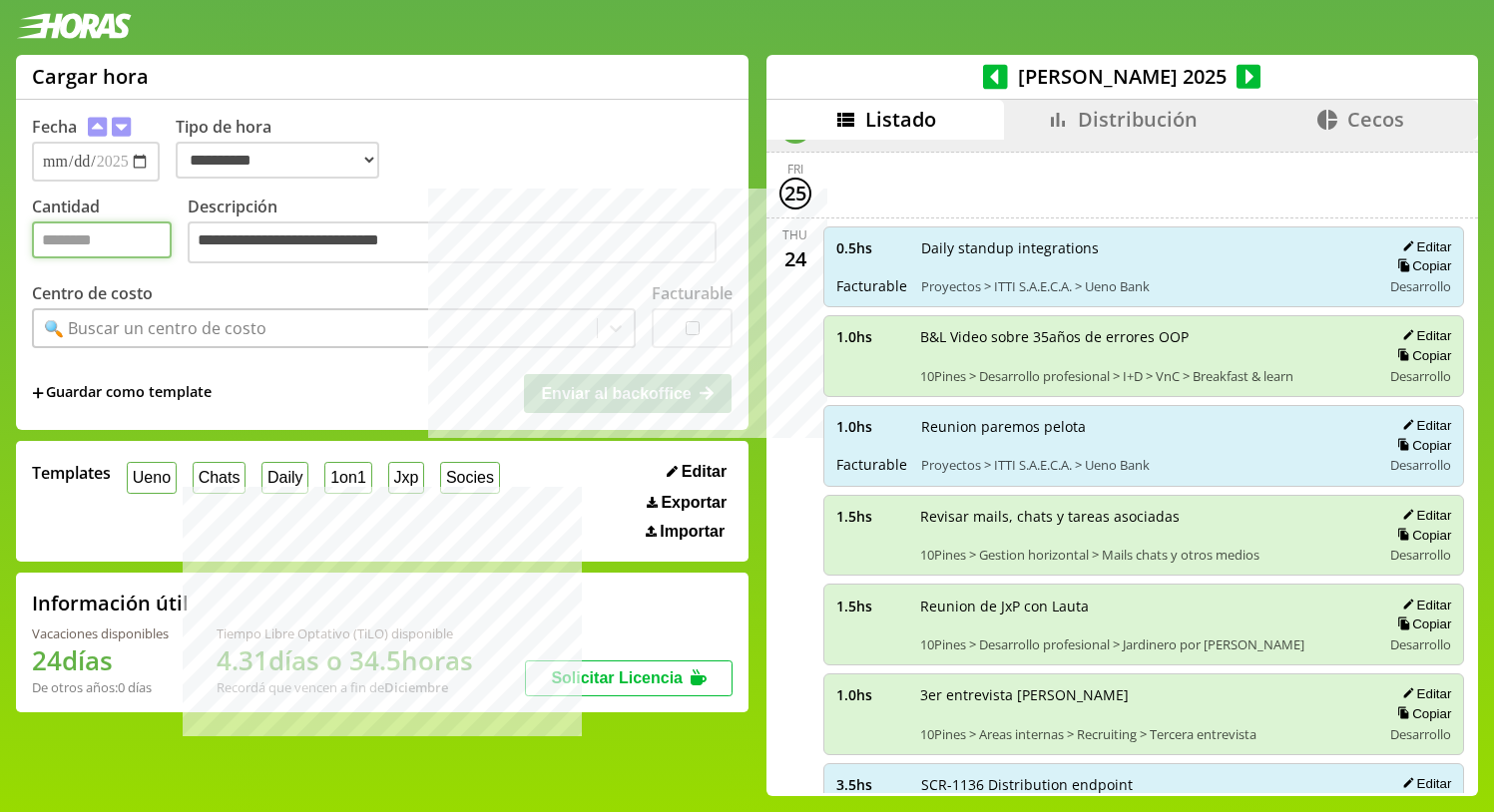 click on "Cantidad" at bounding box center [102, 239] 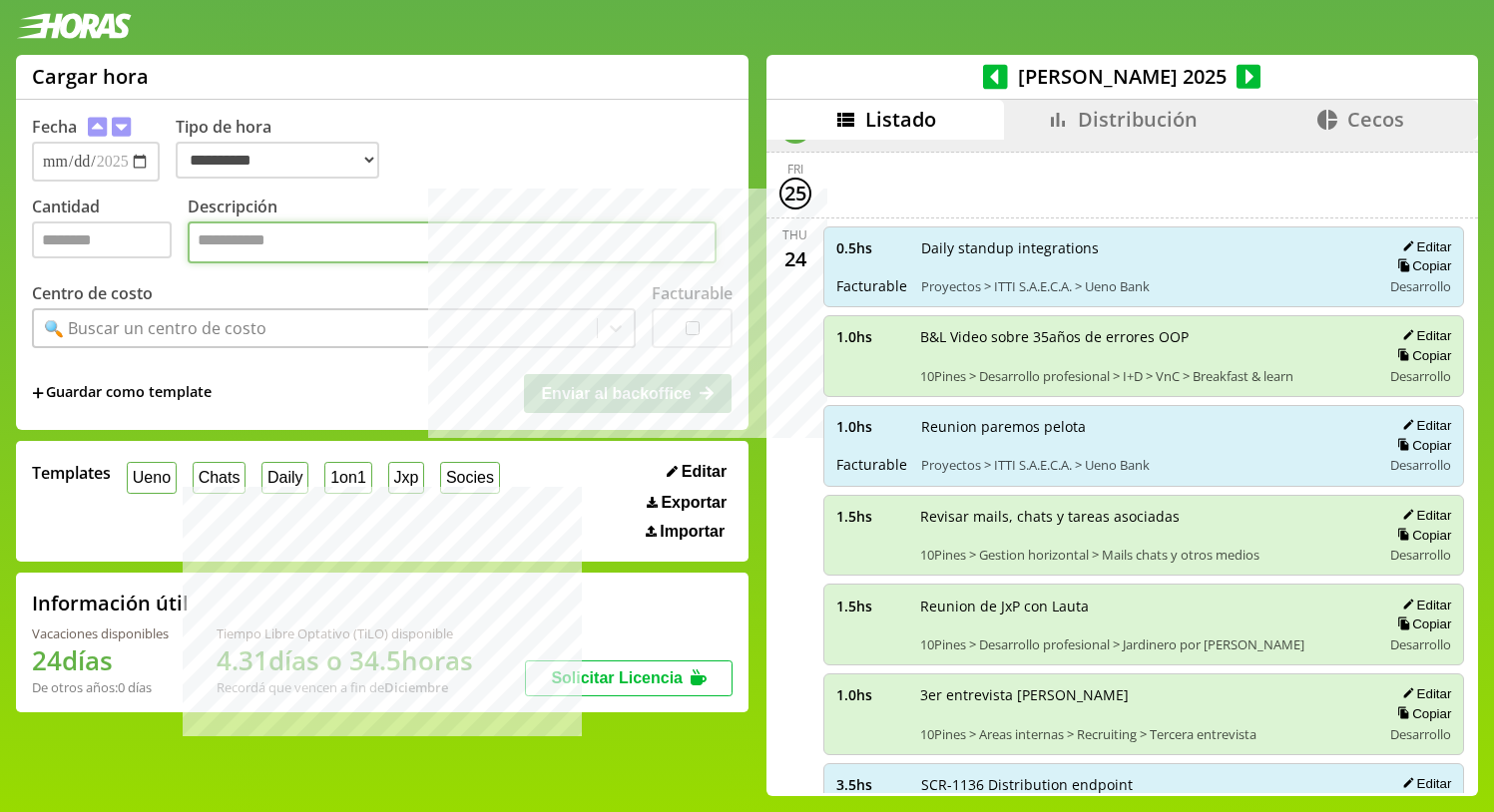 paste on "**********" 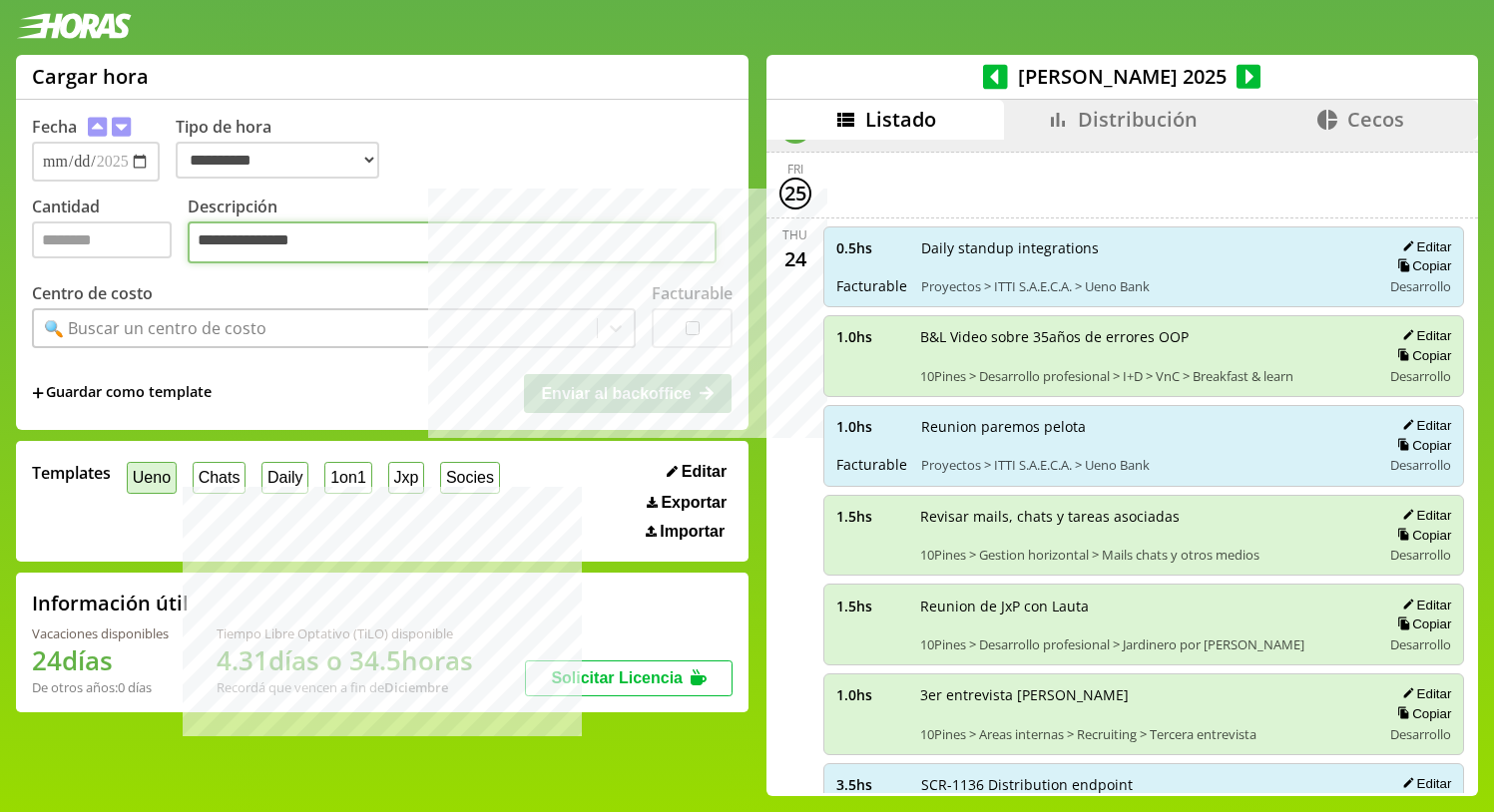 type on "**********" 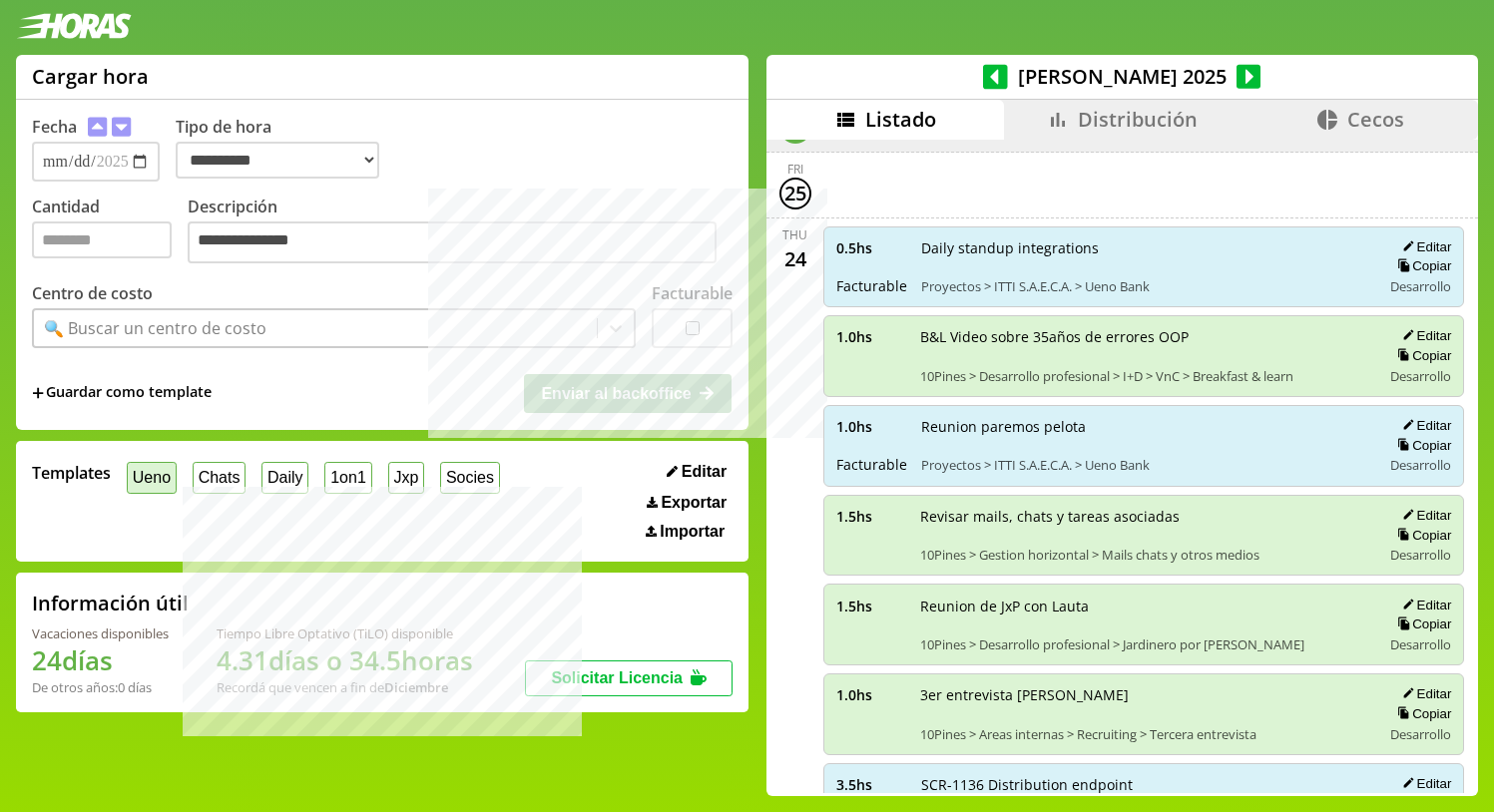 click on "Ueno" at bounding box center [152, 477] 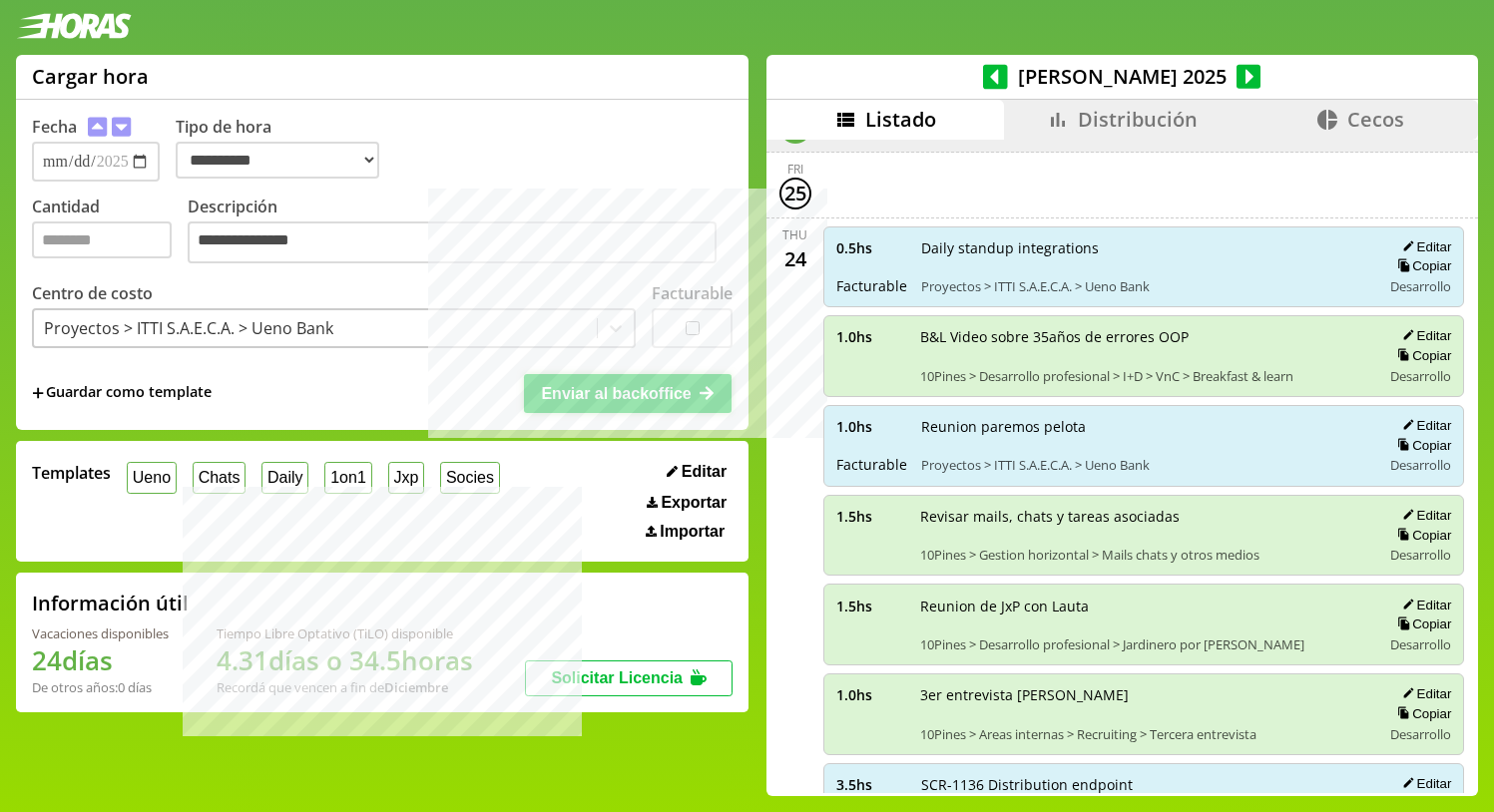 click on "Enviar al backoffice" at bounding box center [628, 393] 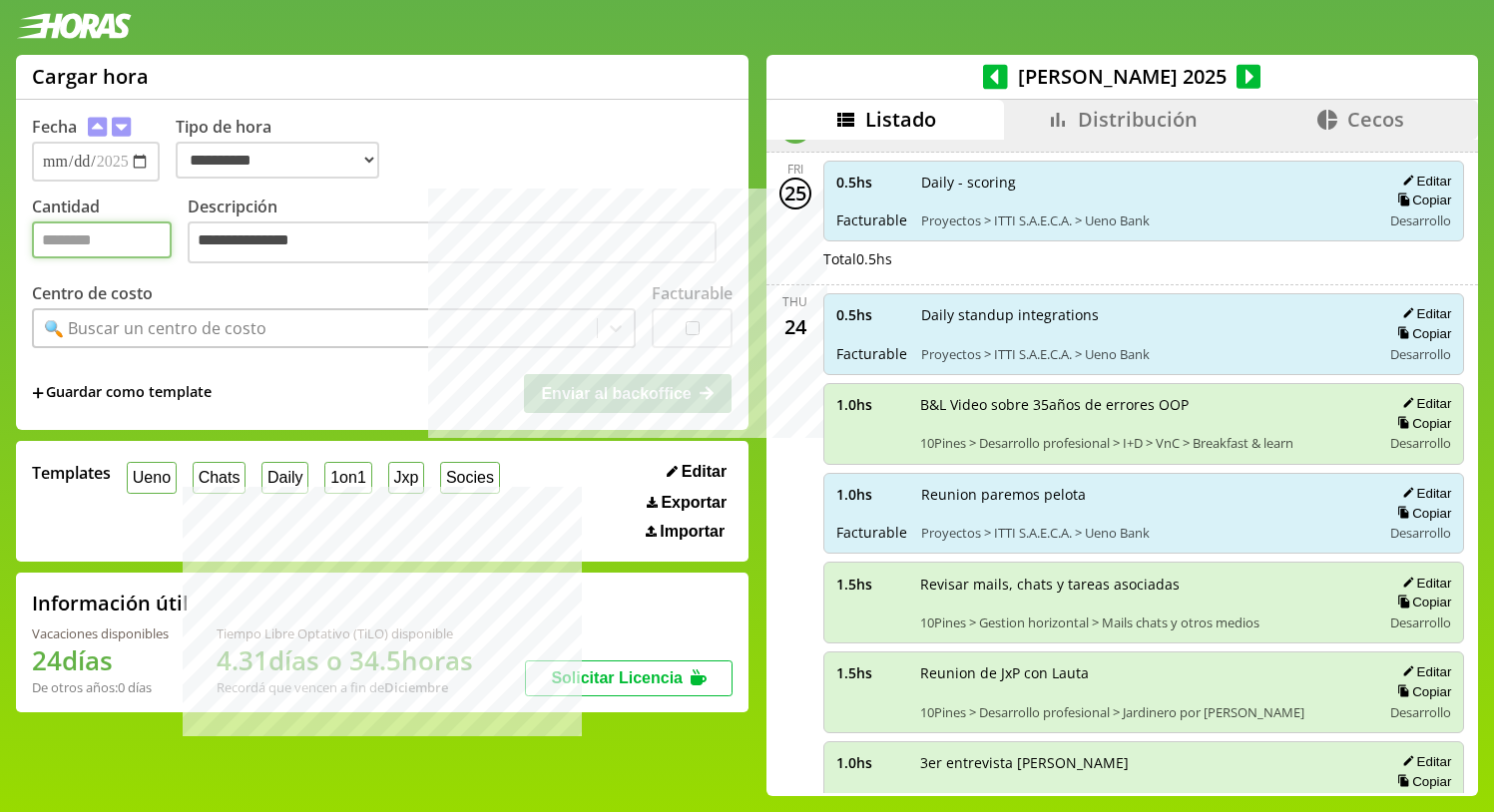 click on "Cantidad" at bounding box center [102, 239] 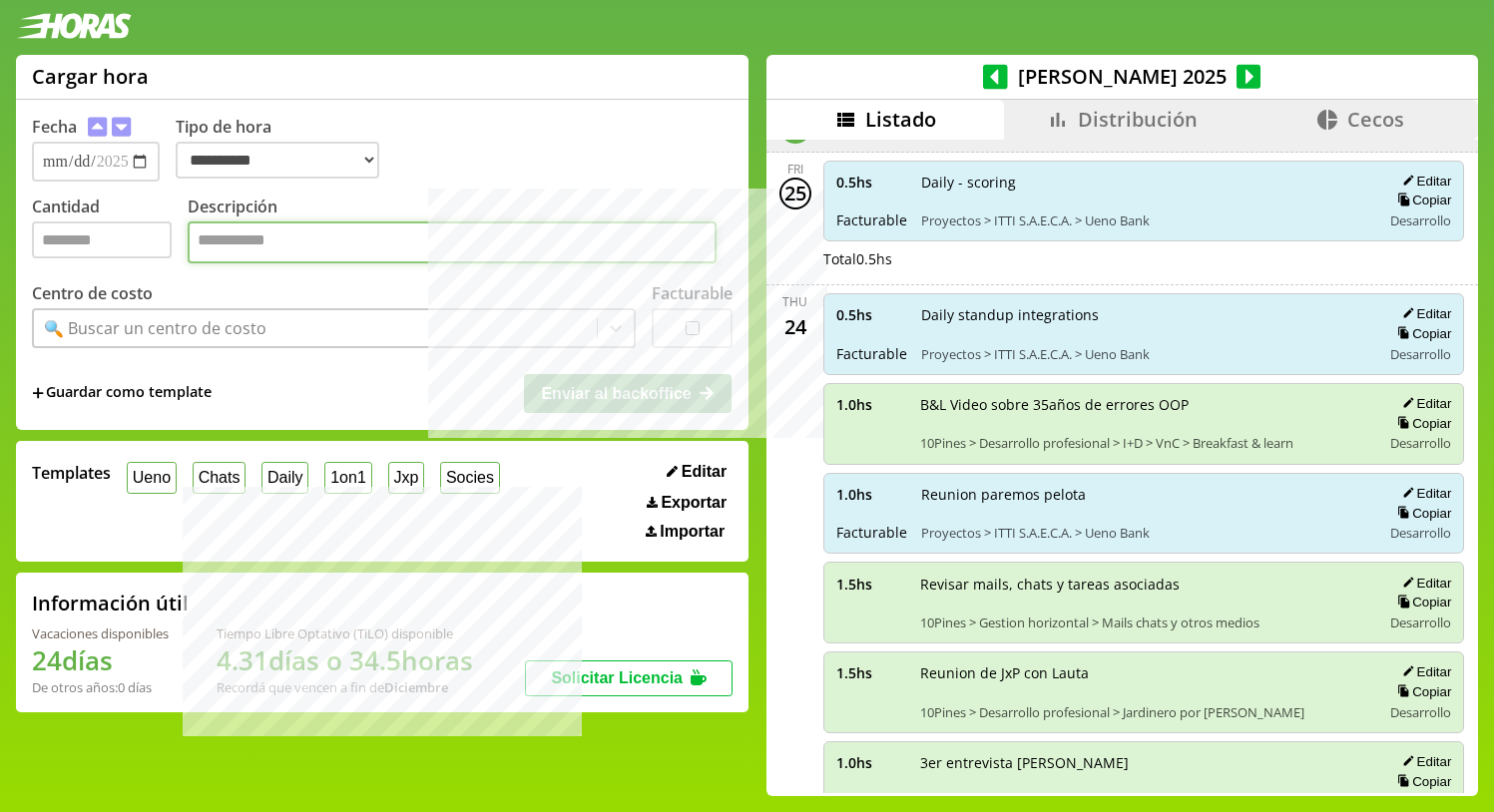 paste on "**********" 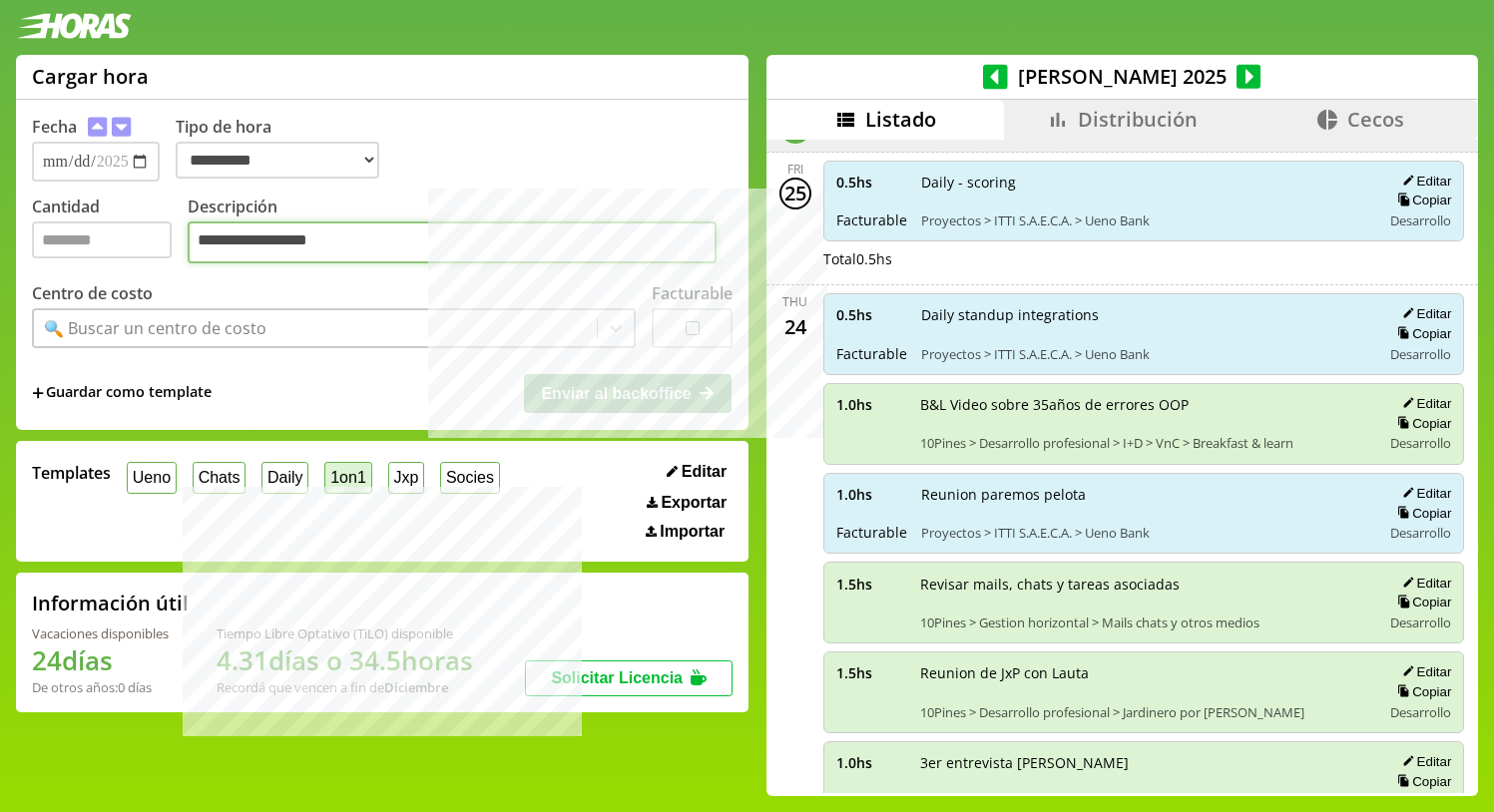 type on "**********" 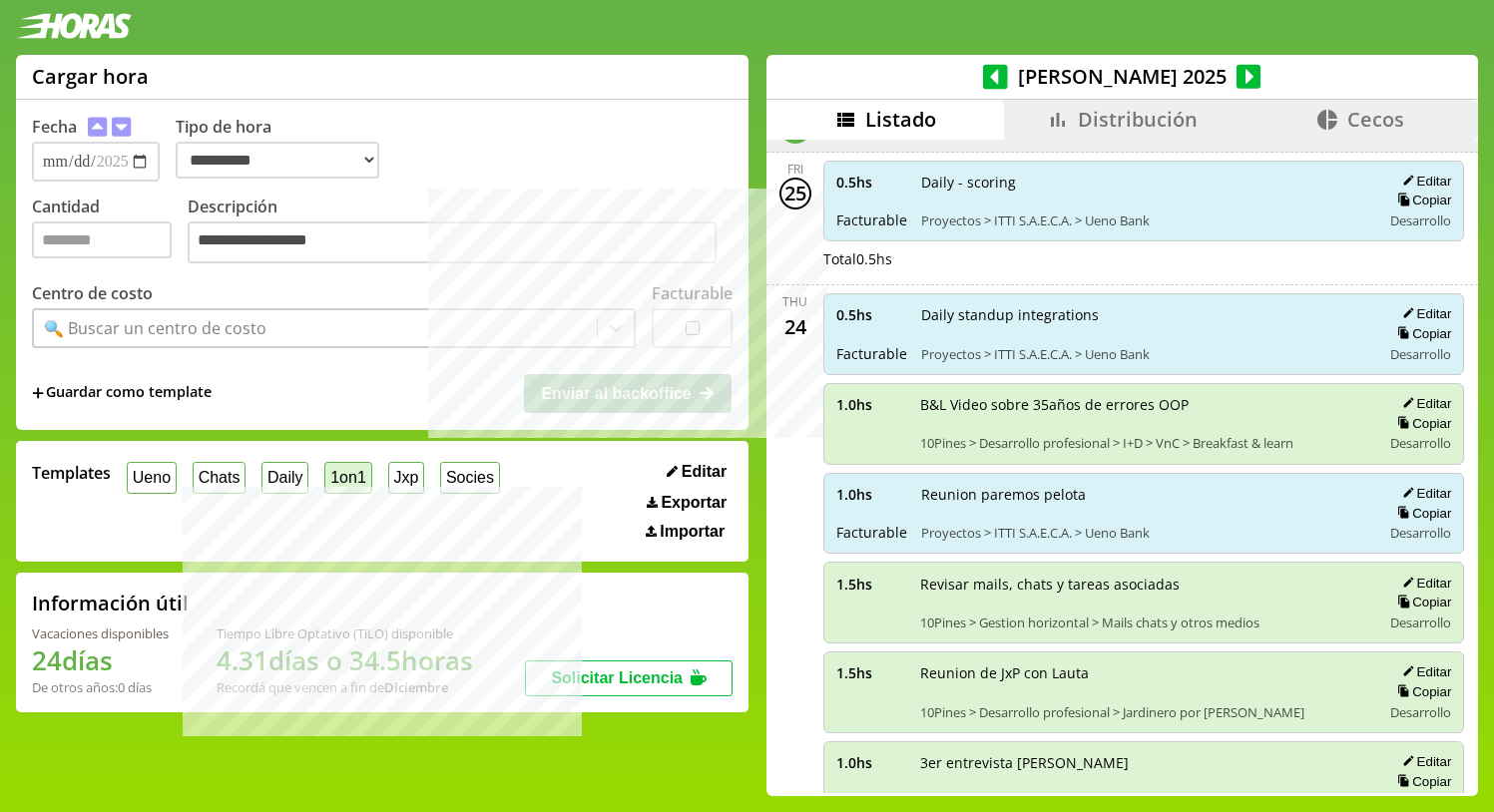 click on "1on1" at bounding box center [347, 477] 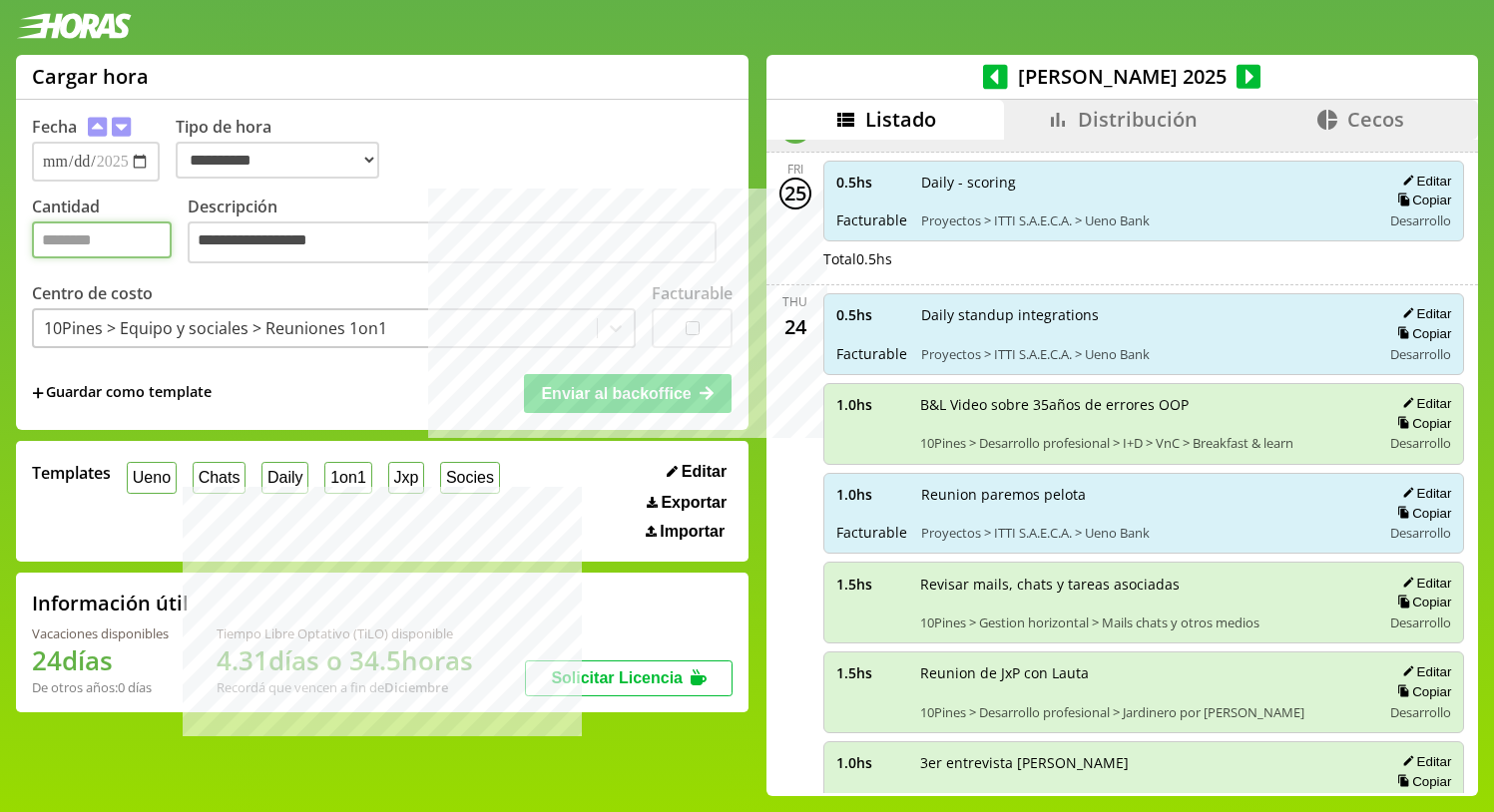 click on "*" at bounding box center [102, 239] 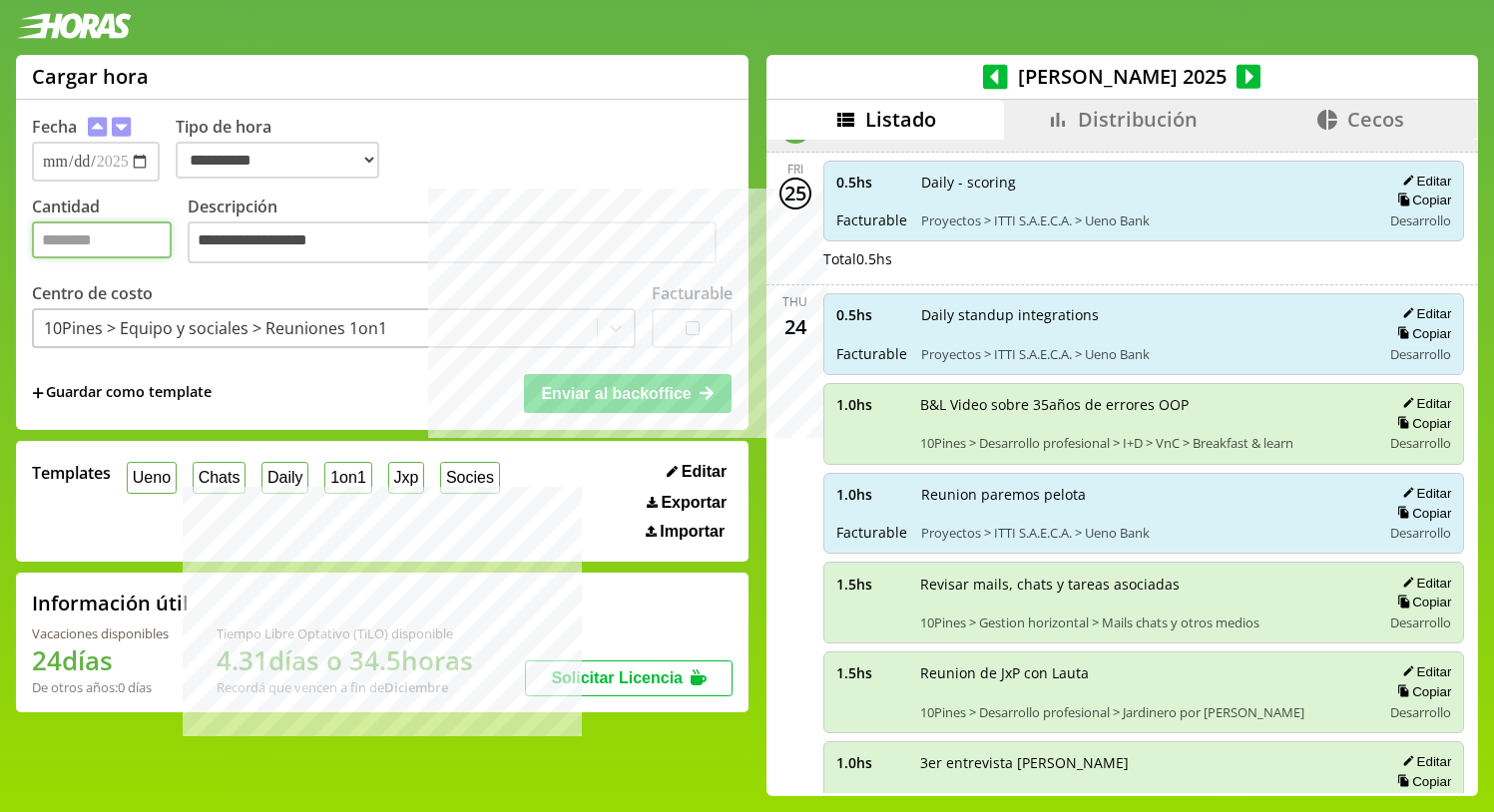 type on "***" 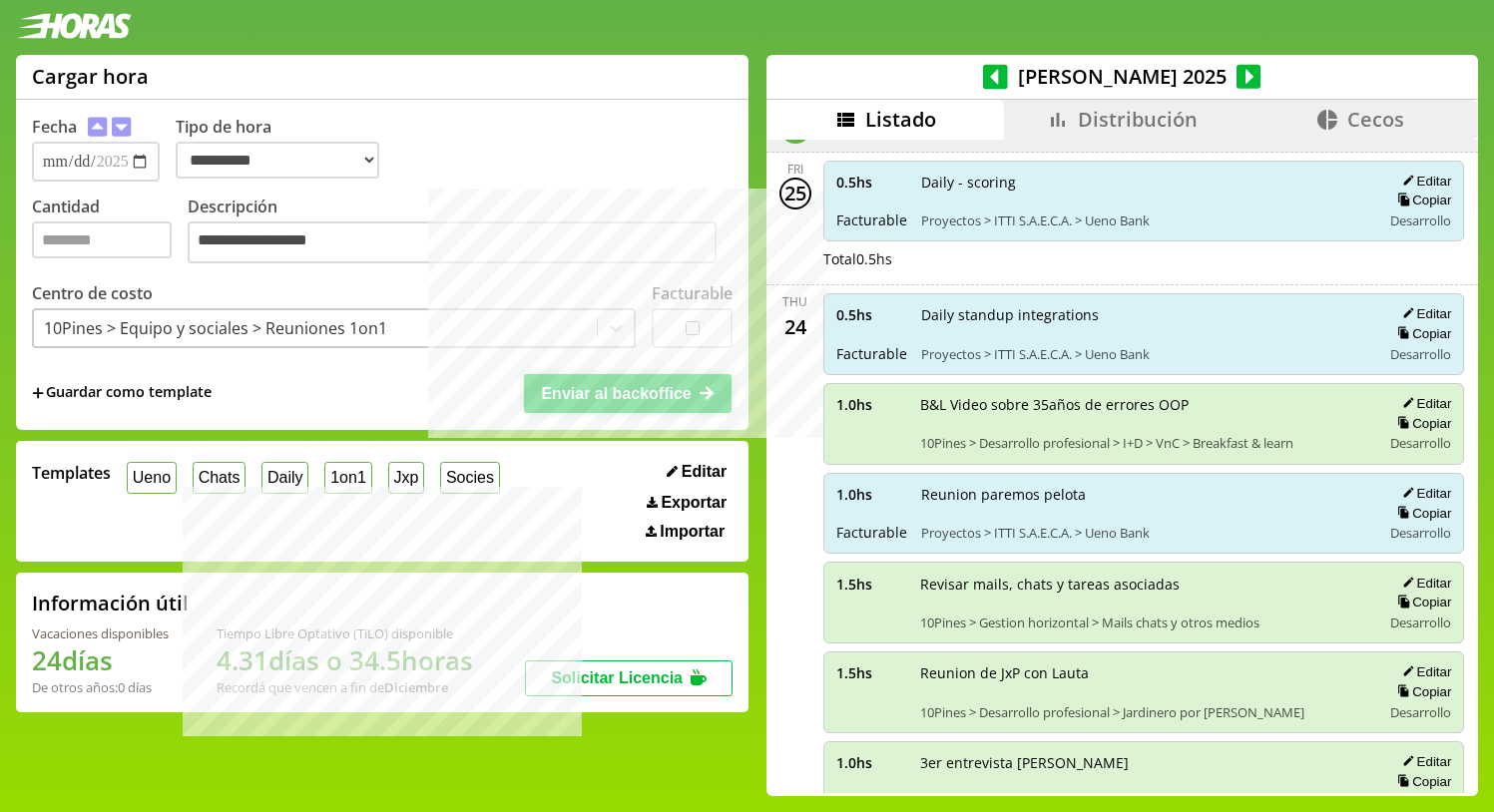 click on "Enviar al backoffice" at bounding box center [616, 393] 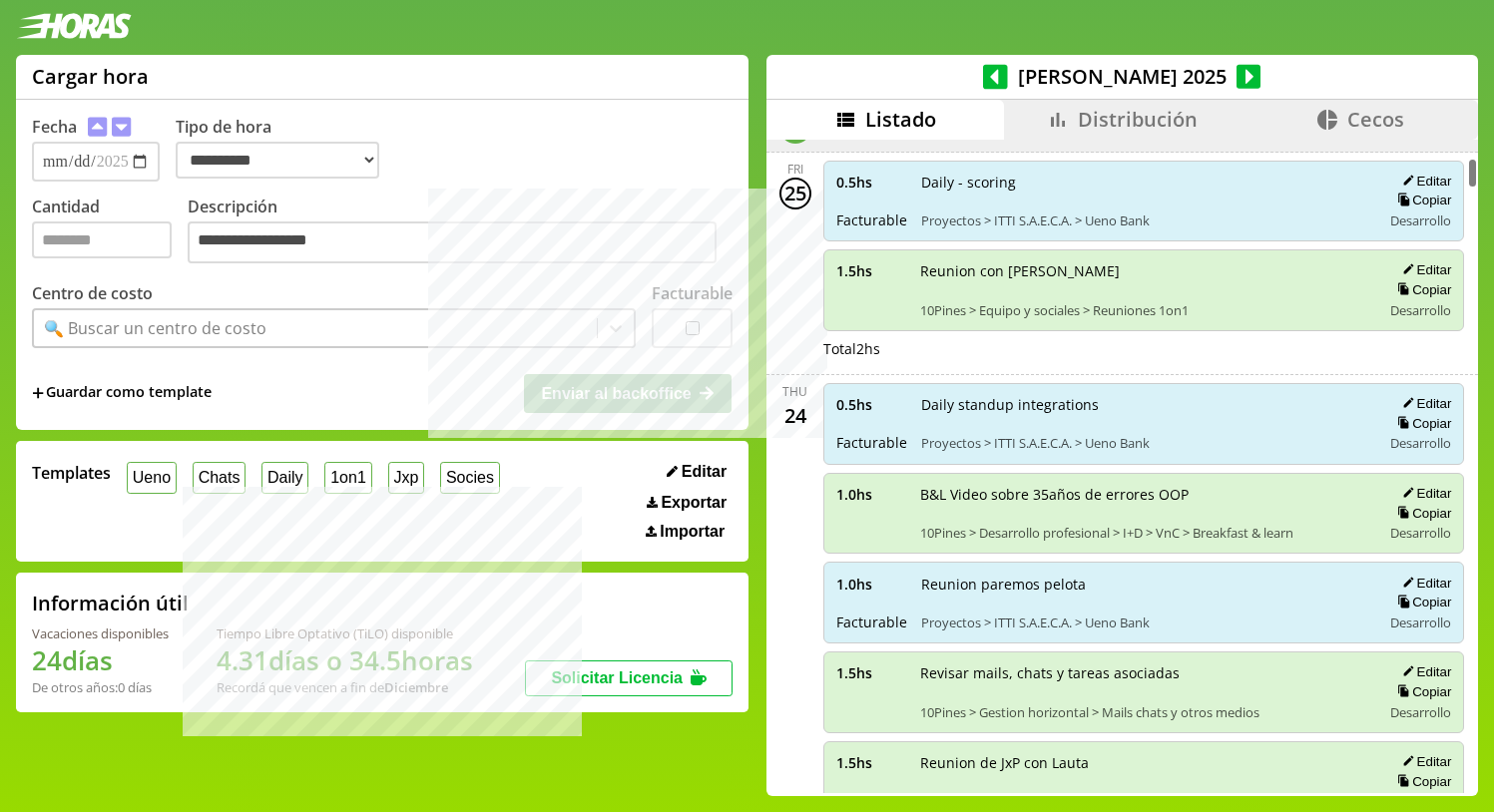 click on "**********" at bounding box center [747, 434] 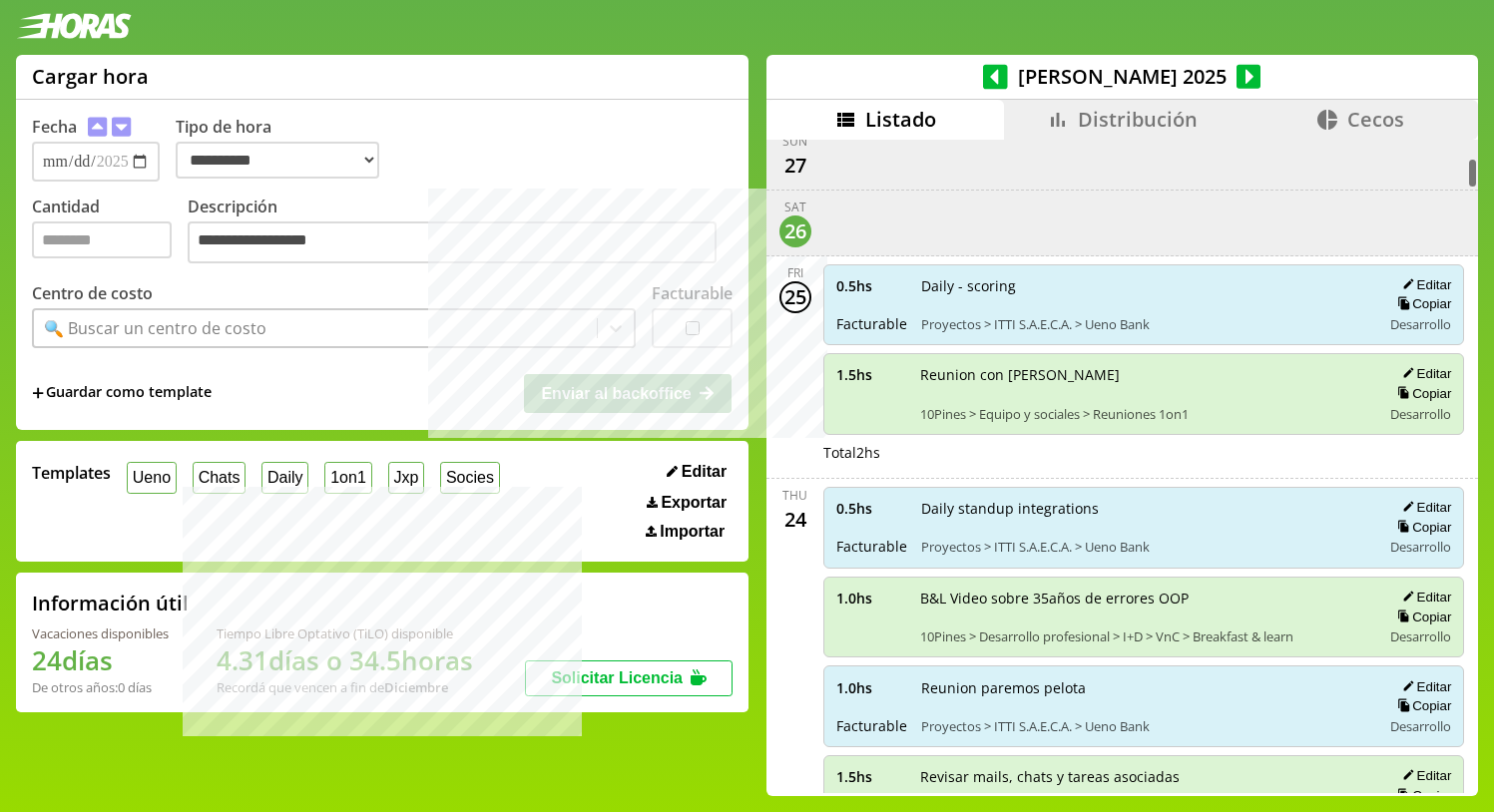 scroll, scrollTop: 270, scrollLeft: 0, axis: vertical 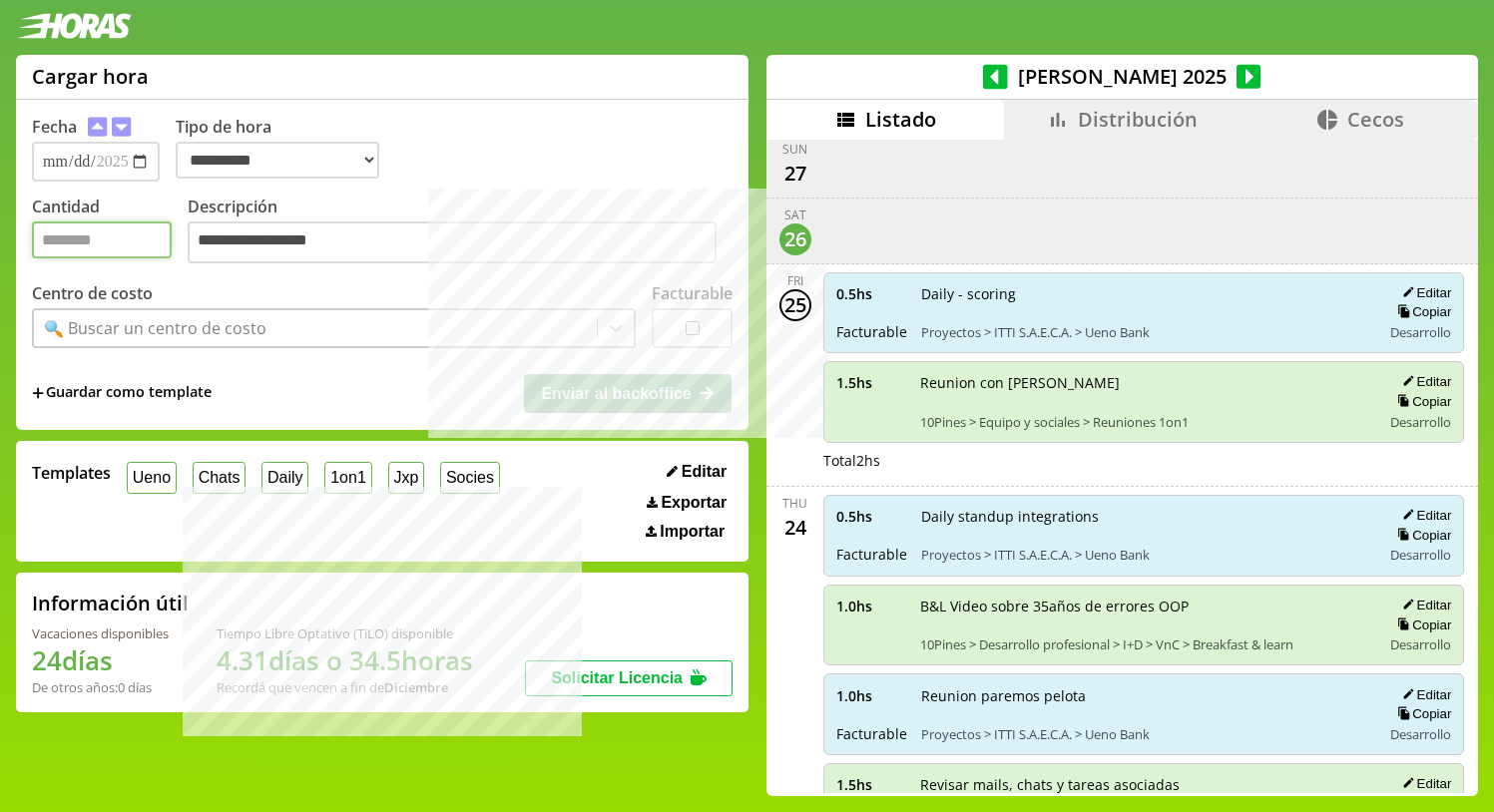 click on "Cantidad" at bounding box center (102, 239) 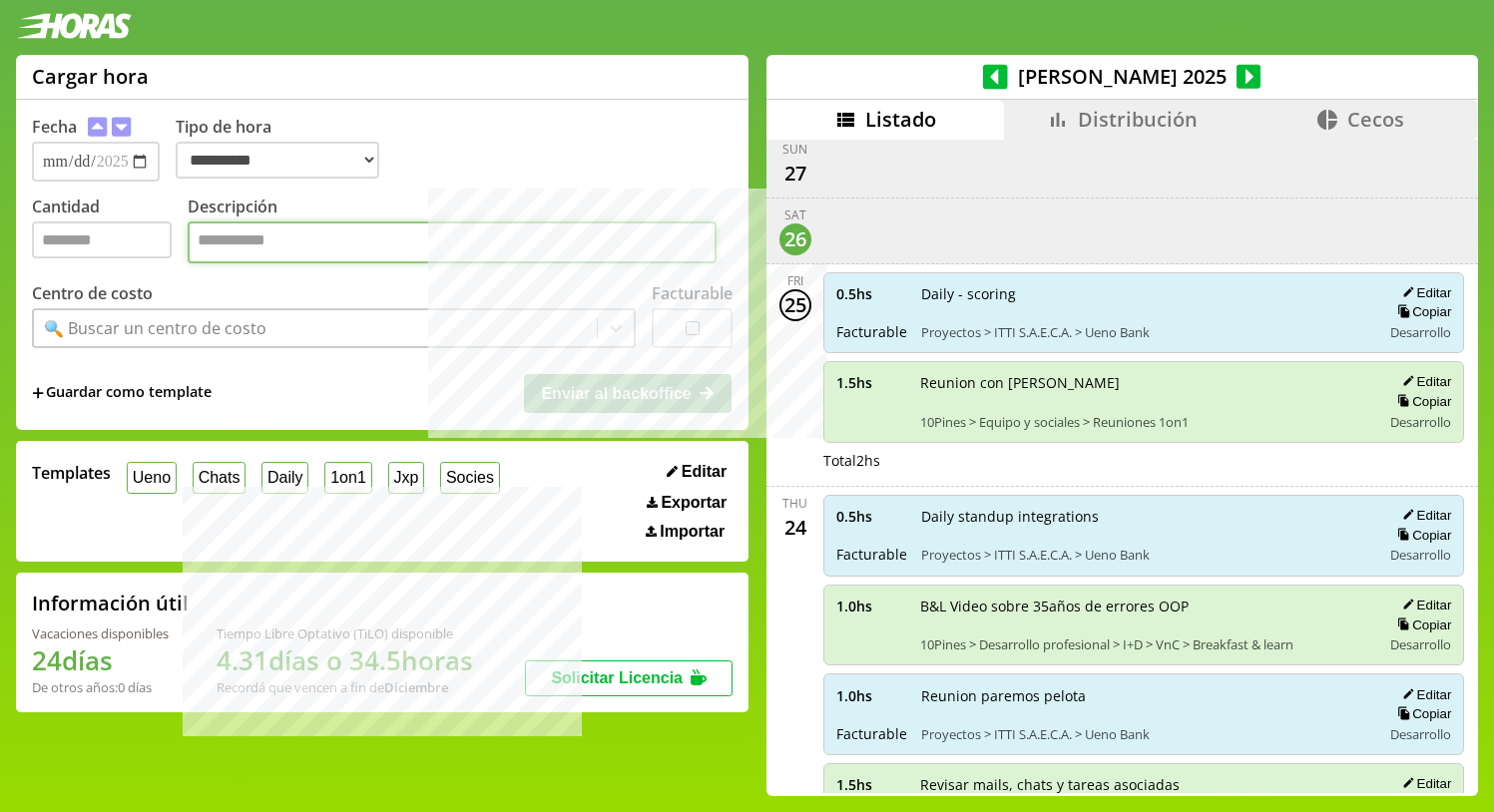 paste on "**********" 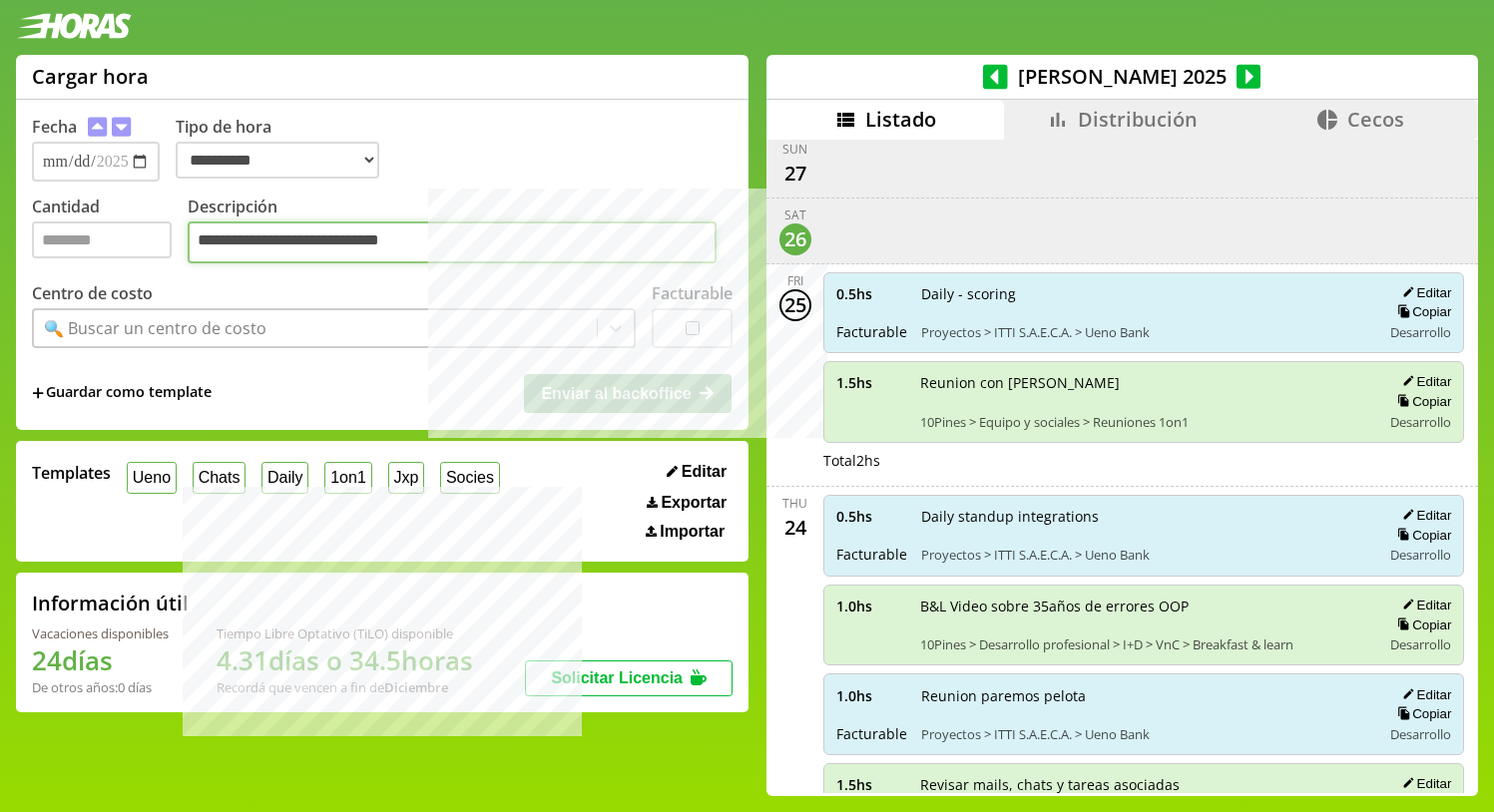 type on "**********" 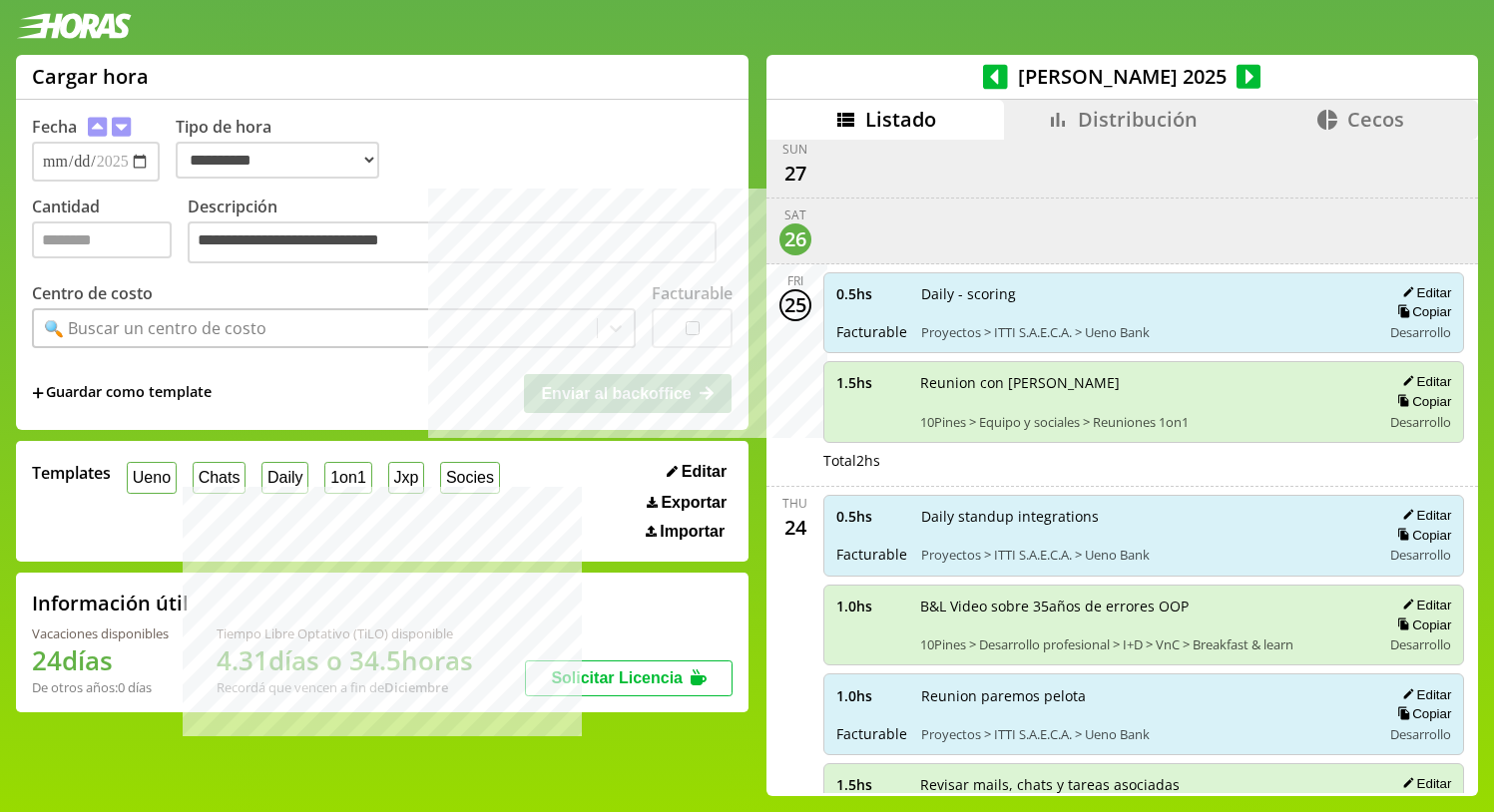 click on "Ueno" at bounding box center [152, 477] 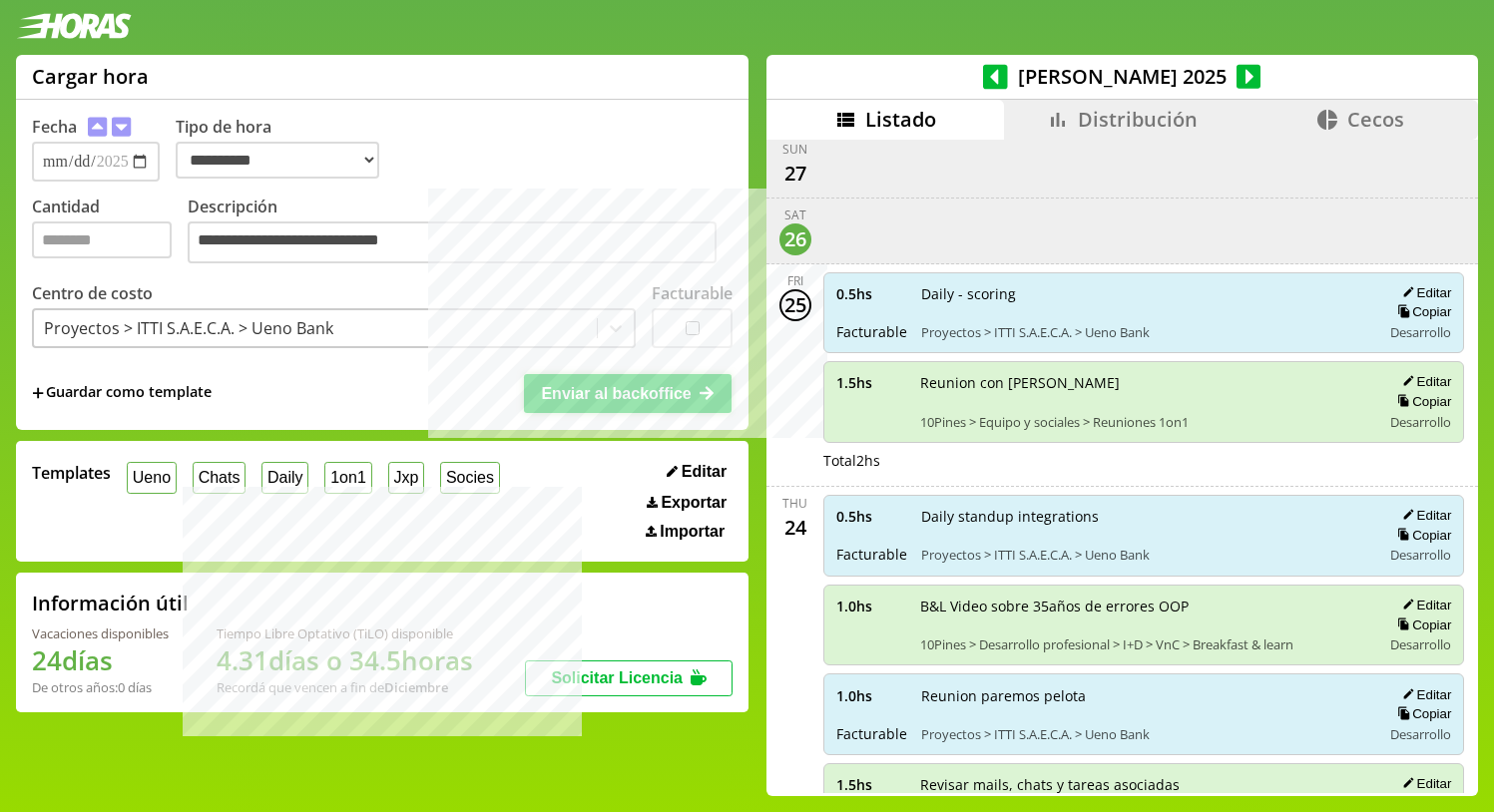 click on "Enviar al backoffice" at bounding box center [616, 393] 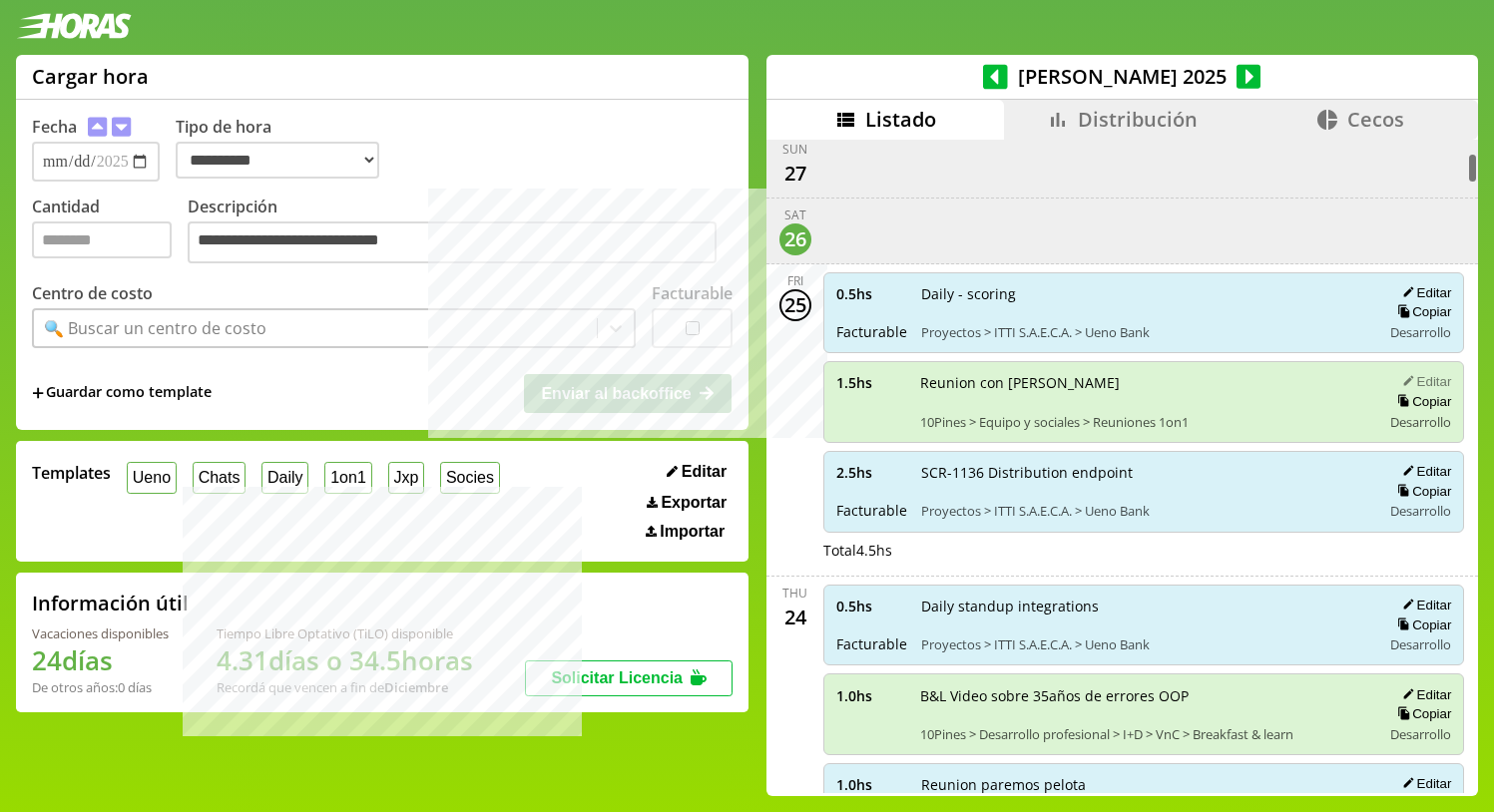 click on "Editar" at bounding box center (1423, 381) 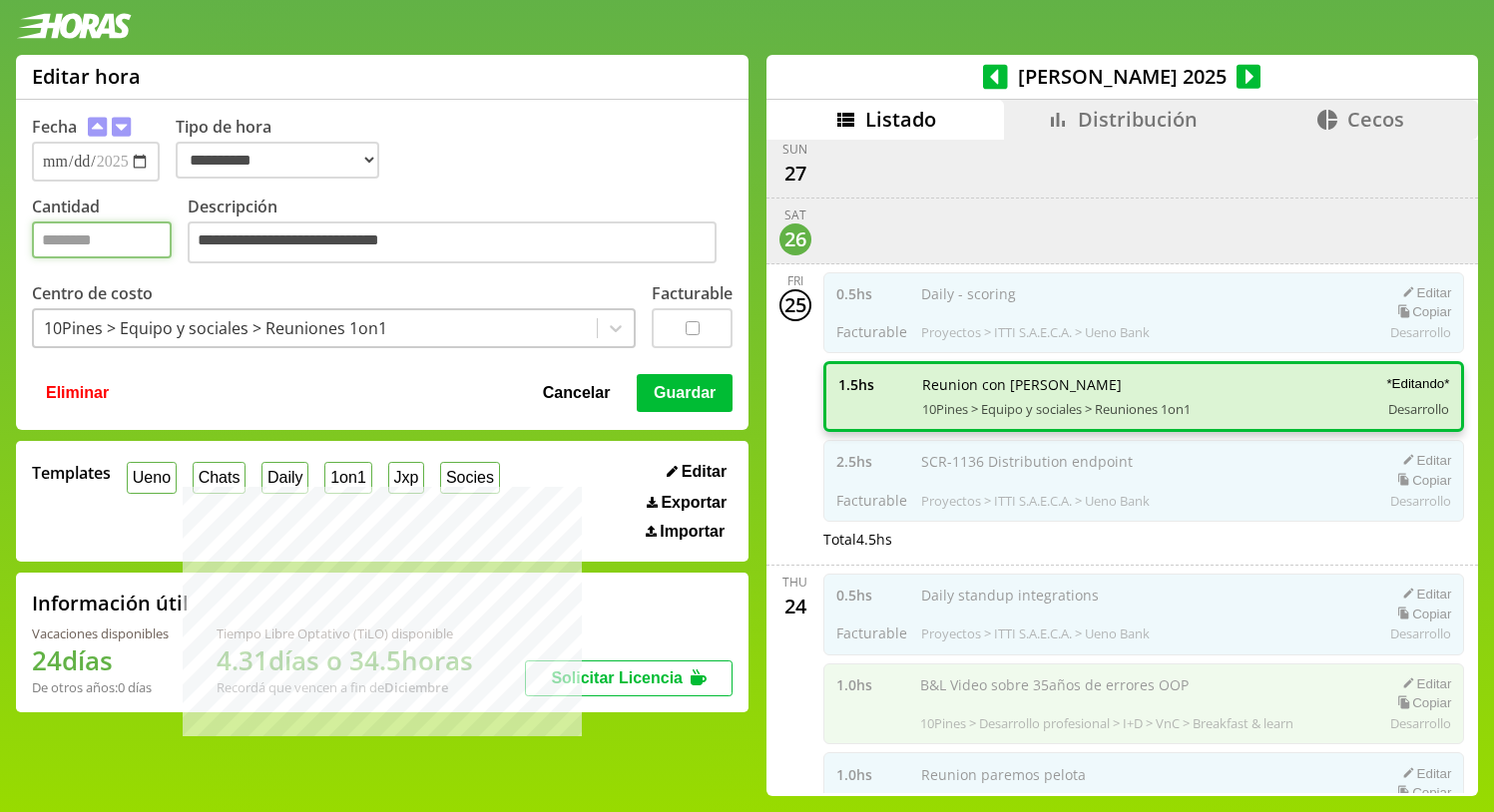 drag, startPoint x: 77, startPoint y: 242, endPoint x: 0, endPoint y: 226, distance: 78.64477 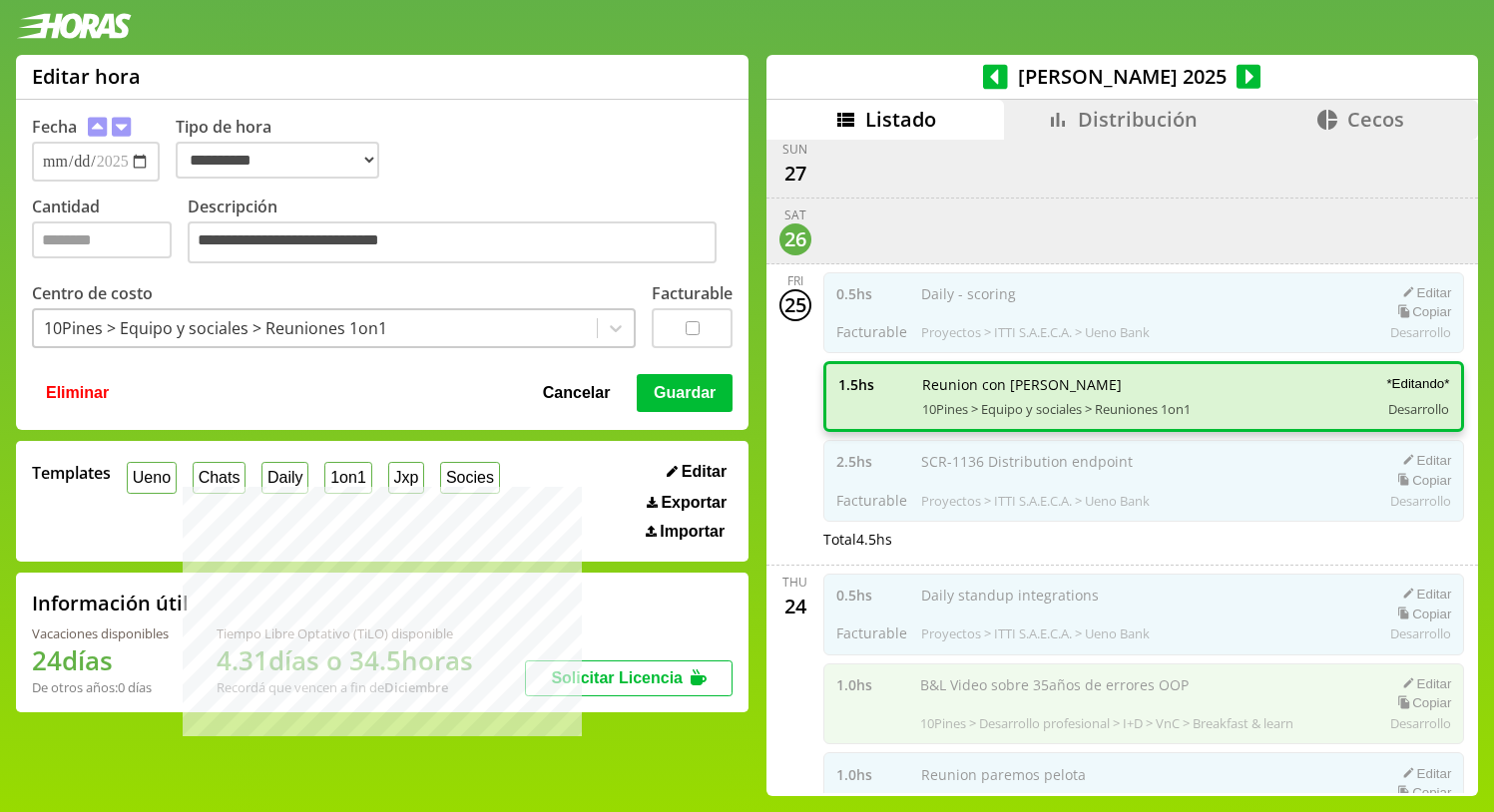 click on "Guardar" at bounding box center (685, 393) 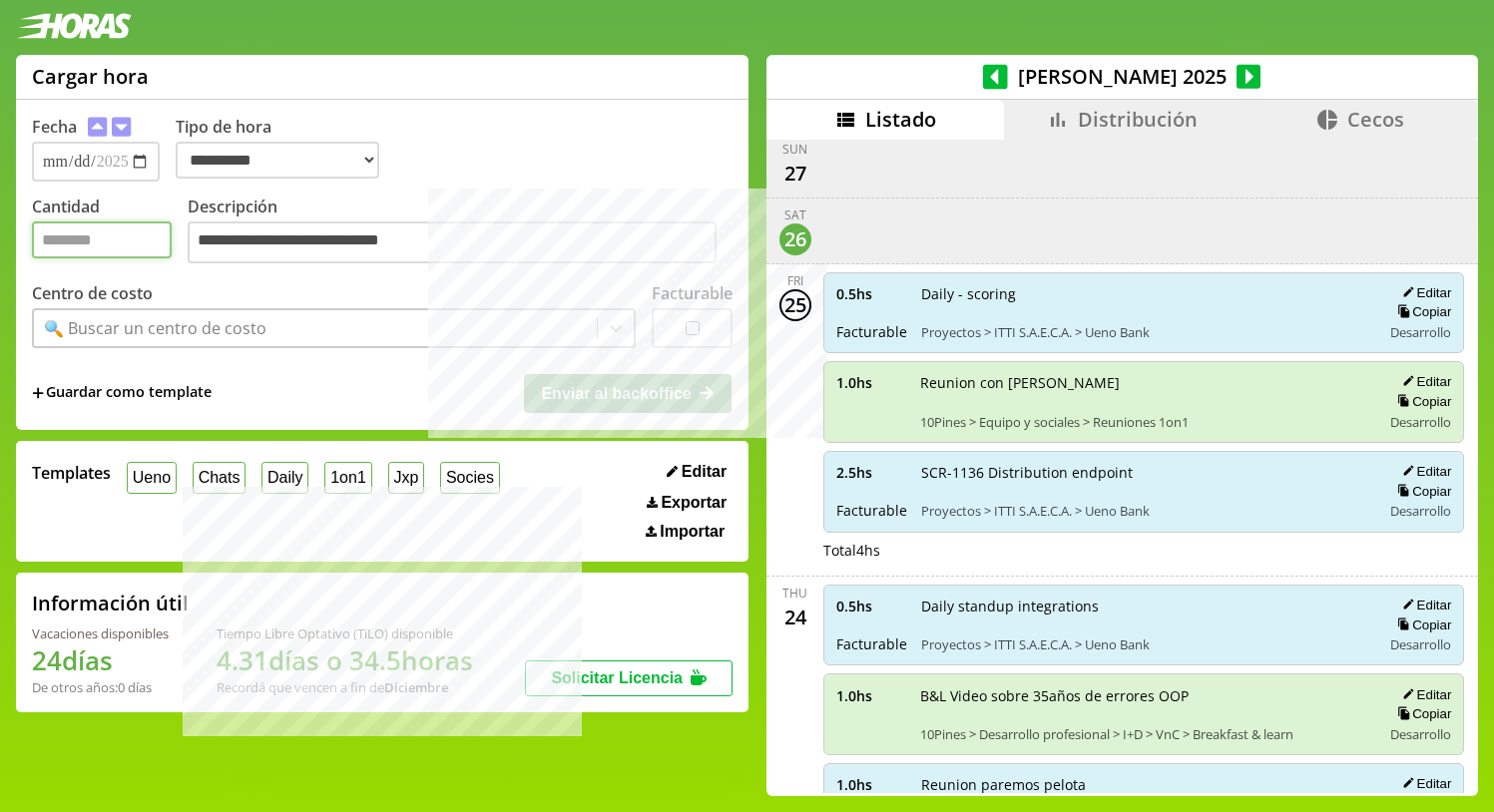 click on "Cantidad" at bounding box center (102, 239) 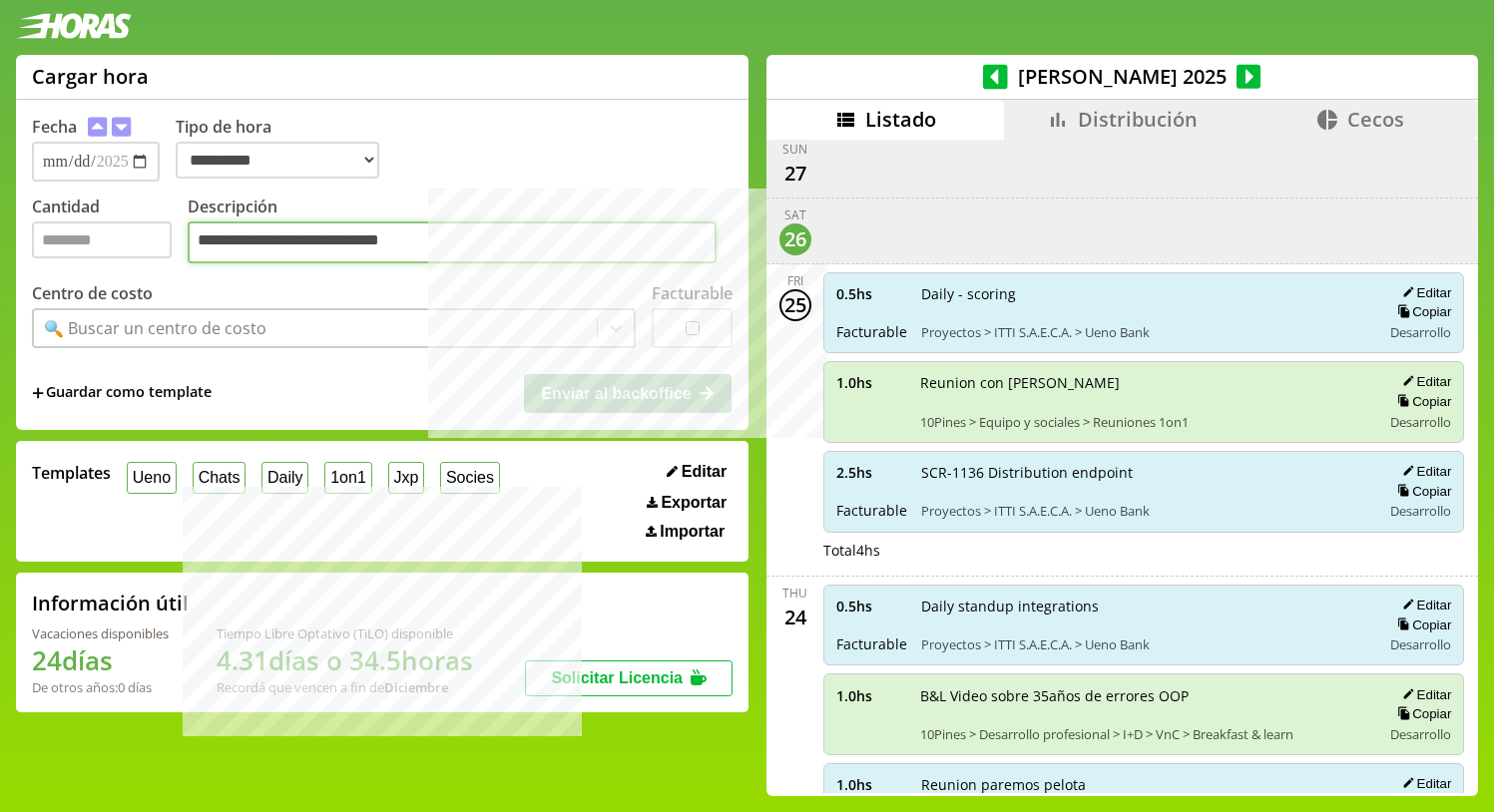click on "**********" at bounding box center (452, 242) 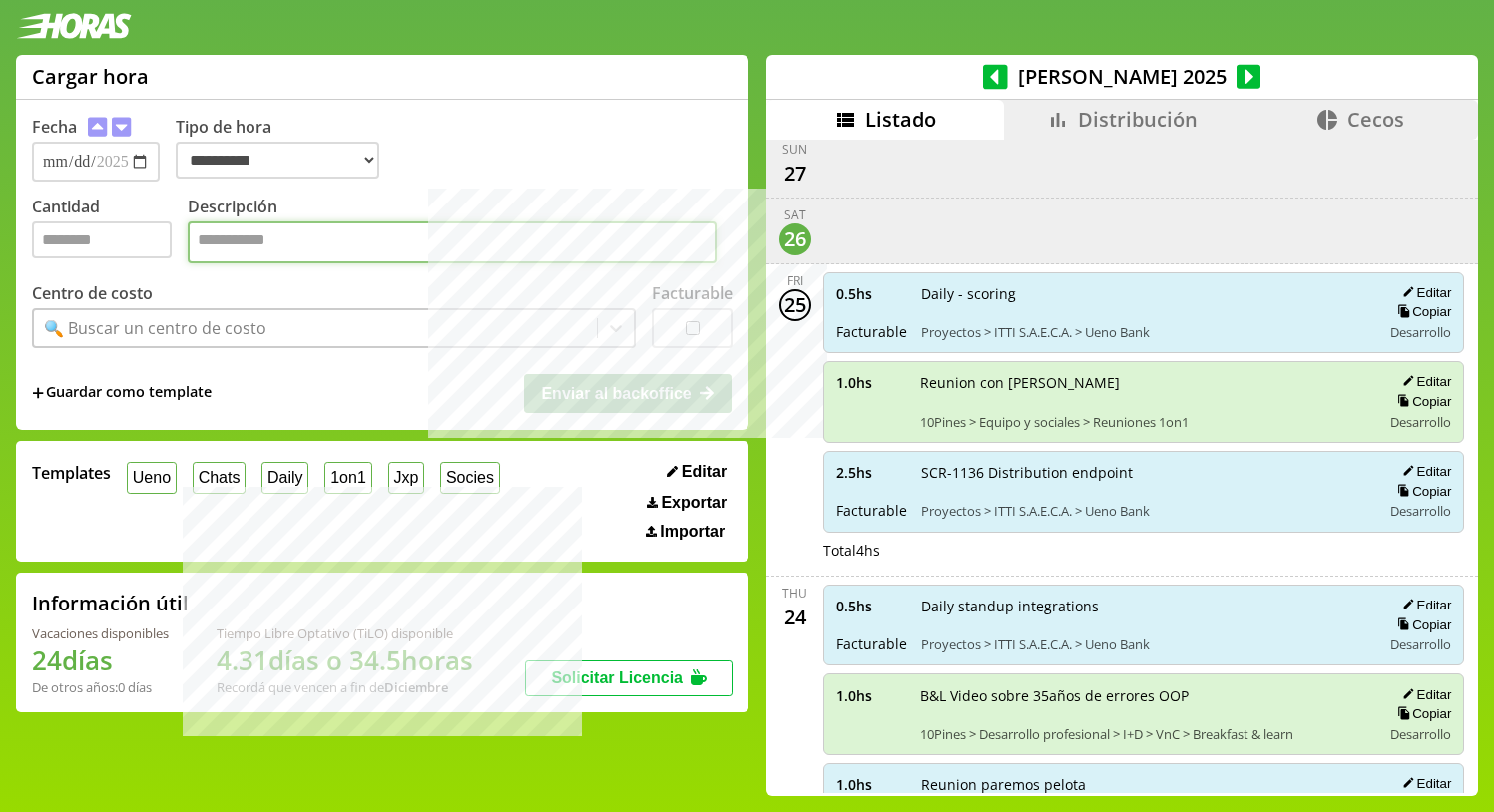 paste on "**********" 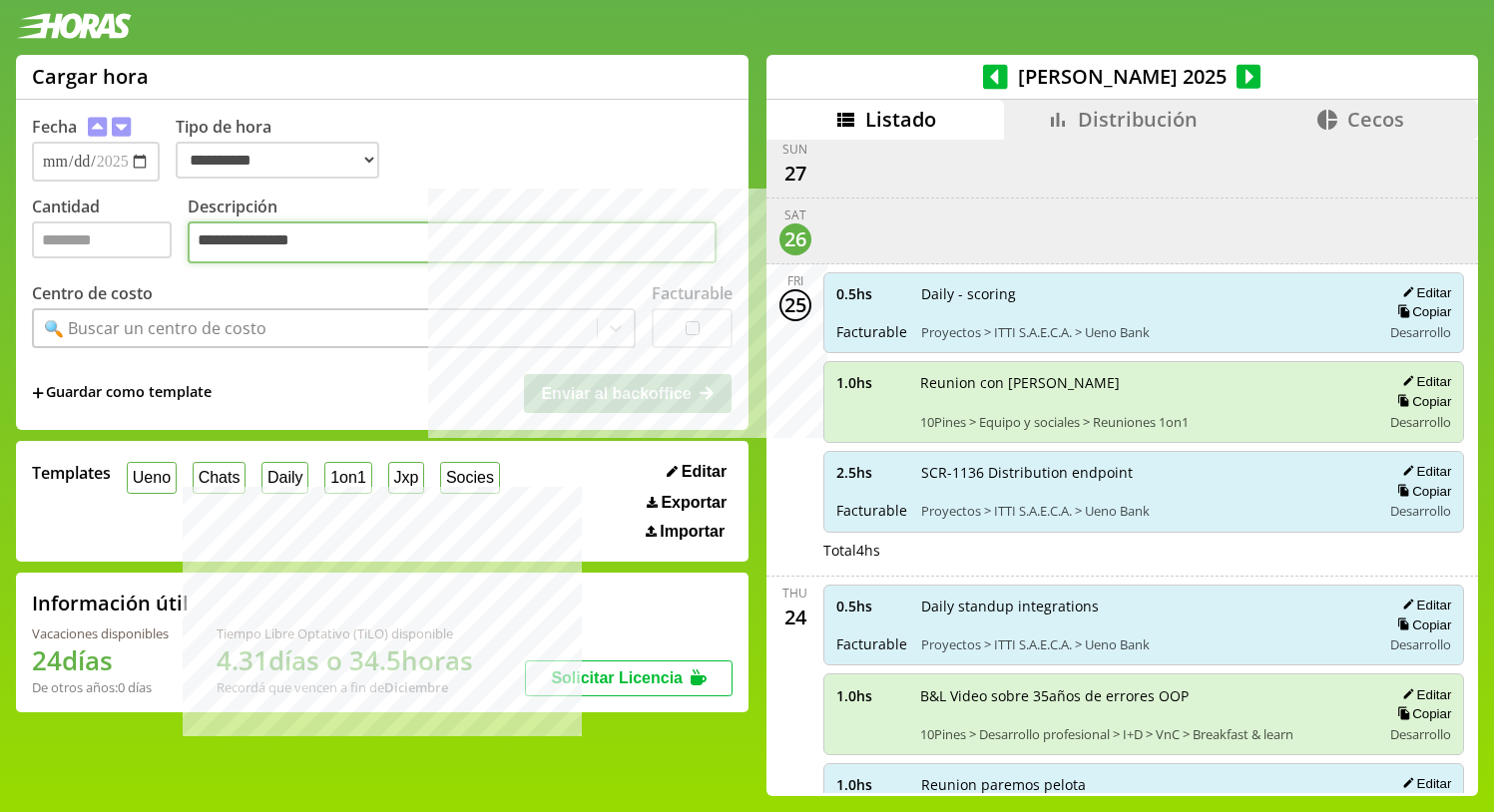 type on "**********" 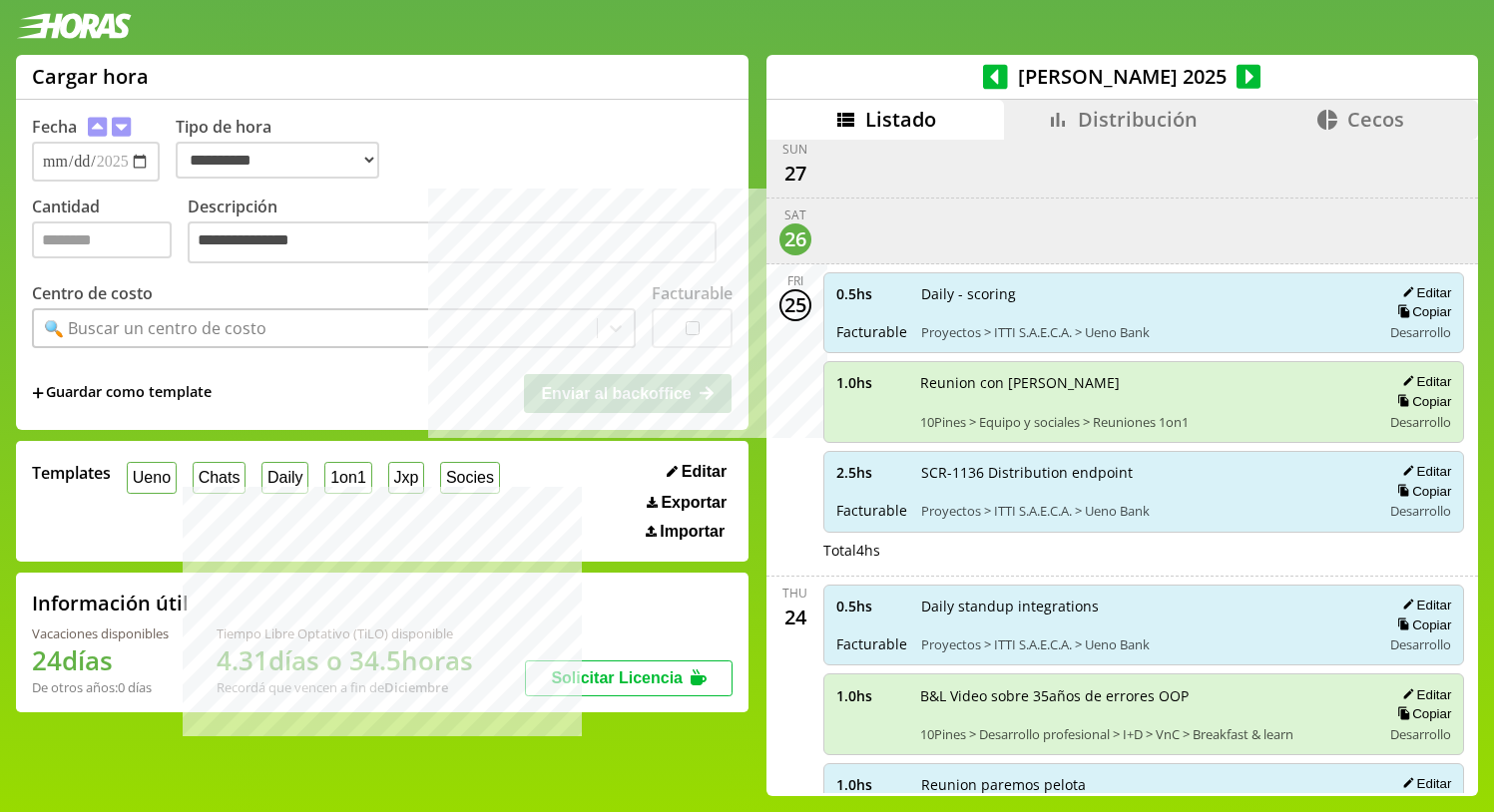 click on "🔍 Buscar un centro de costo" at bounding box center (155, 328) 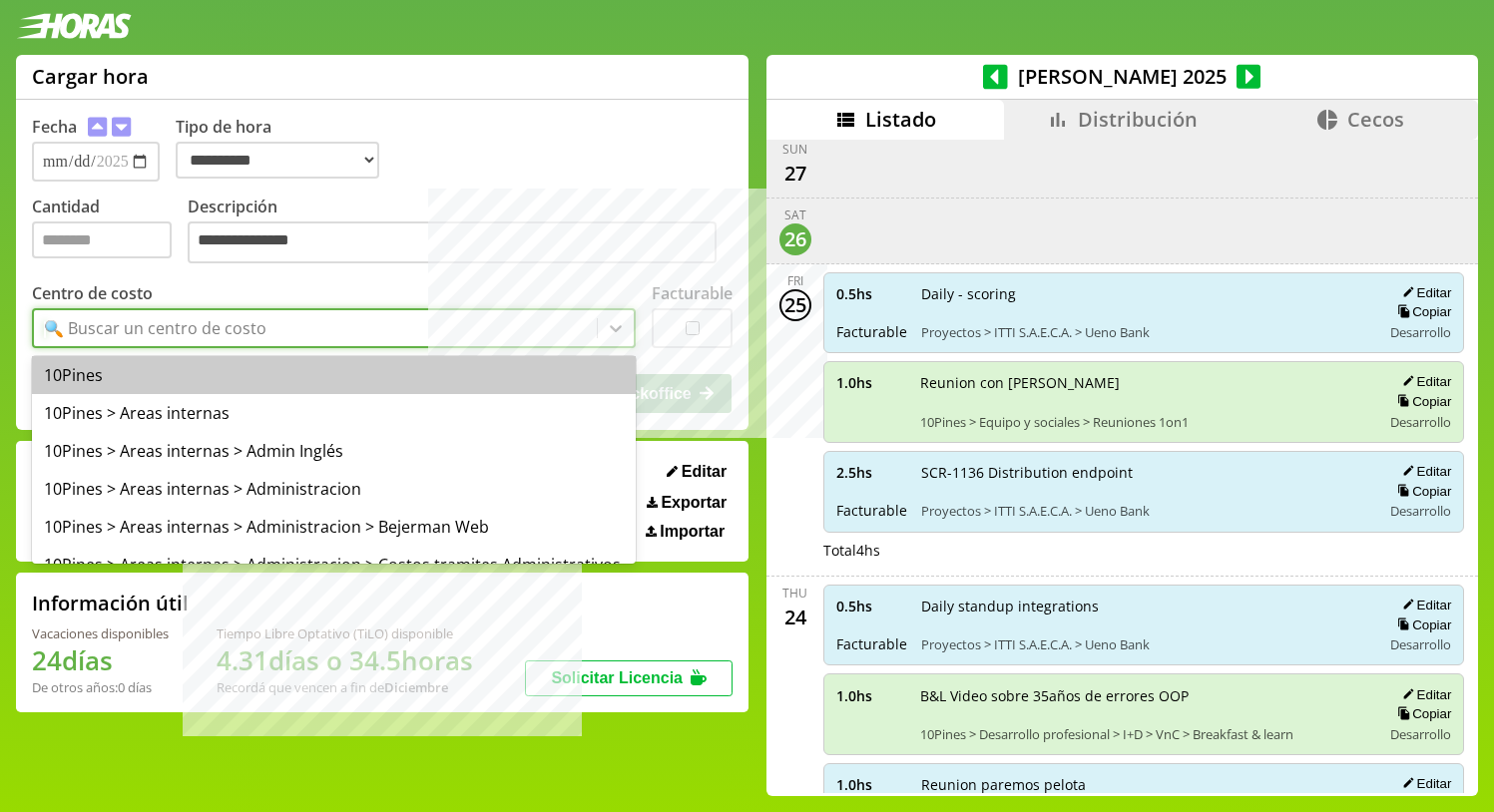 paste on "**********" 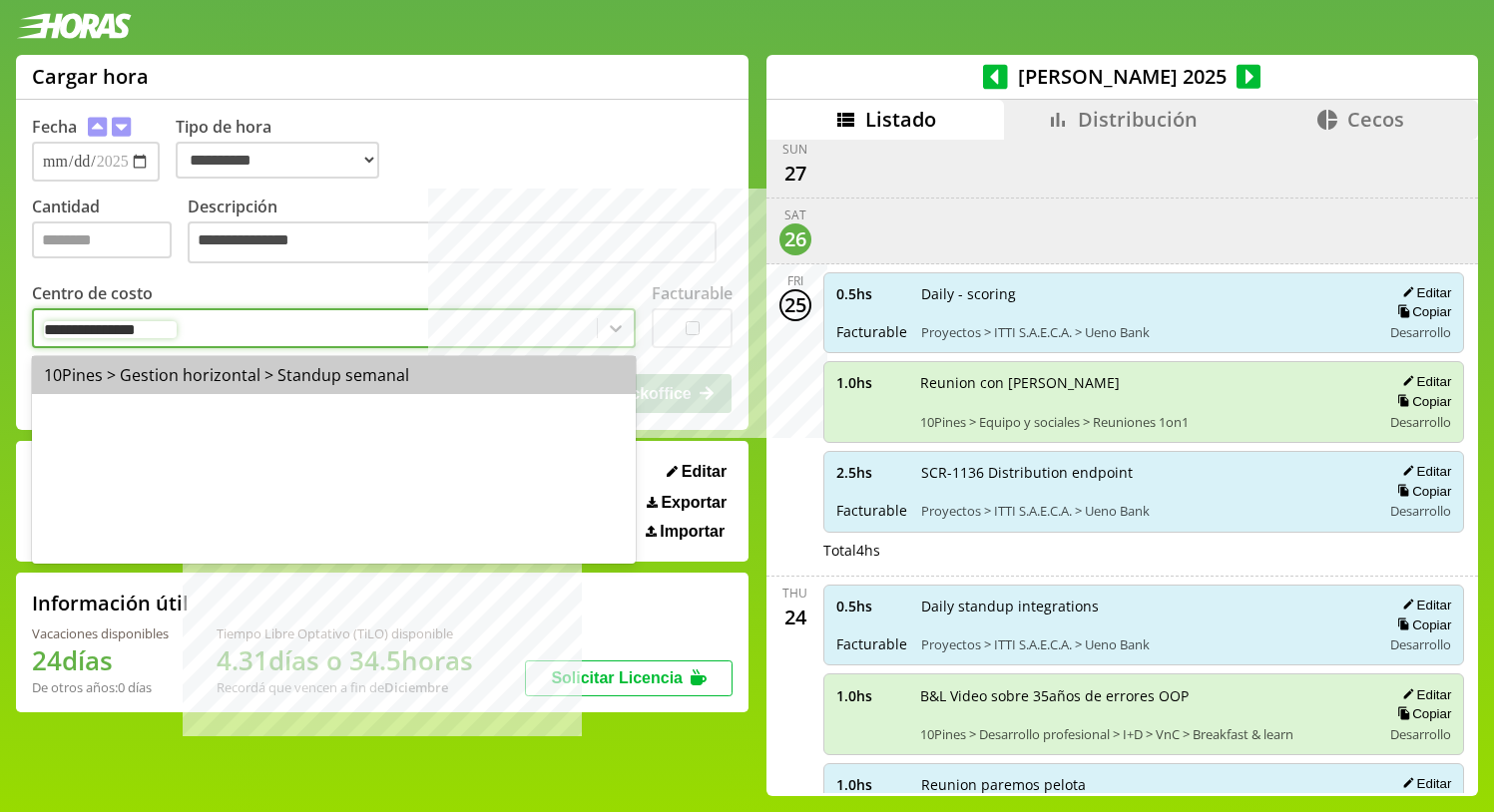 click on "10Pines > Gestion horizontal > Standup semanal" at bounding box center [333, 375] 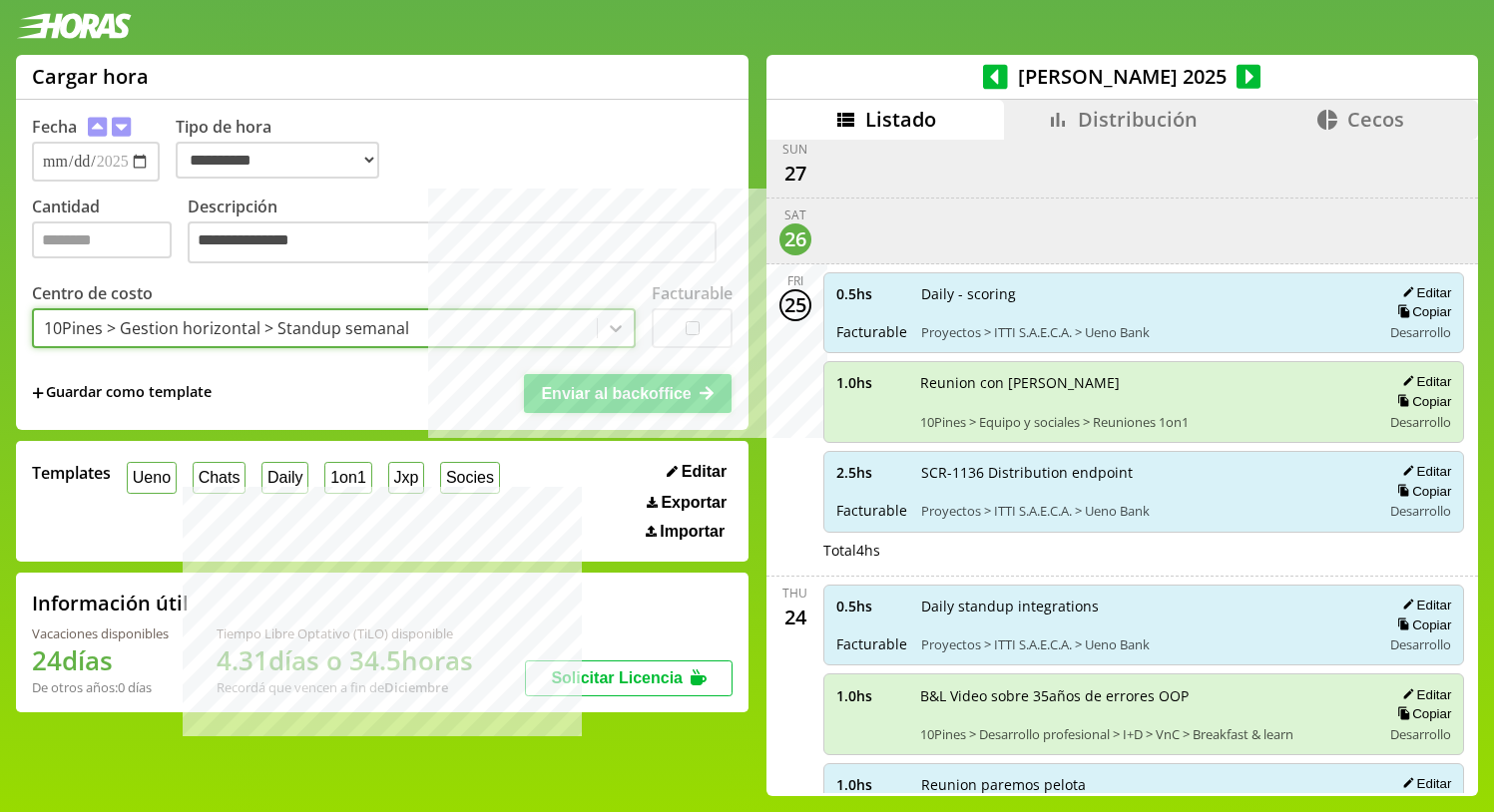 click on "Enviar al backoffice" at bounding box center (616, 393) 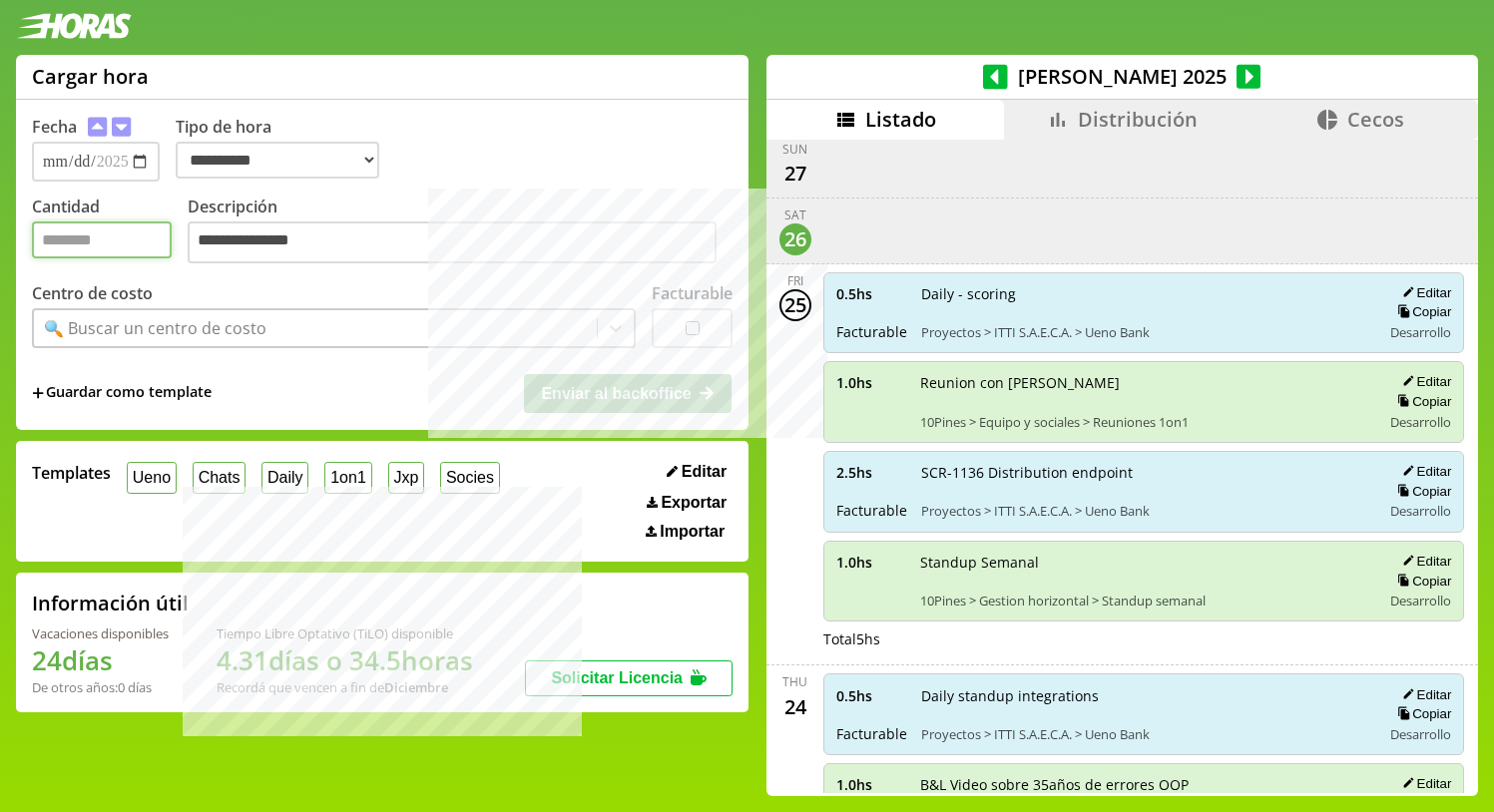 click on "Cantidad" at bounding box center (102, 239) 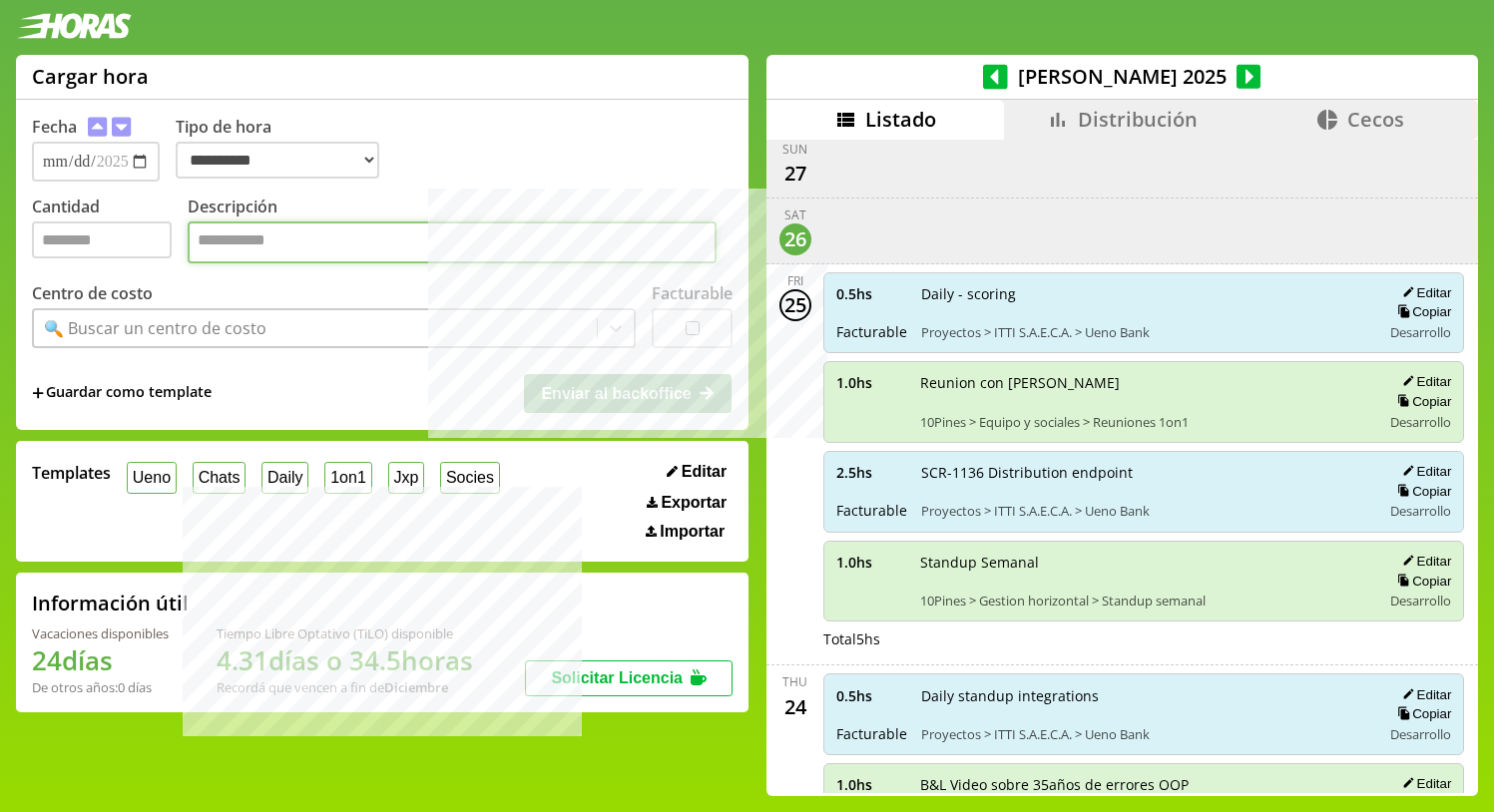 paste on "**********" 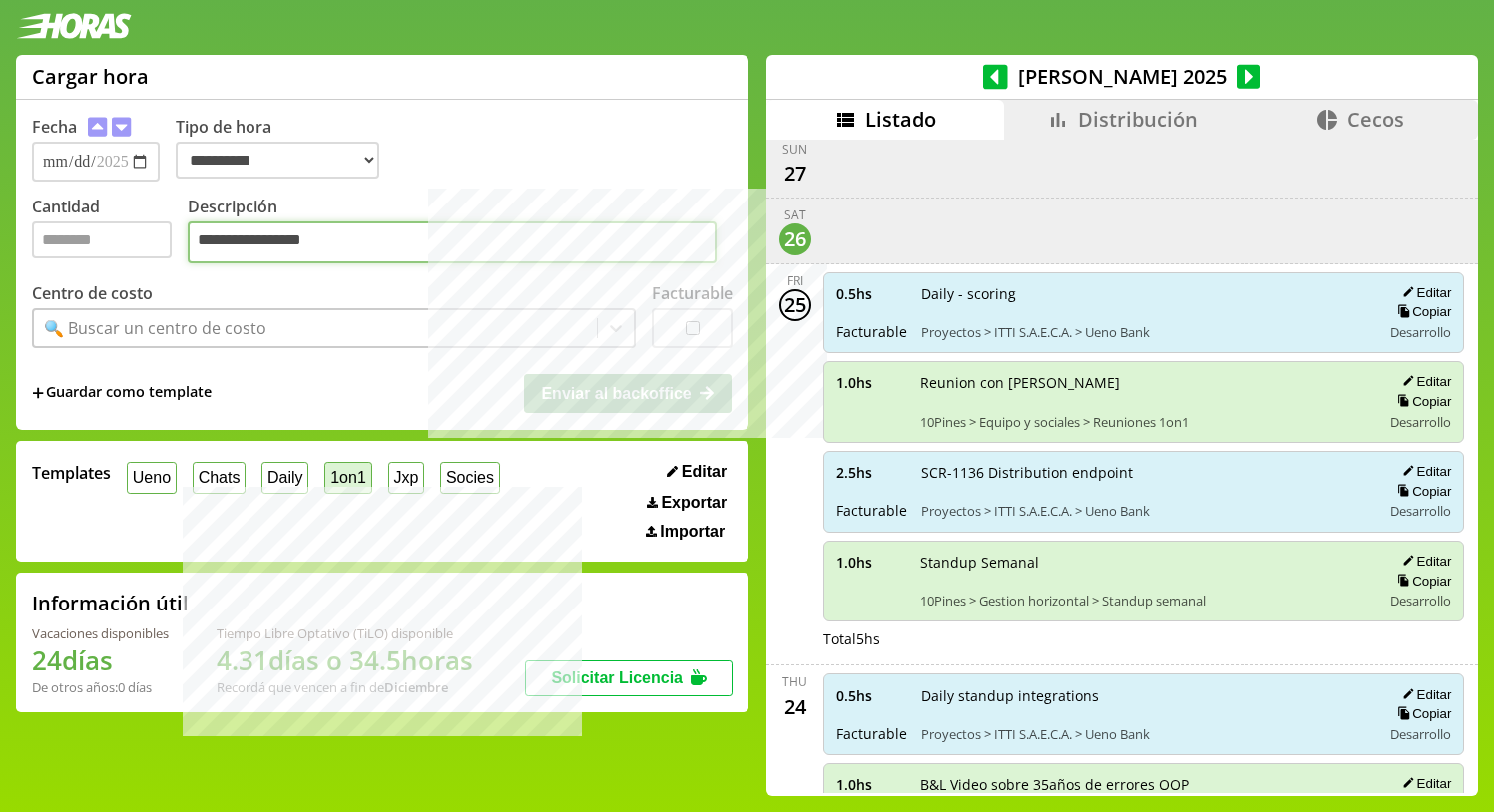 type on "**********" 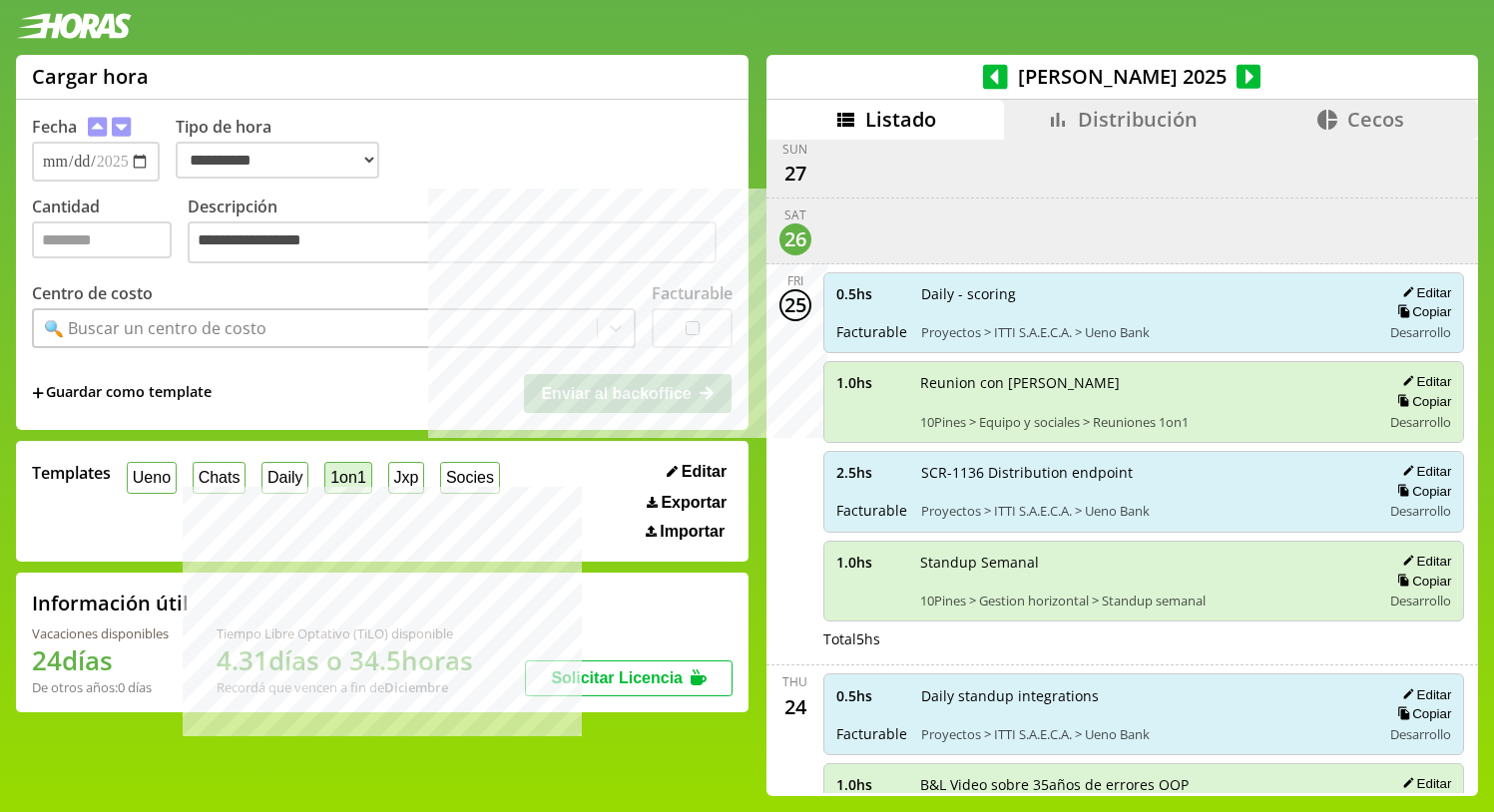 click on "1on1" at bounding box center (347, 477) 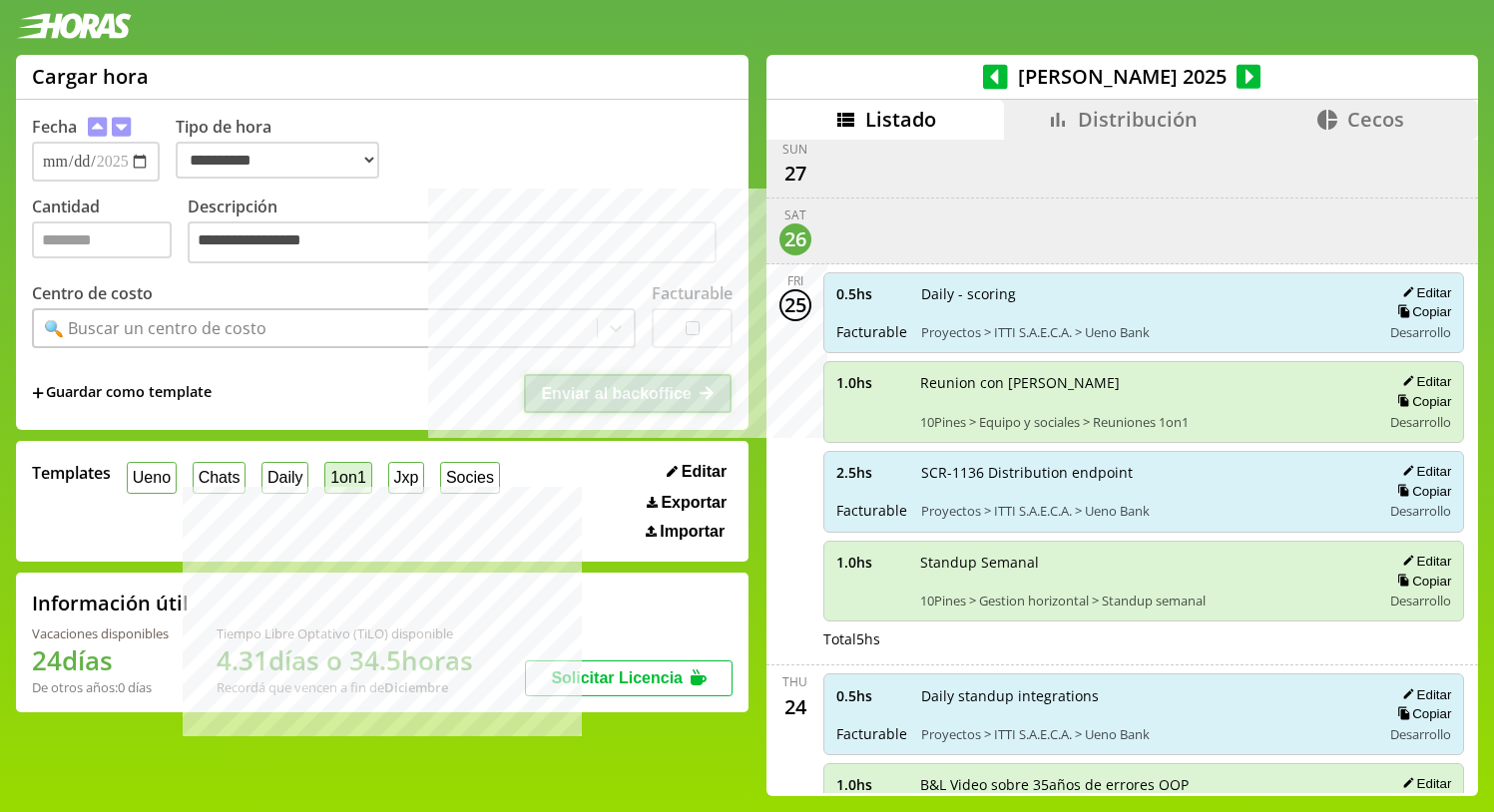 type on "*" 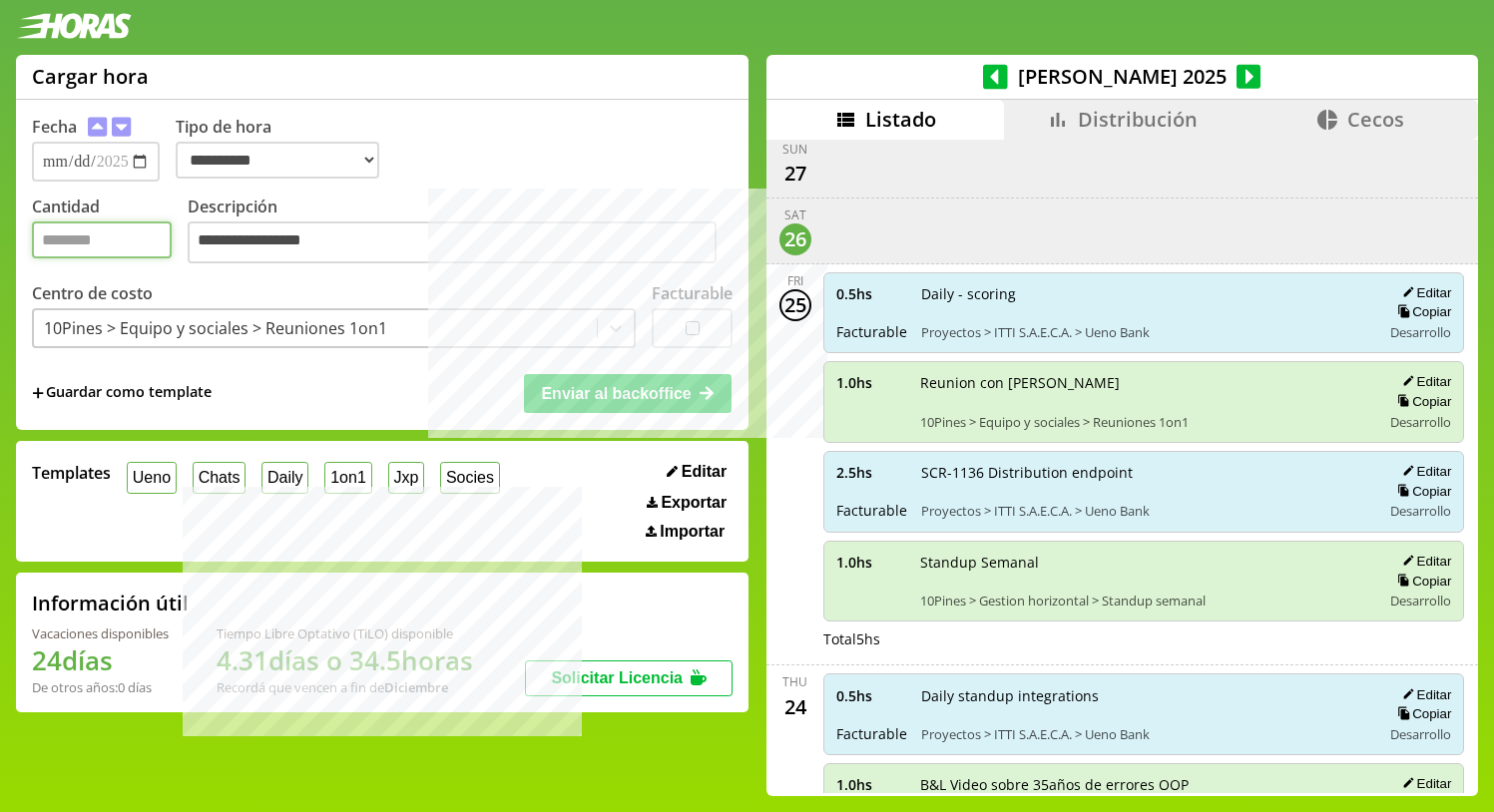 drag, startPoint x: 76, startPoint y: 247, endPoint x: 23, endPoint y: 219, distance: 59.94164 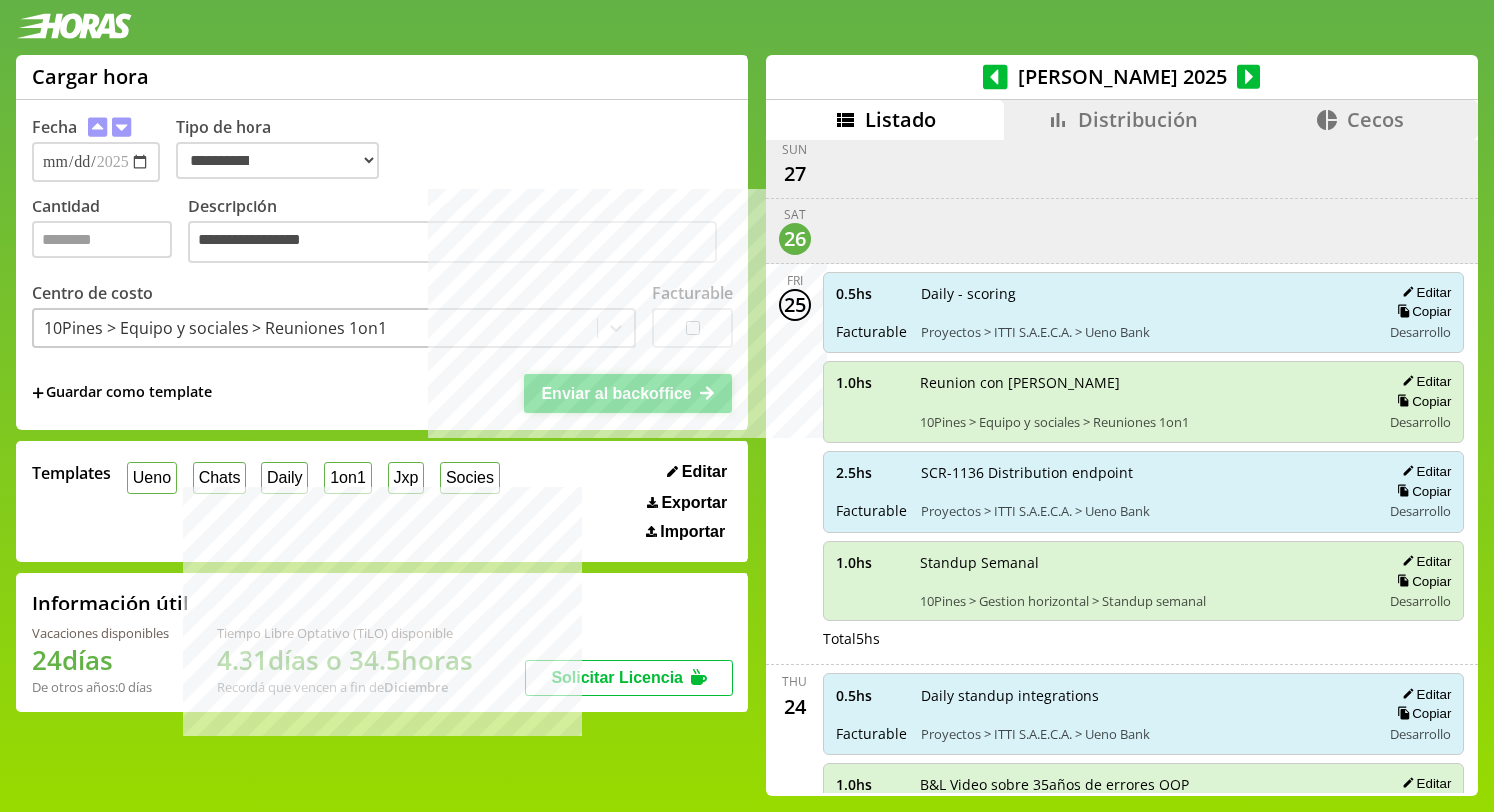 drag, startPoint x: 632, startPoint y: 389, endPoint x: 622, endPoint y: 392, distance: 10.440307 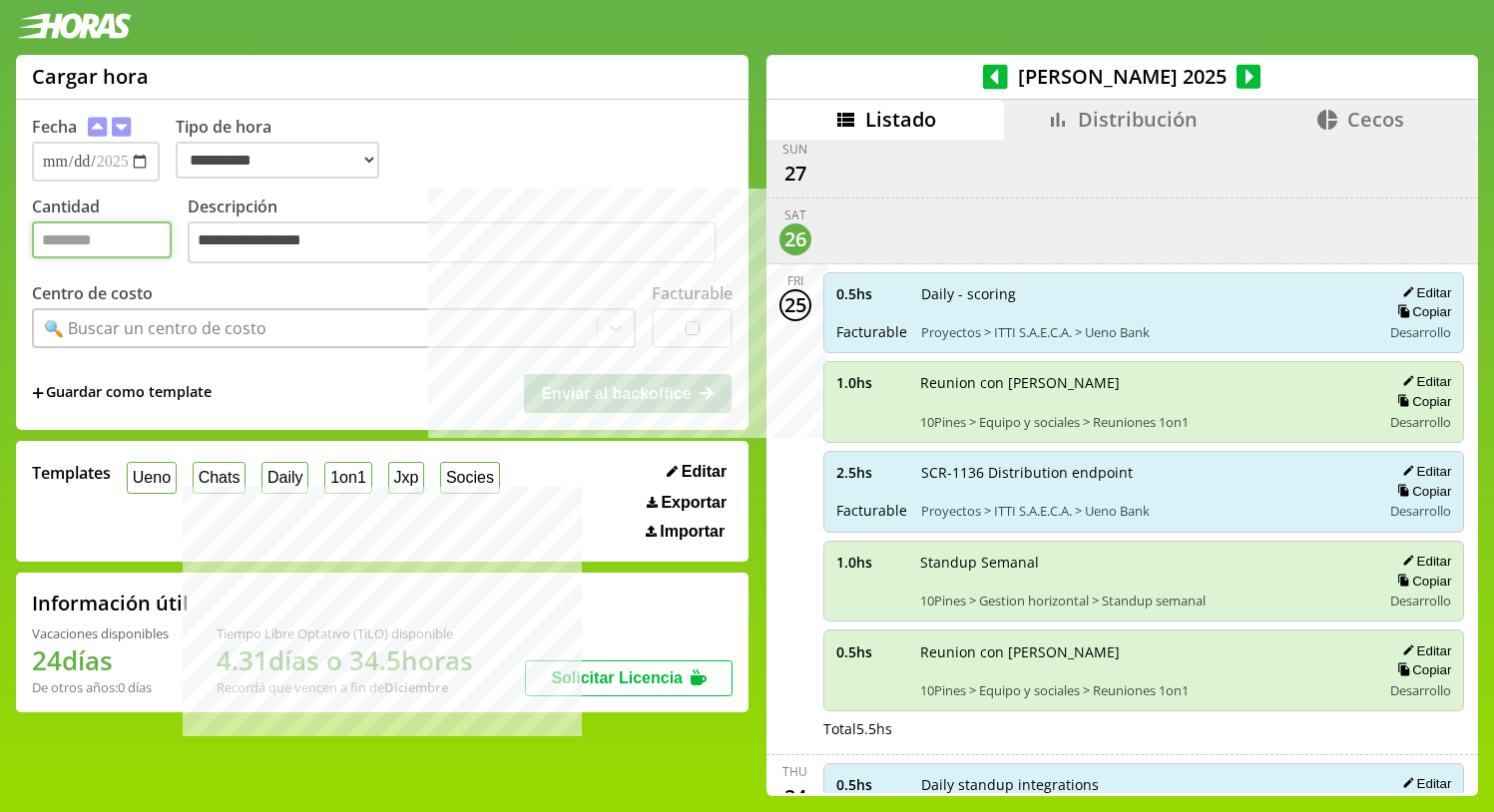 drag, startPoint x: 136, startPoint y: 255, endPoint x: 178, endPoint y: 256, distance: 42.0119 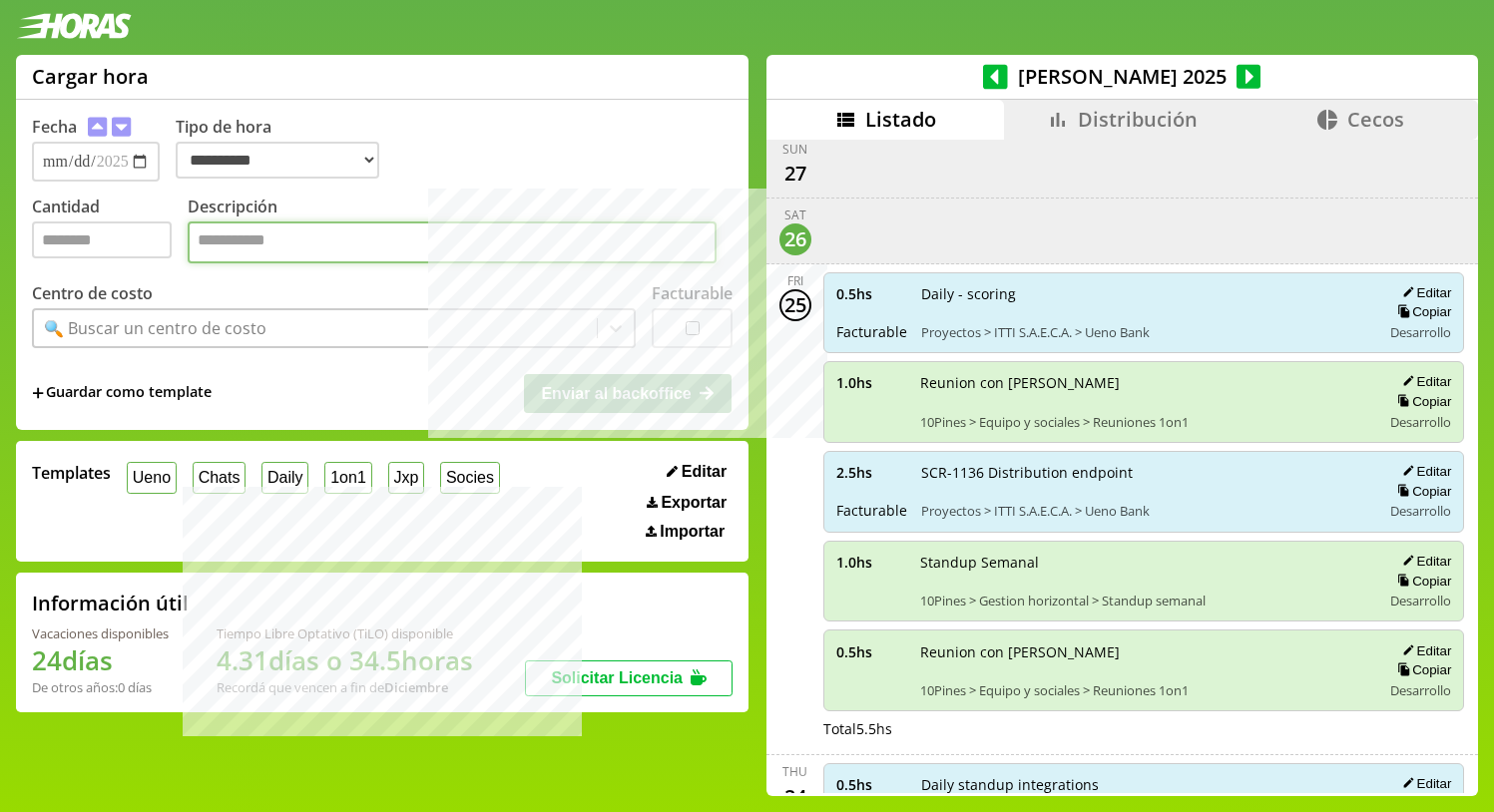 paste on "**********" 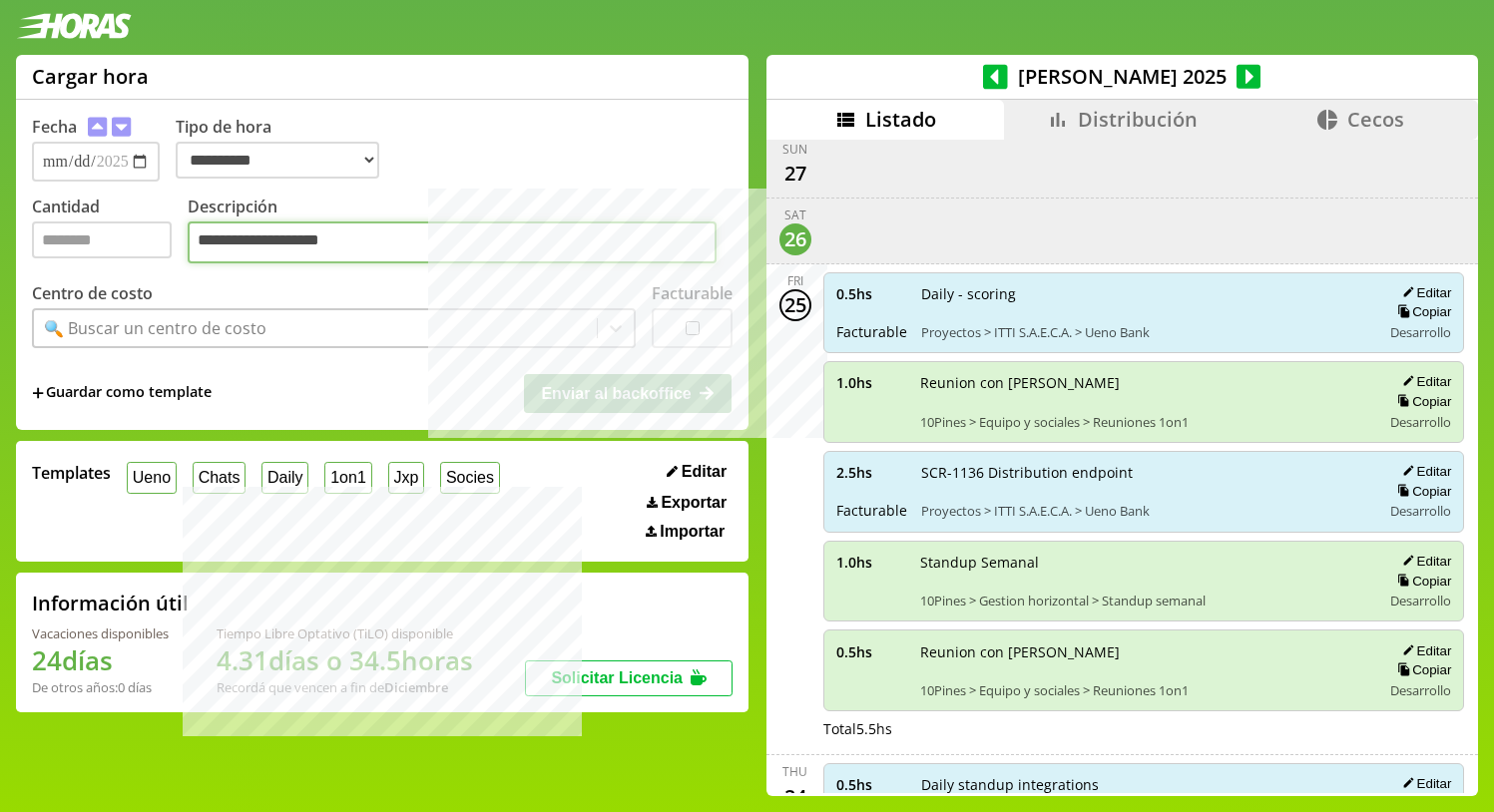 type on "**********" 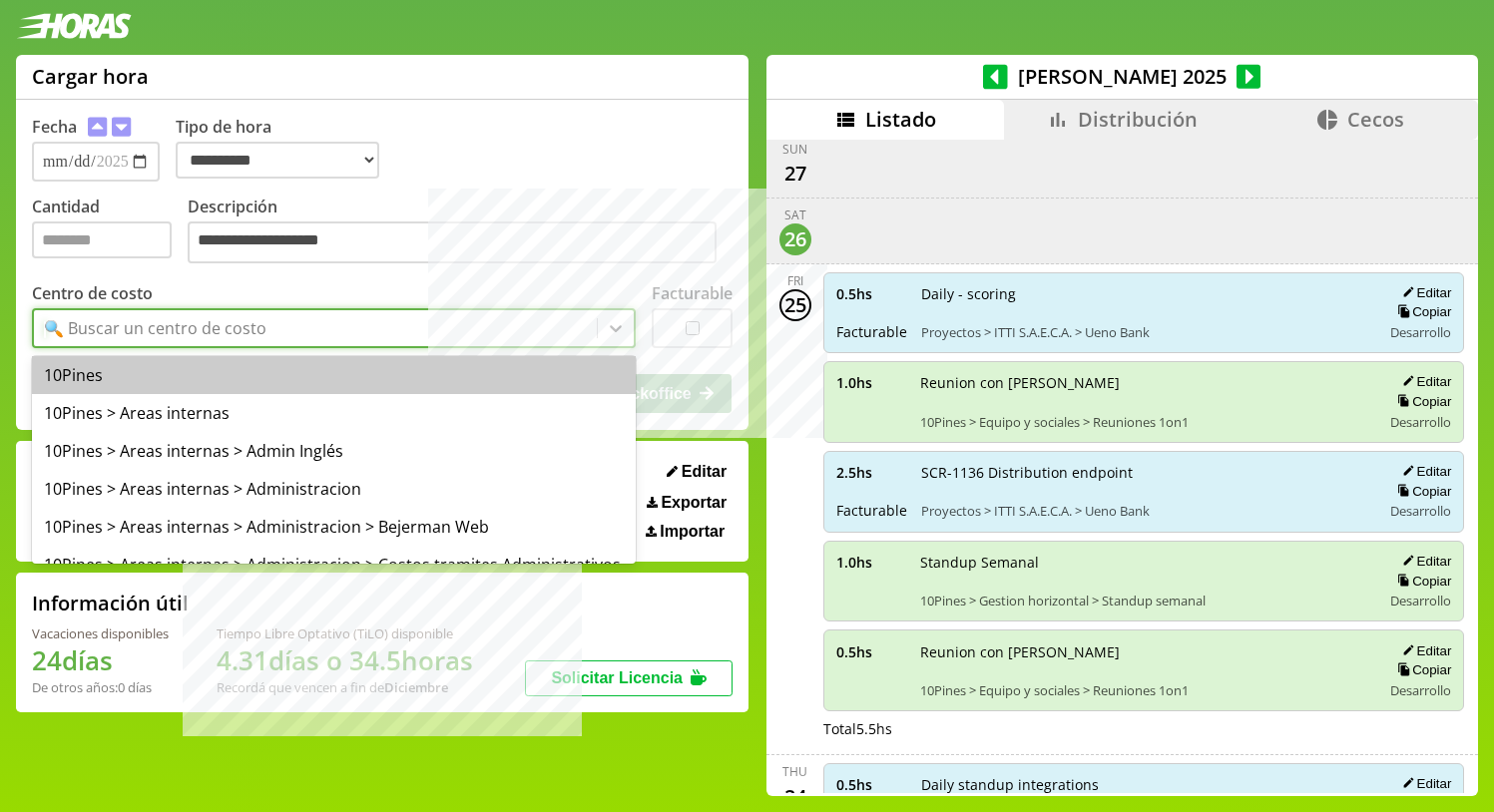 click on "🔍 Buscar un centro de costo" at bounding box center [155, 328] 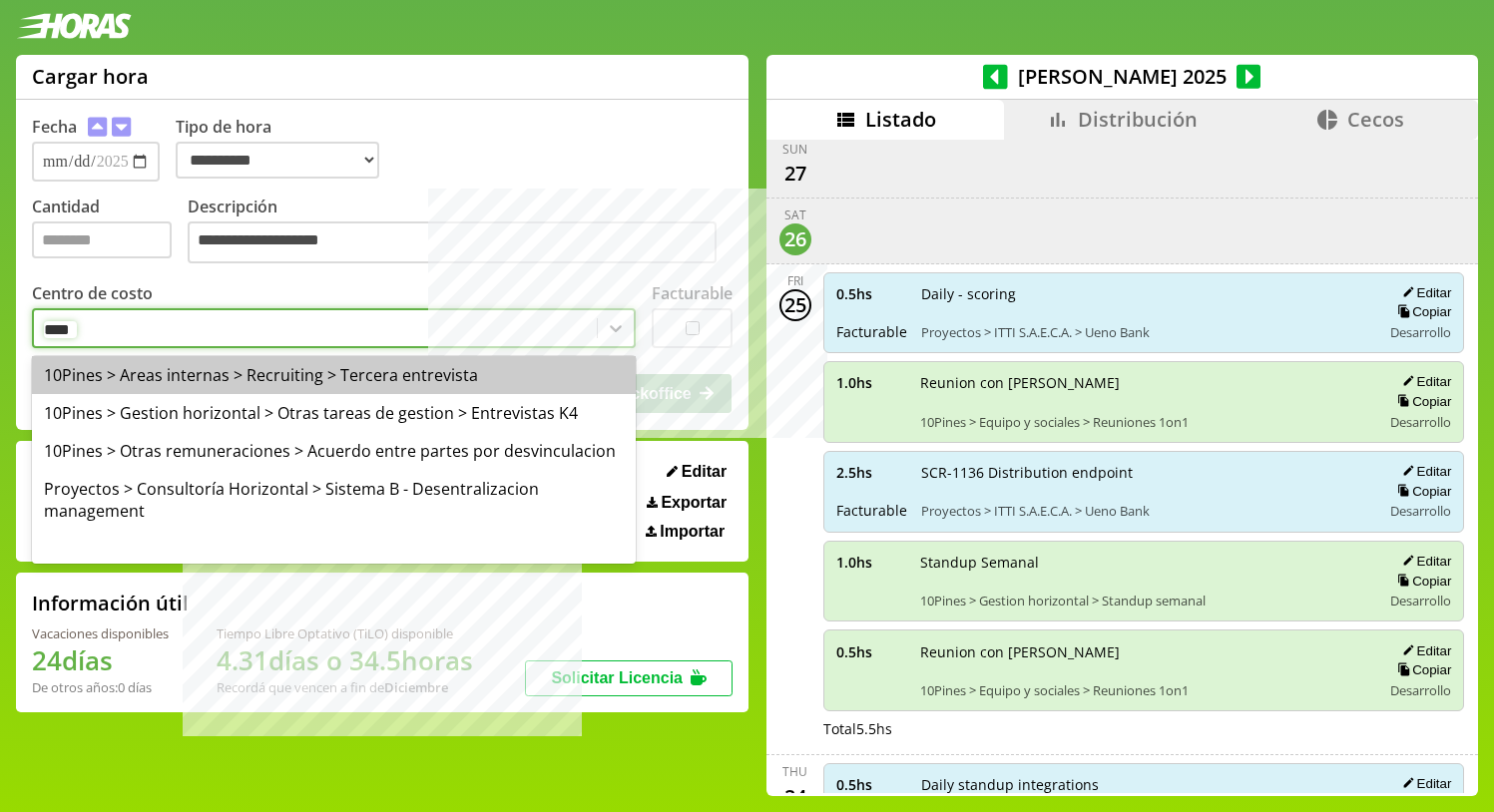 type on "*****" 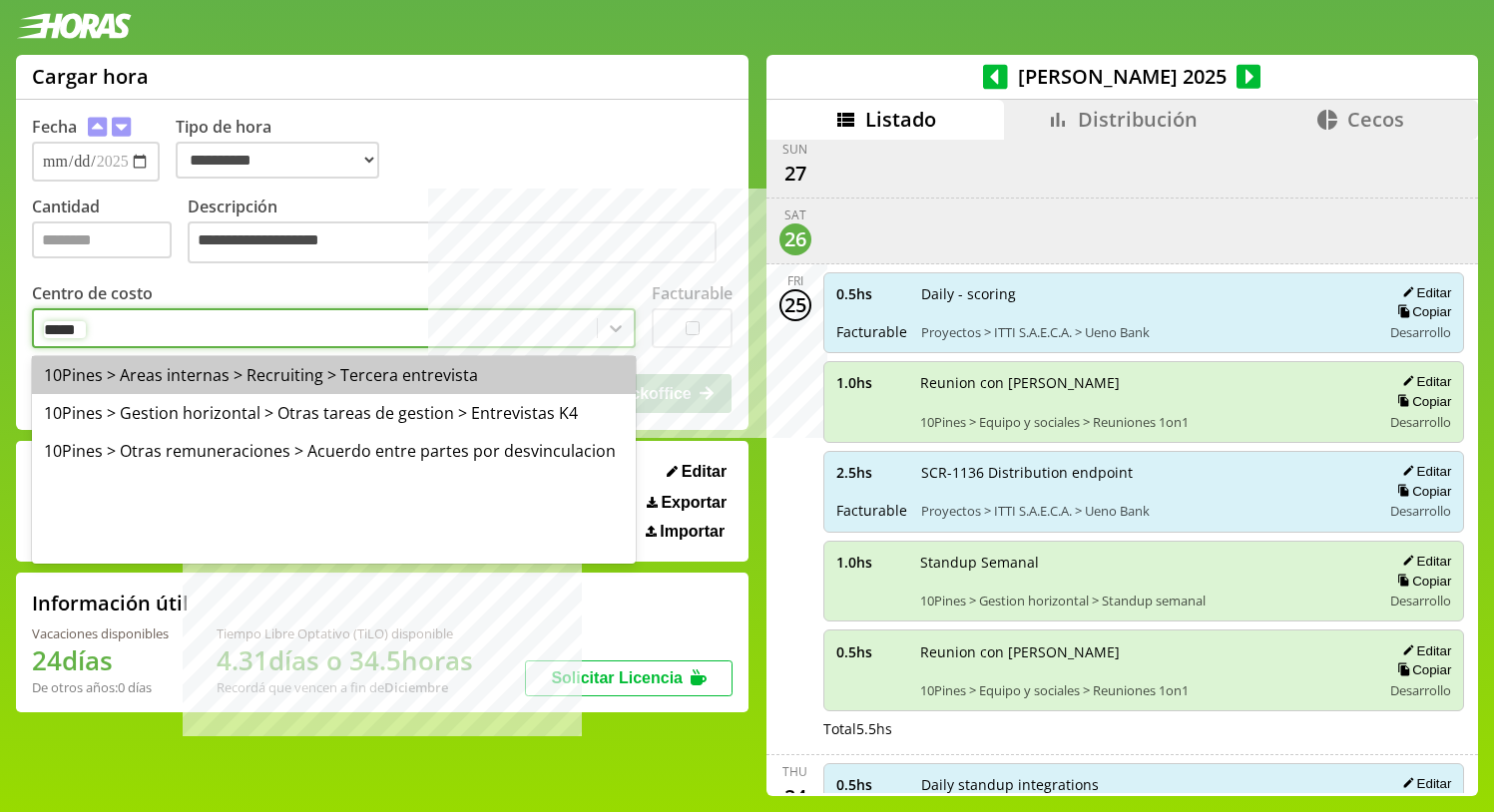 click on "10Pines > Areas internas > Recruiting > Tercera entrevista" at bounding box center (333, 375) 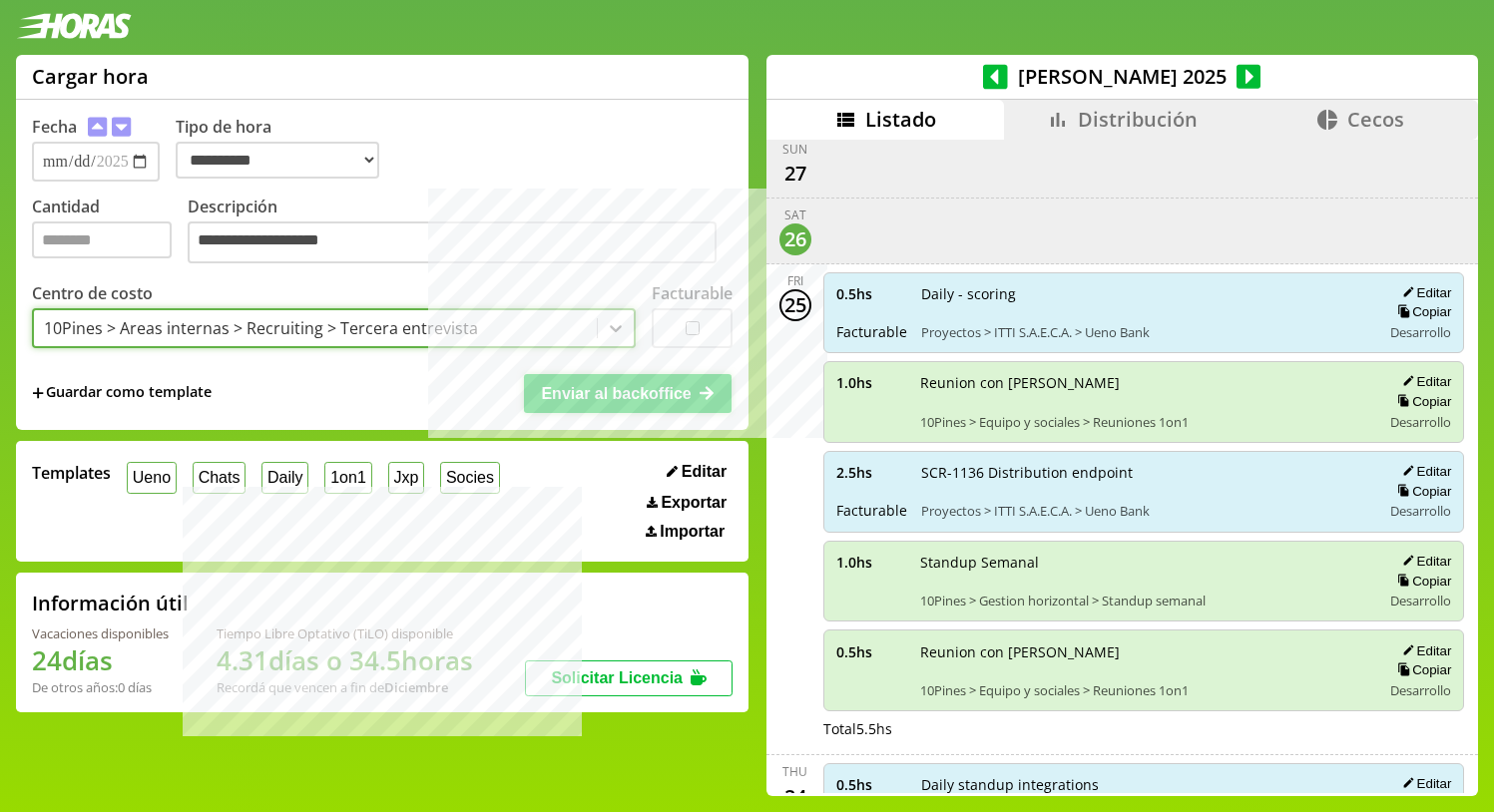 click on "Enviar al backoffice" at bounding box center [628, 393] 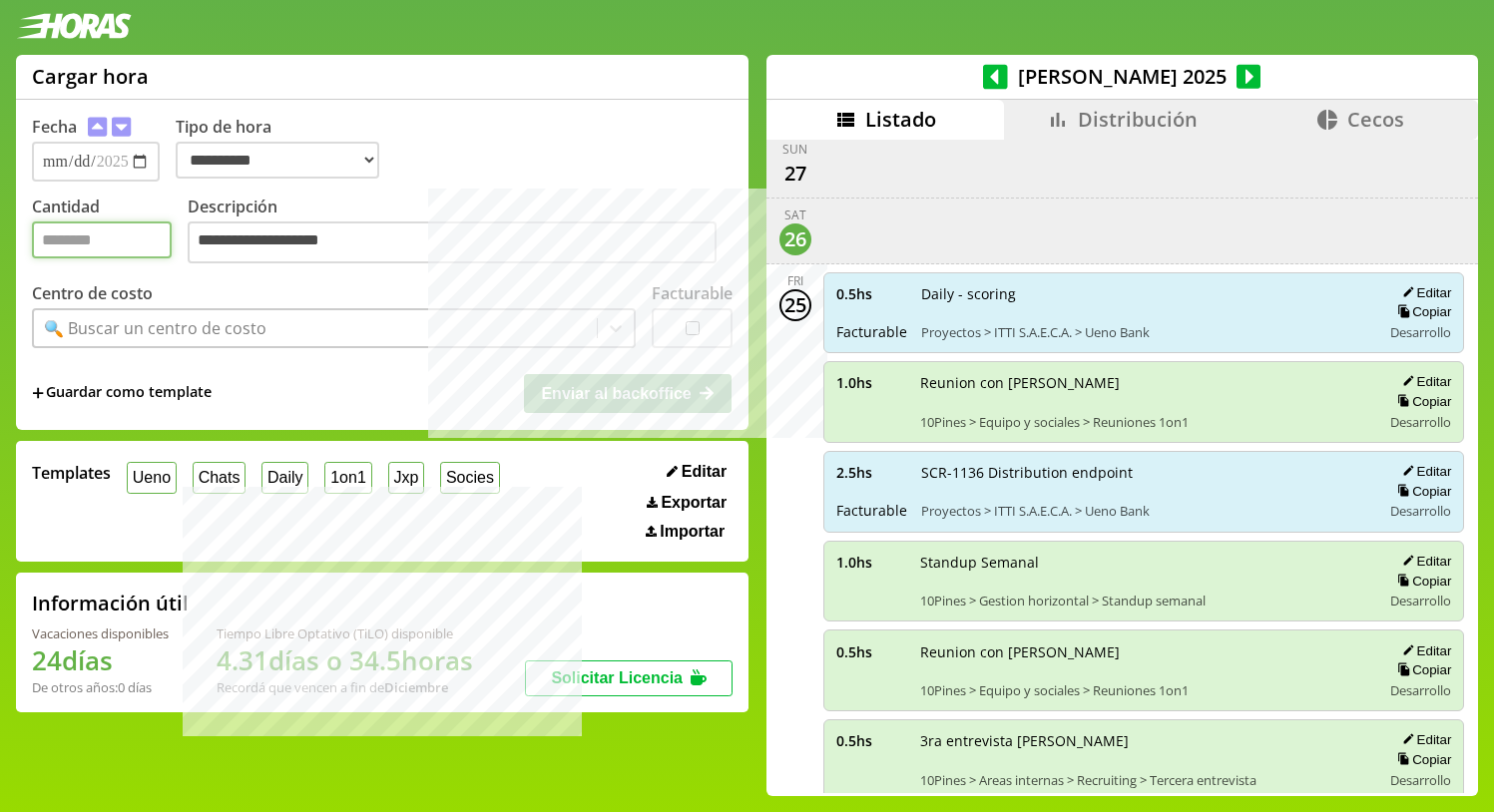 click on "Cantidad" at bounding box center [102, 239] 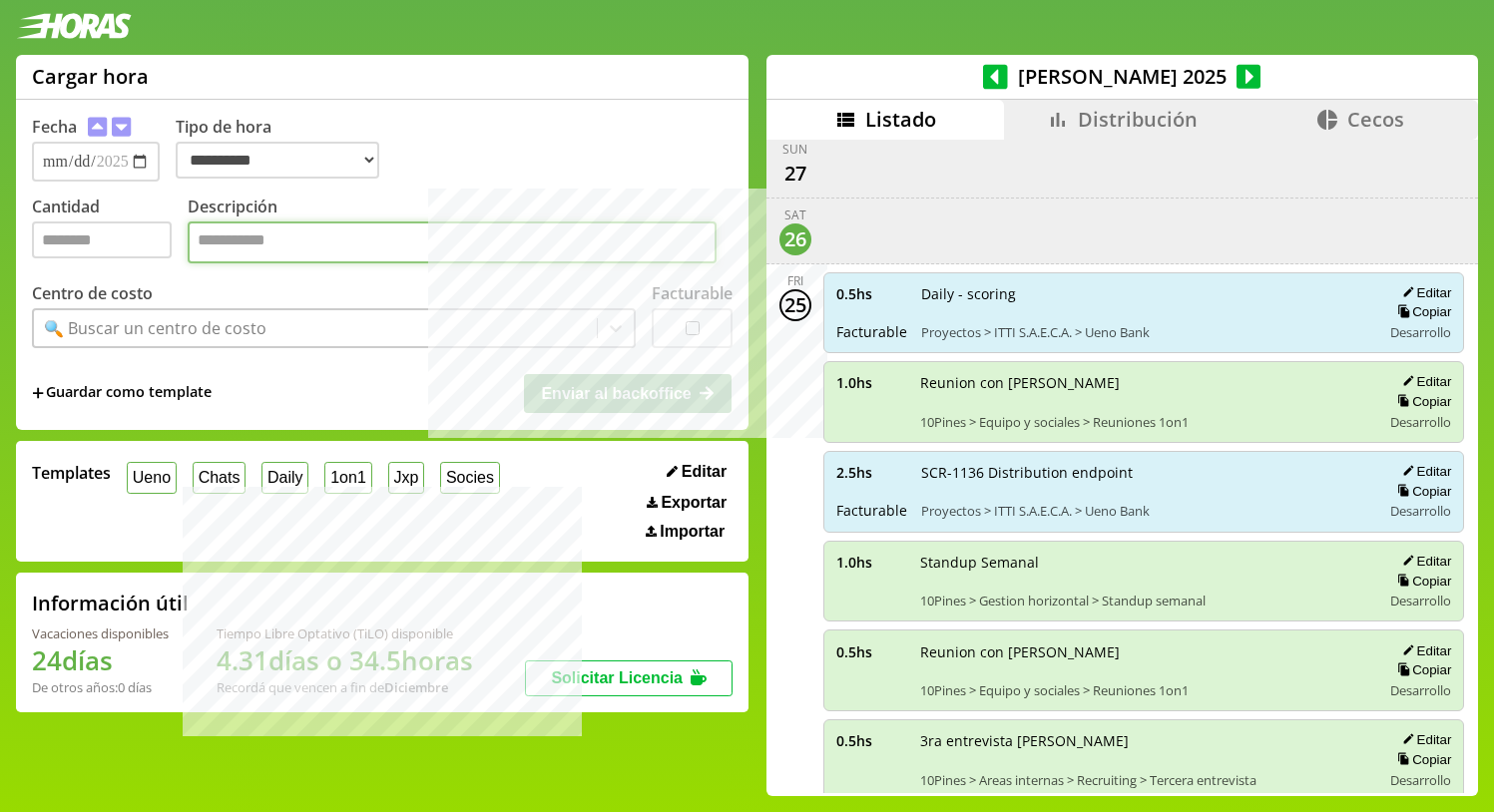 paste on "**********" 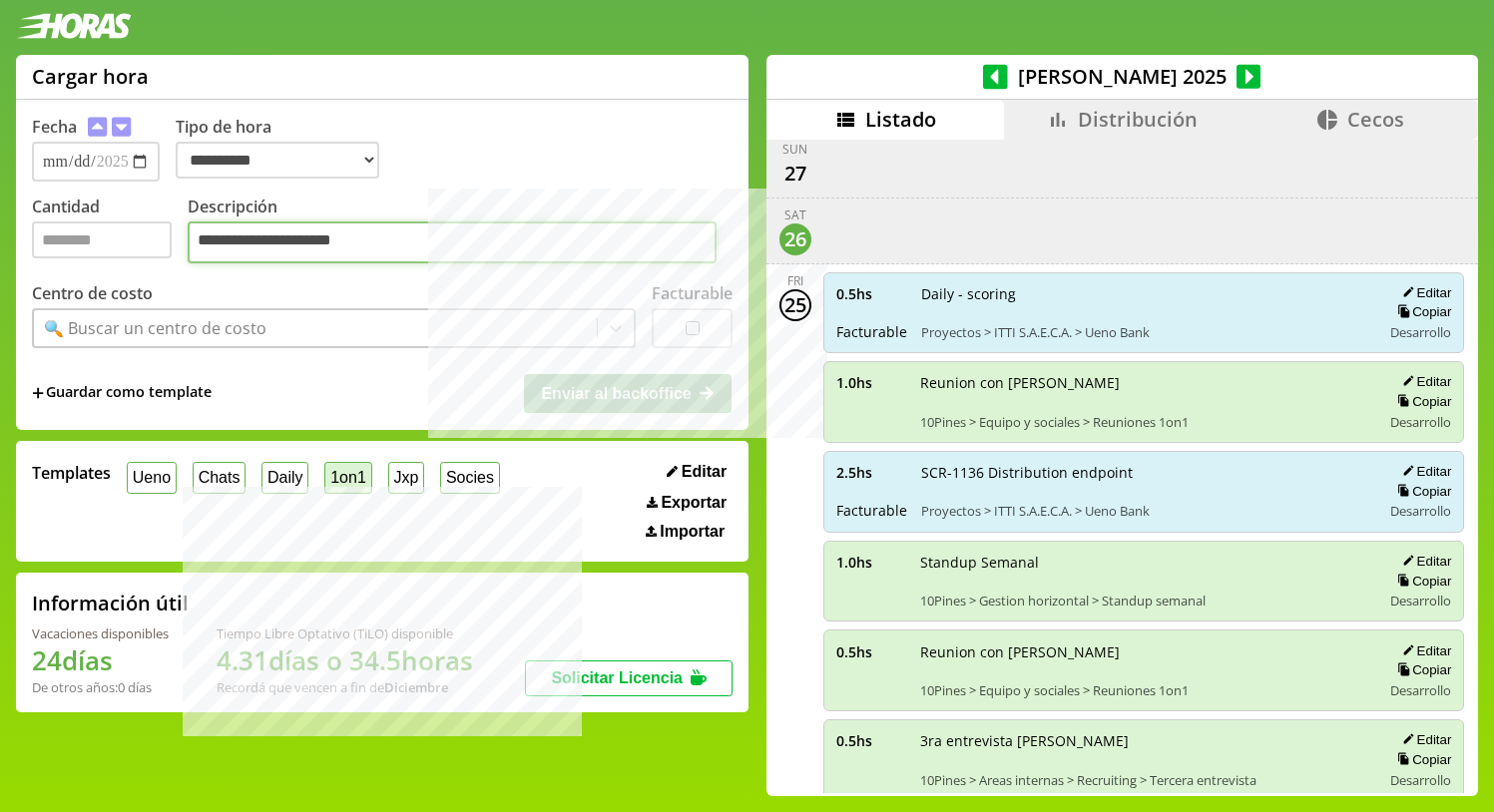 type on "**********" 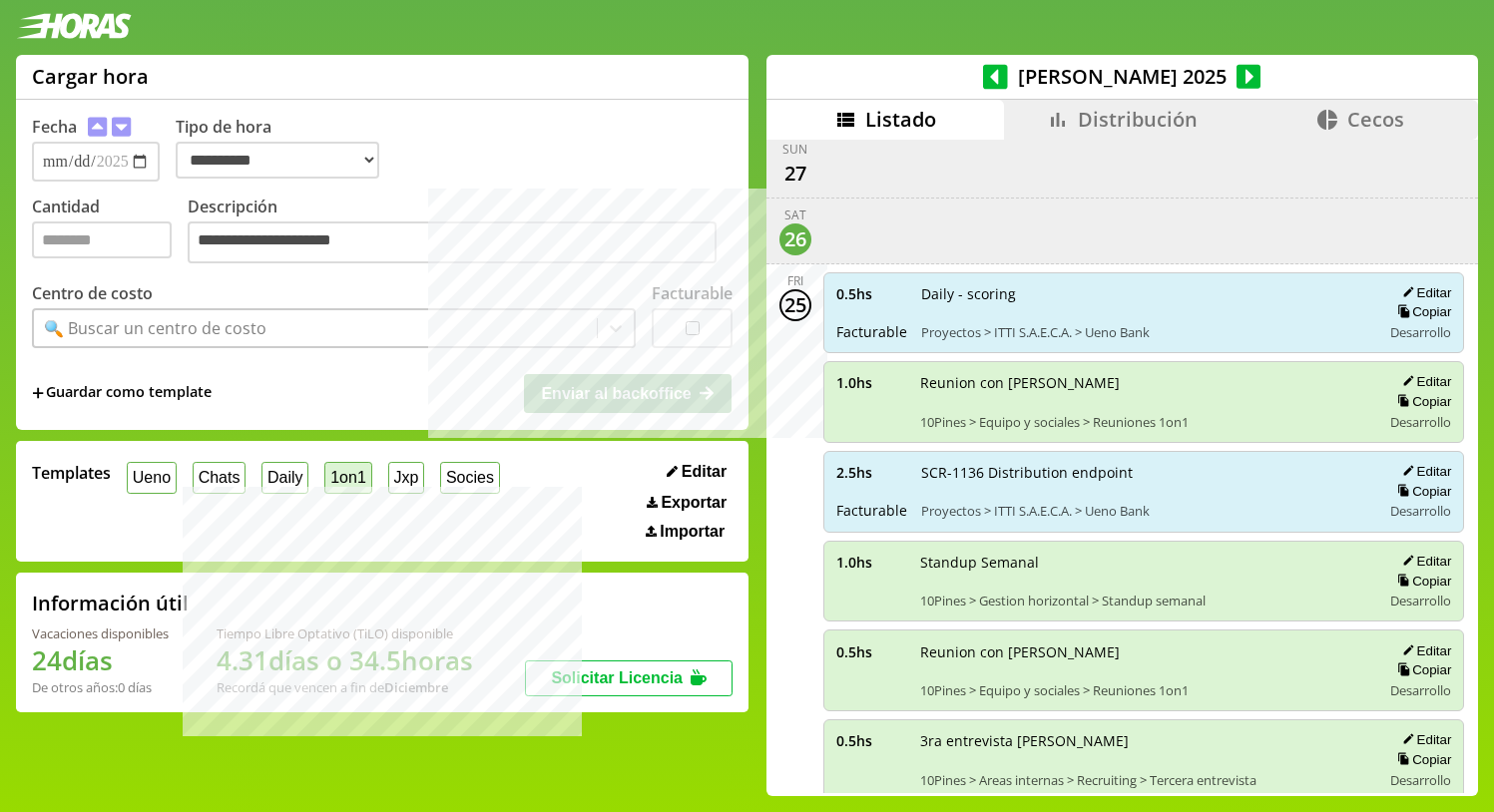 click on "1on1" at bounding box center (347, 477) 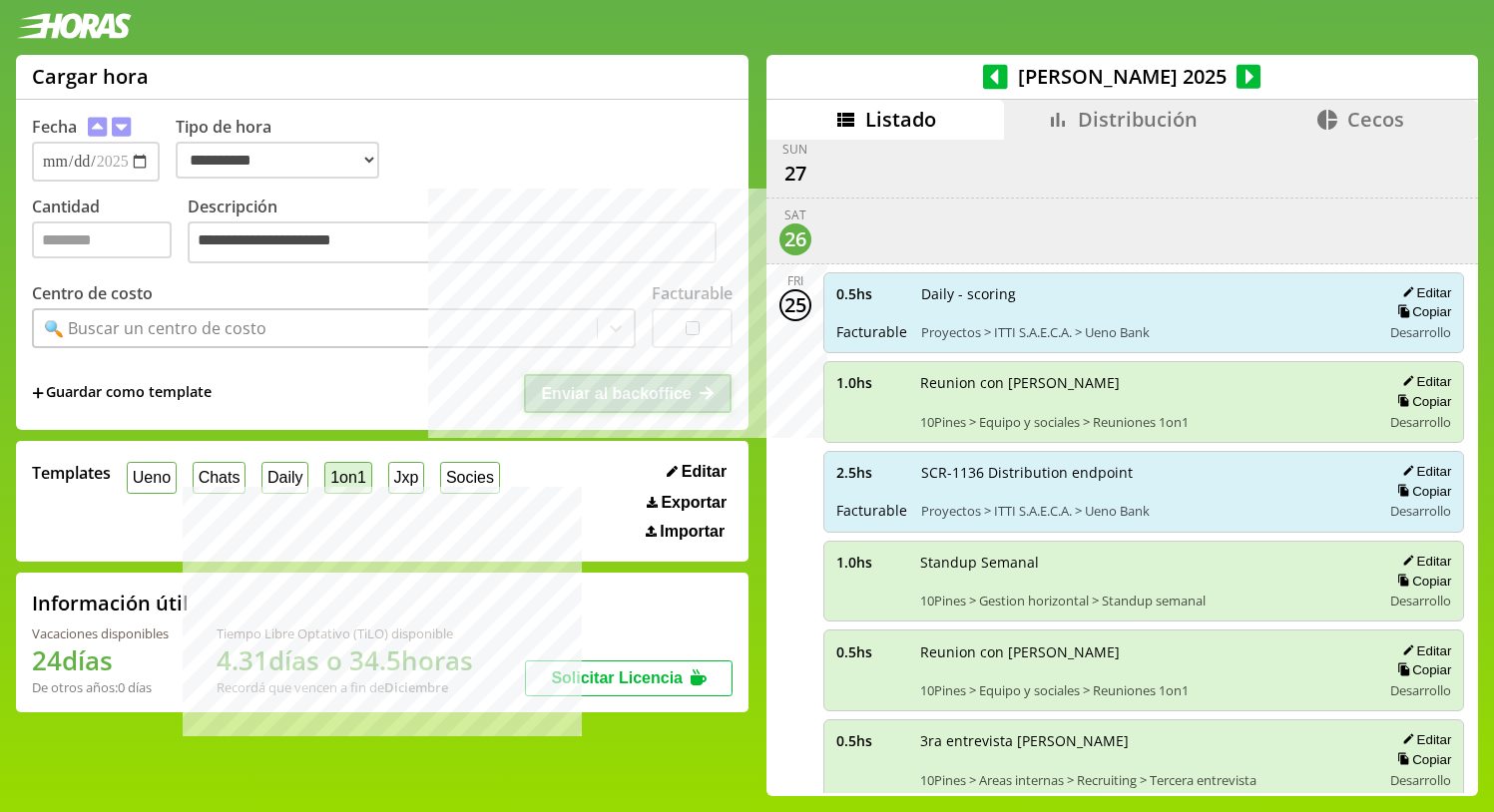 type on "*" 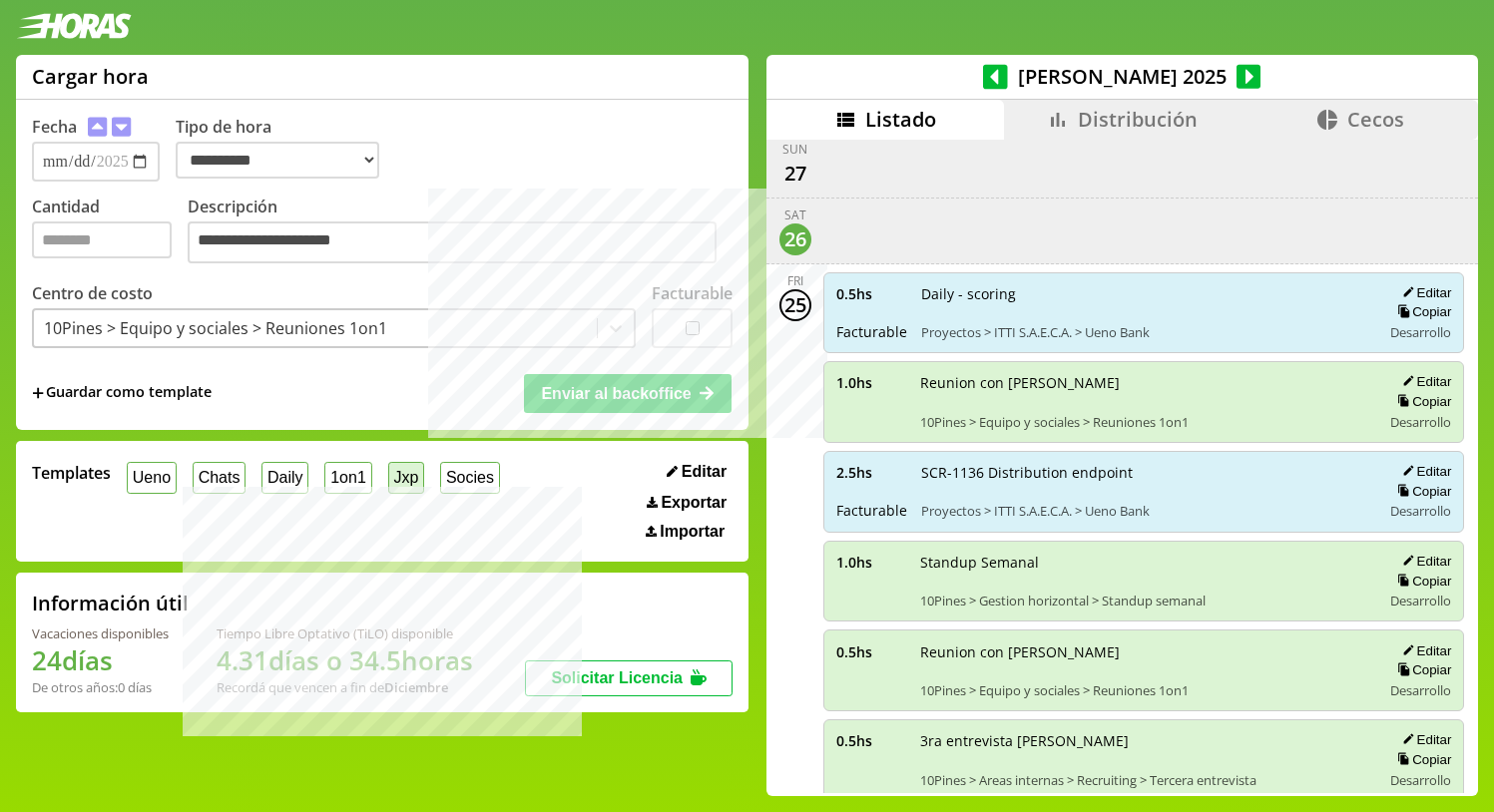 click on "Jxp" at bounding box center [406, 477] 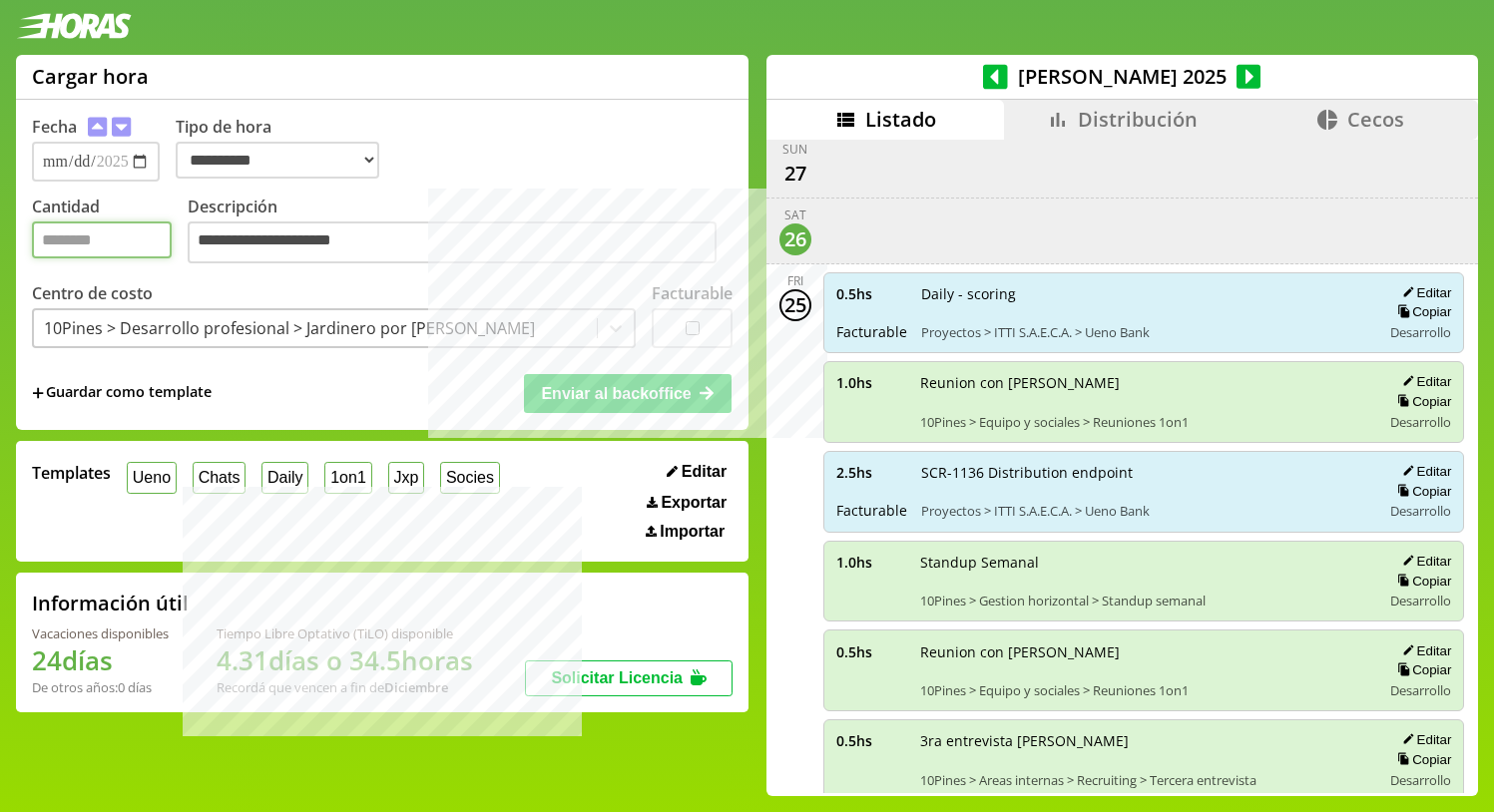 drag, startPoint x: 78, startPoint y: 246, endPoint x: 7, endPoint y: 221, distance: 75.272837 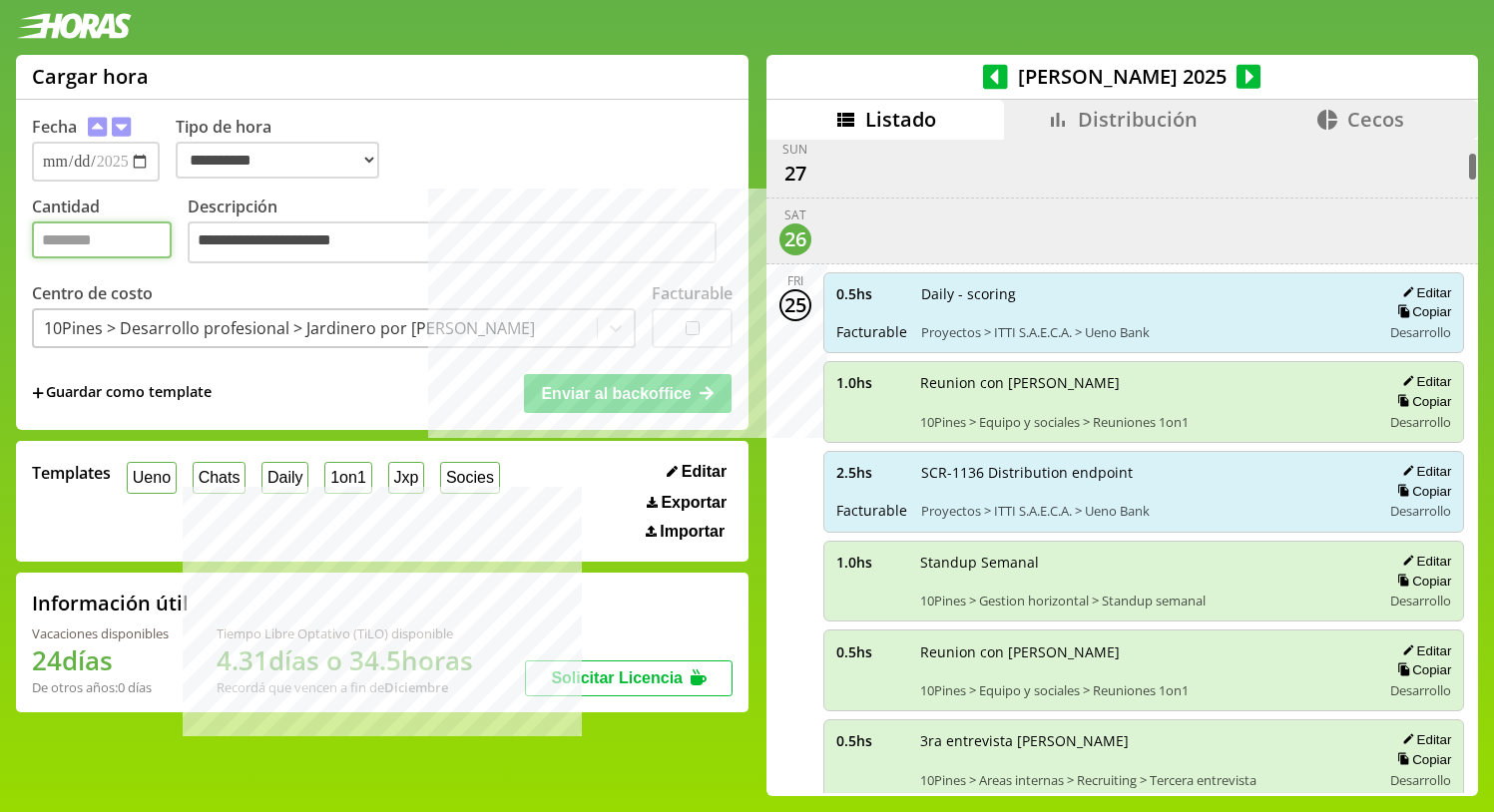 type on "**" 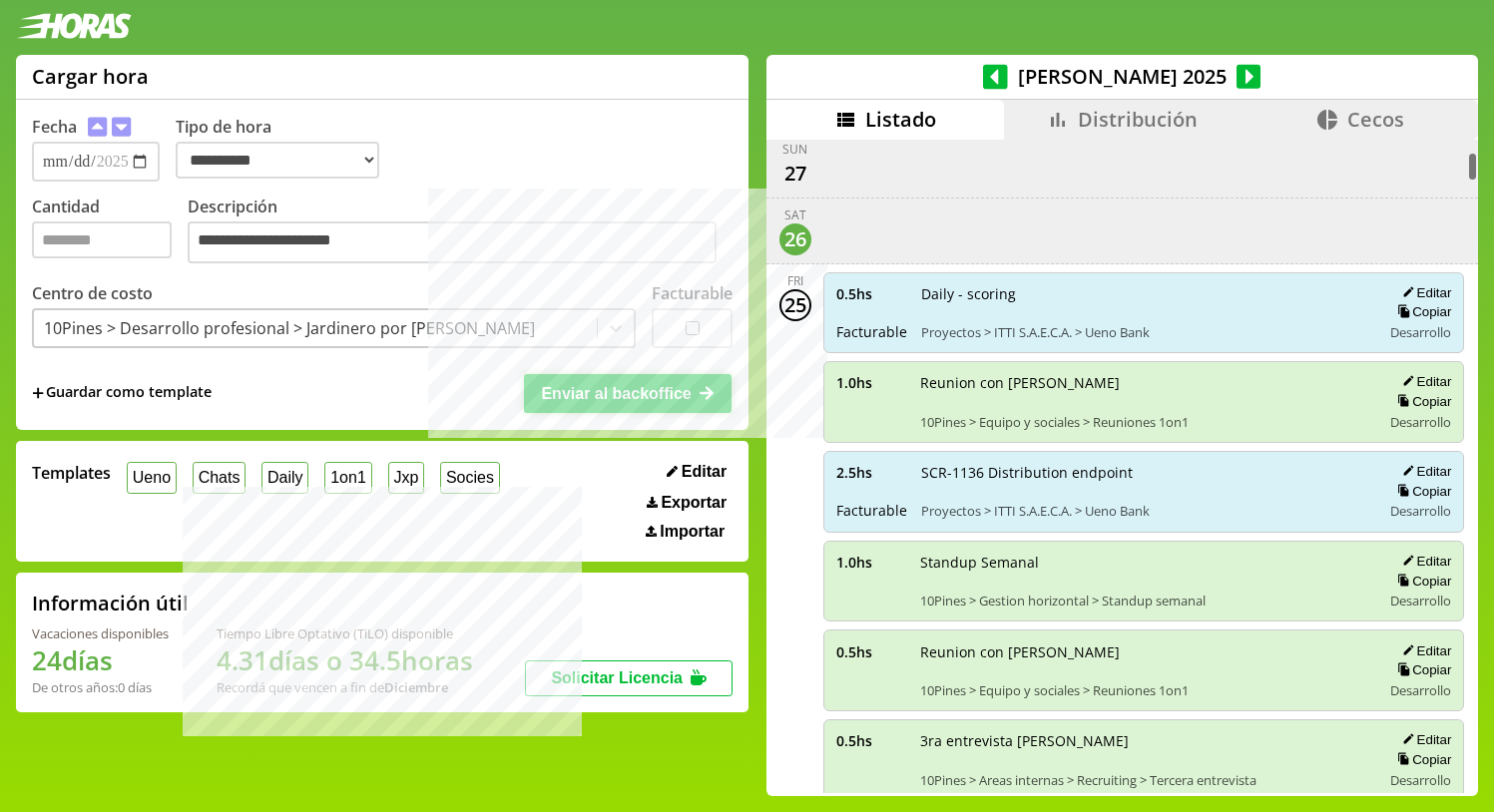 click on "Enviar al backoffice" at bounding box center [616, 393] 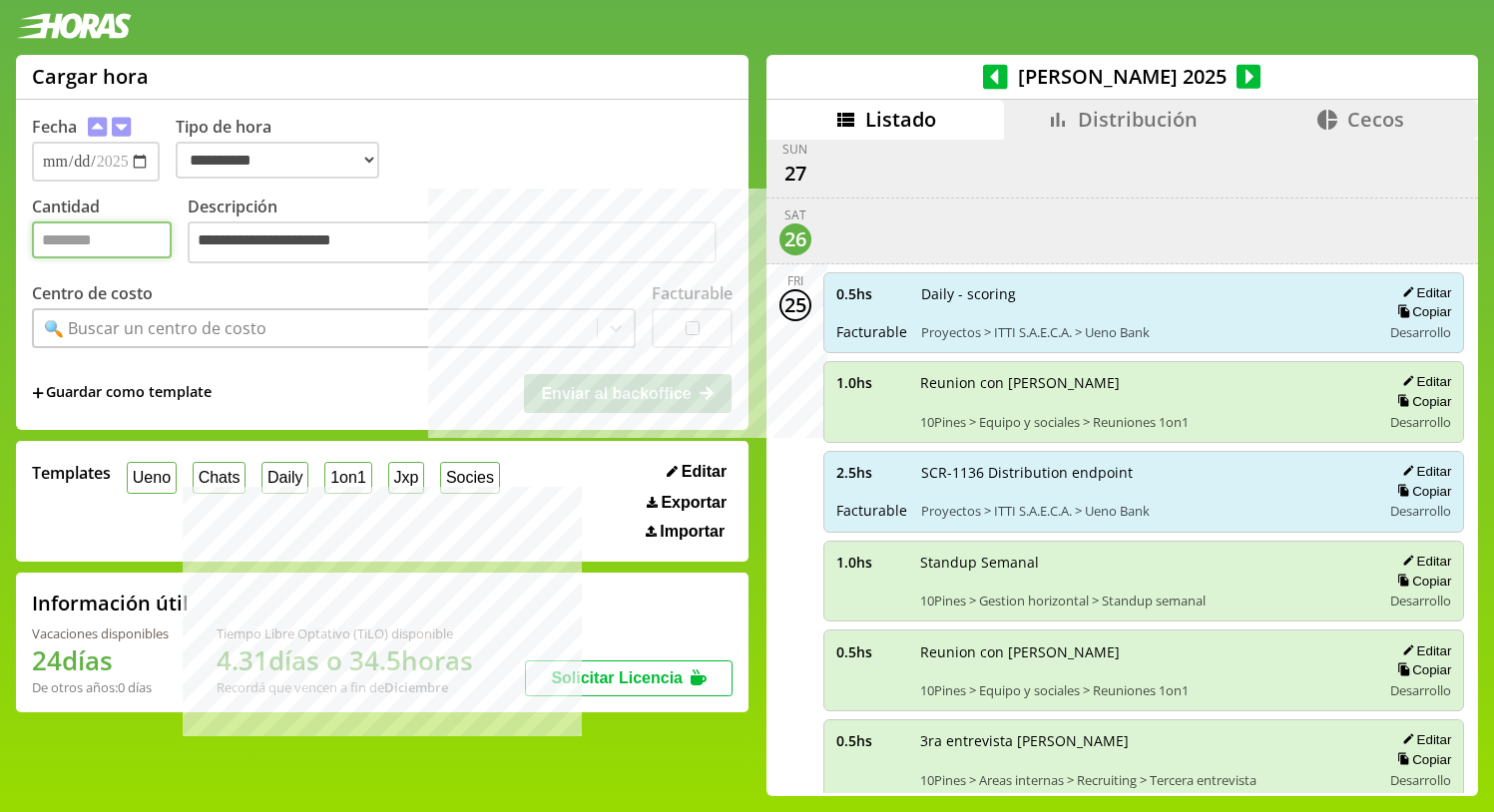 click on "Cantidad" at bounding box center (102, 239) 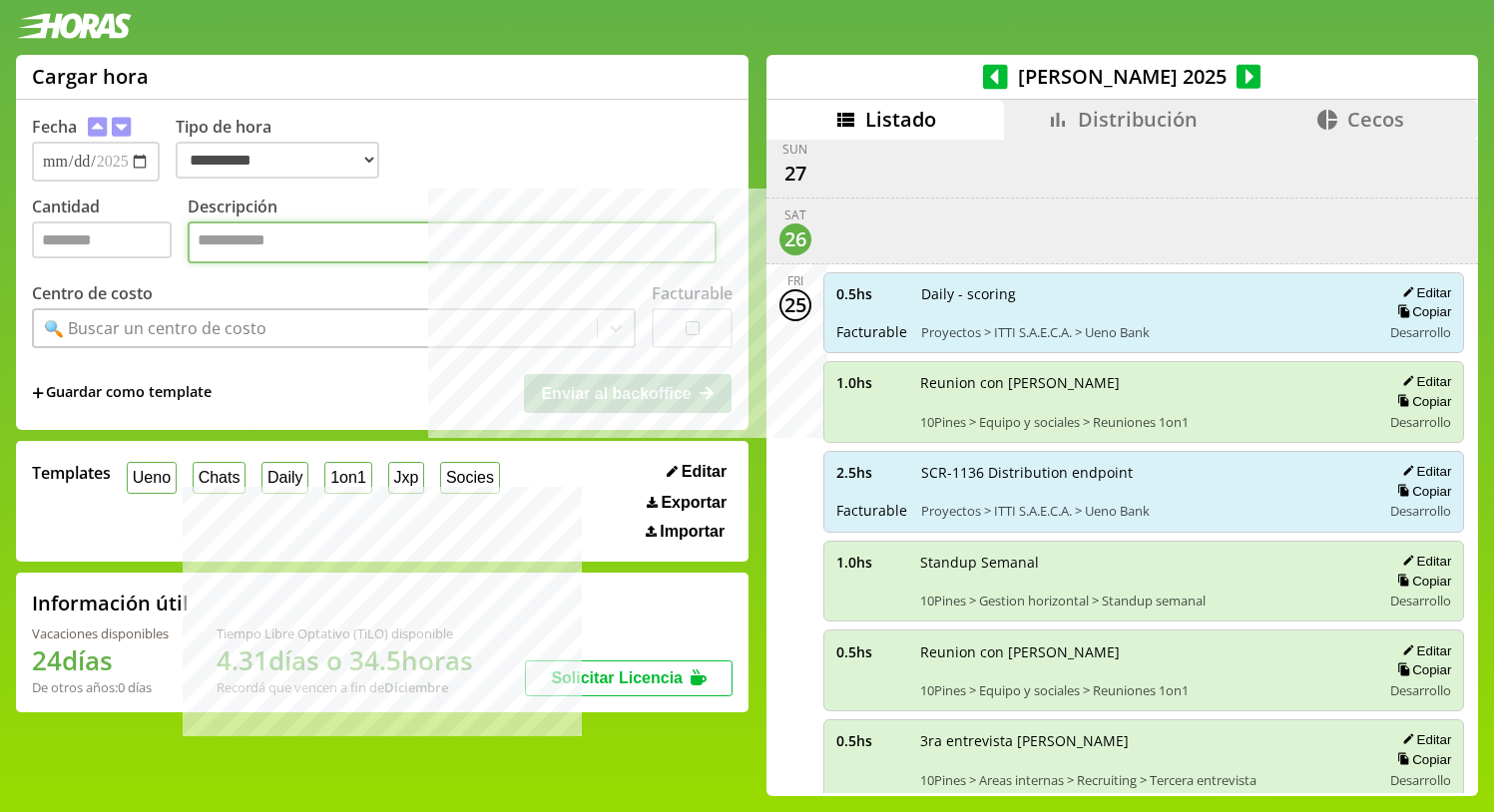 paste on "**********" 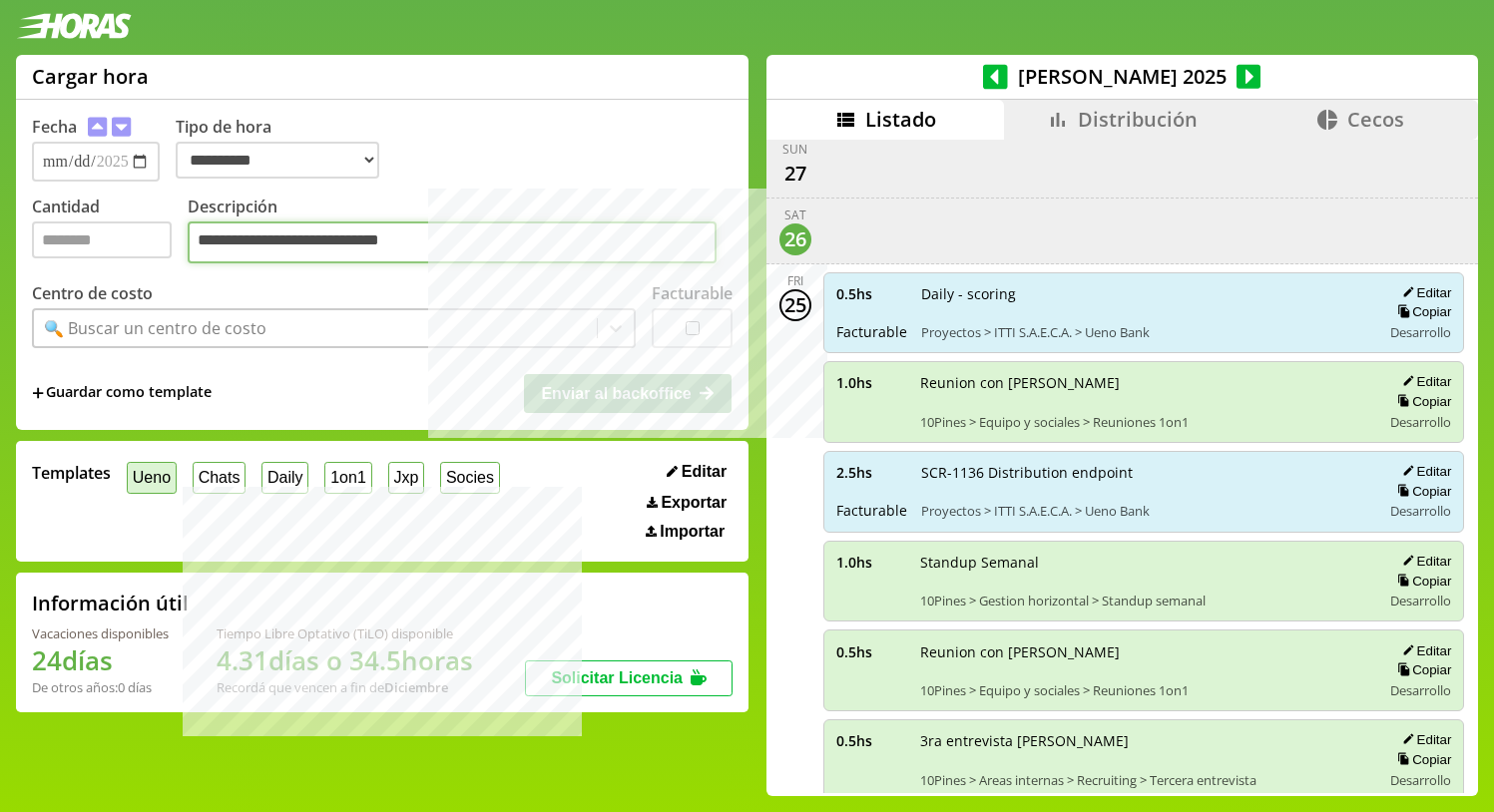 type on "**********" 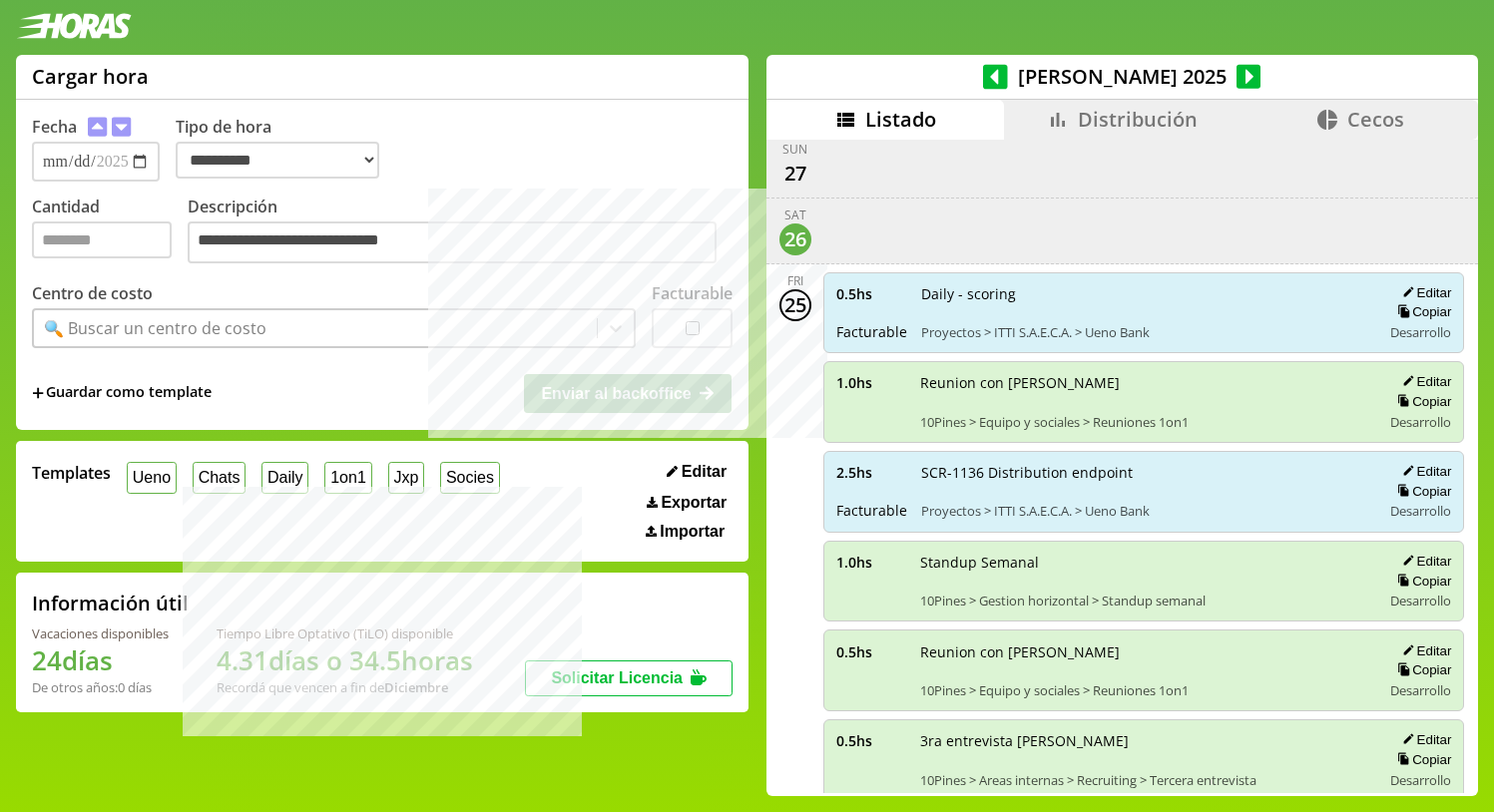 drag, startPoint x: 165, startPoint y: 476, endPoint x: 520, endPoint y: 437, distance: 357.13583 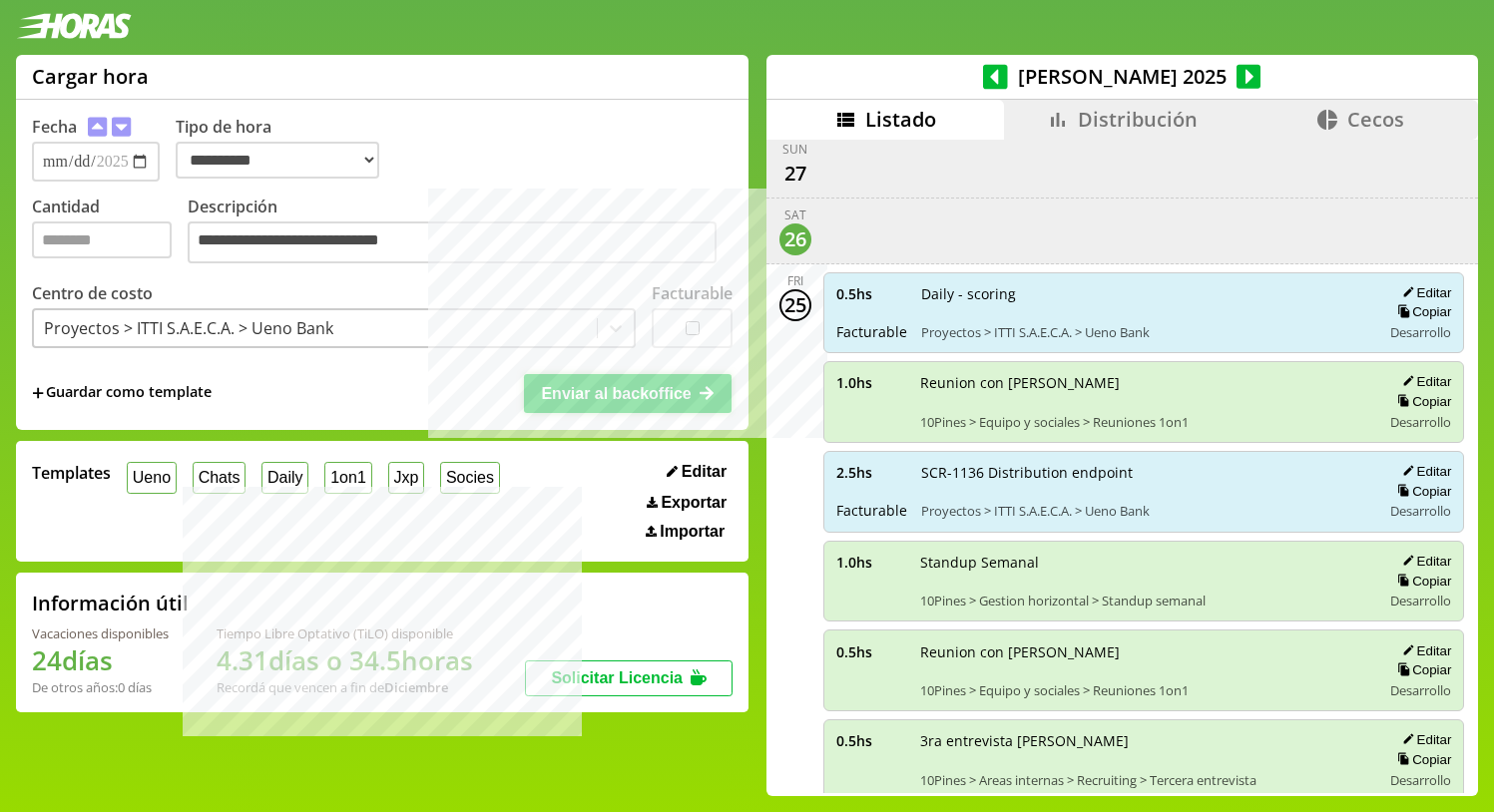 click on "Enviar al backoffice" at bounding box center (616, 393) 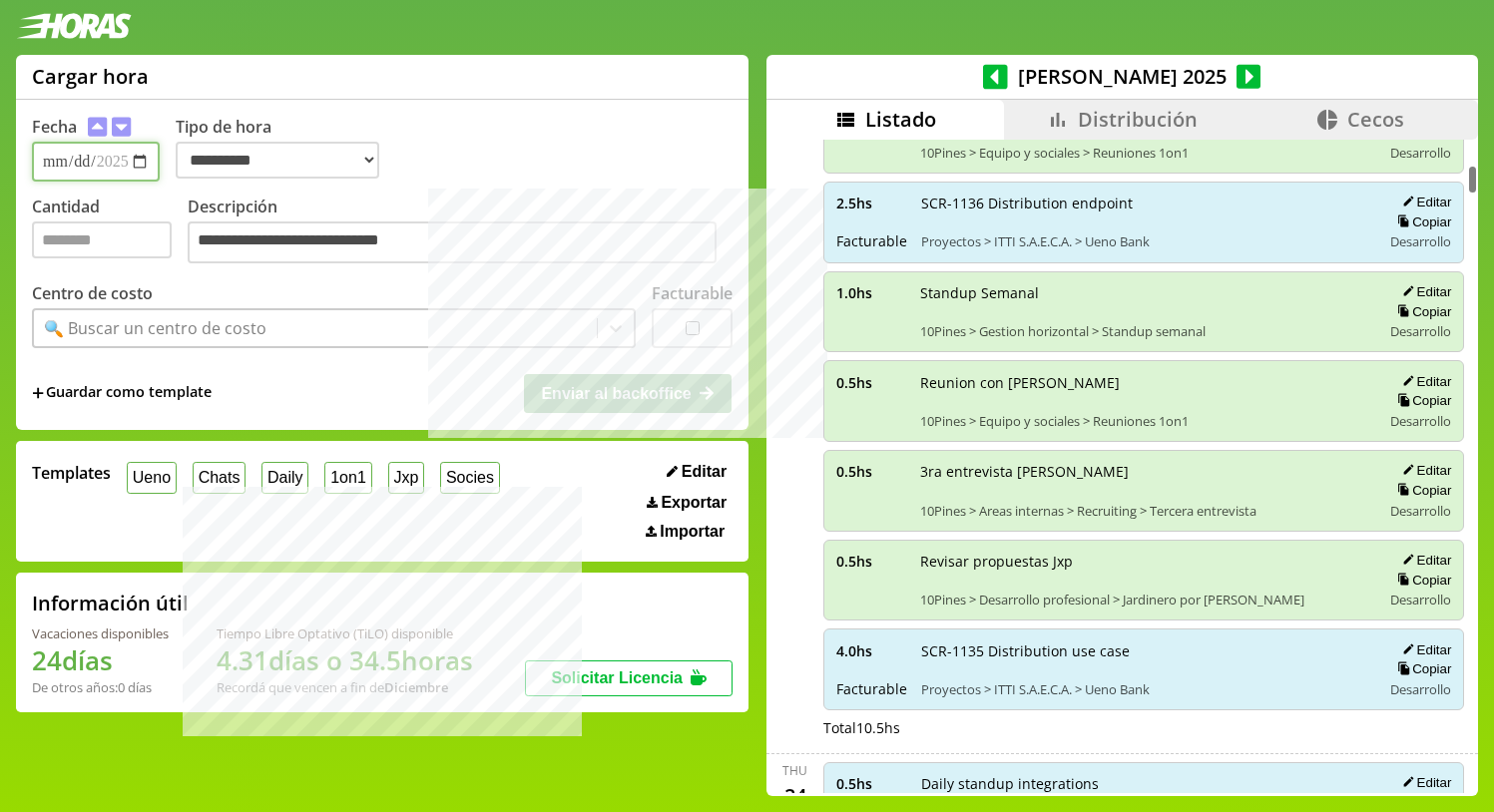 scroll, scrollTop: 292, scrollLeft: 0, axis: vertical 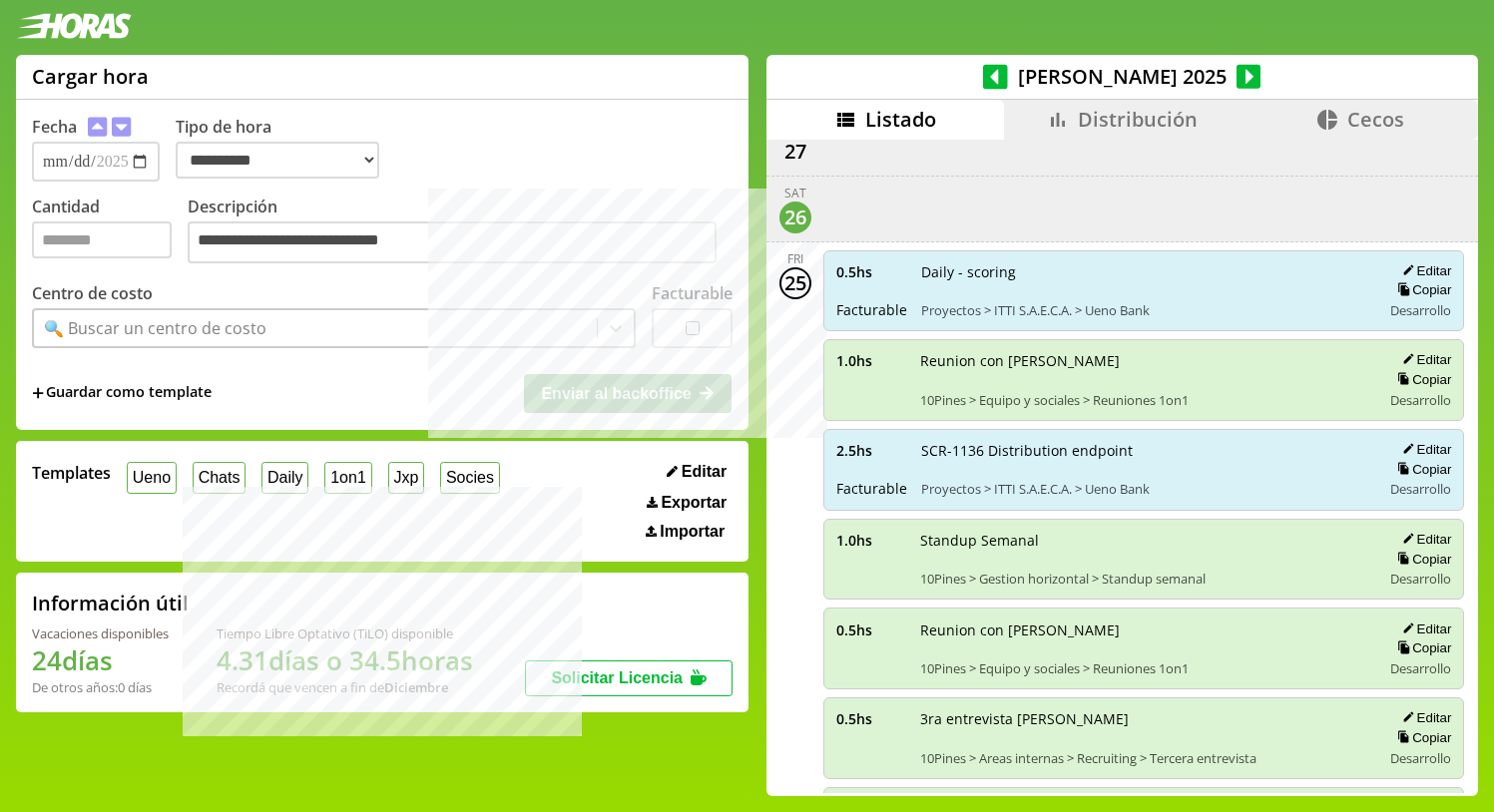 click on "Distribución" at bounding box center [1138, 119] 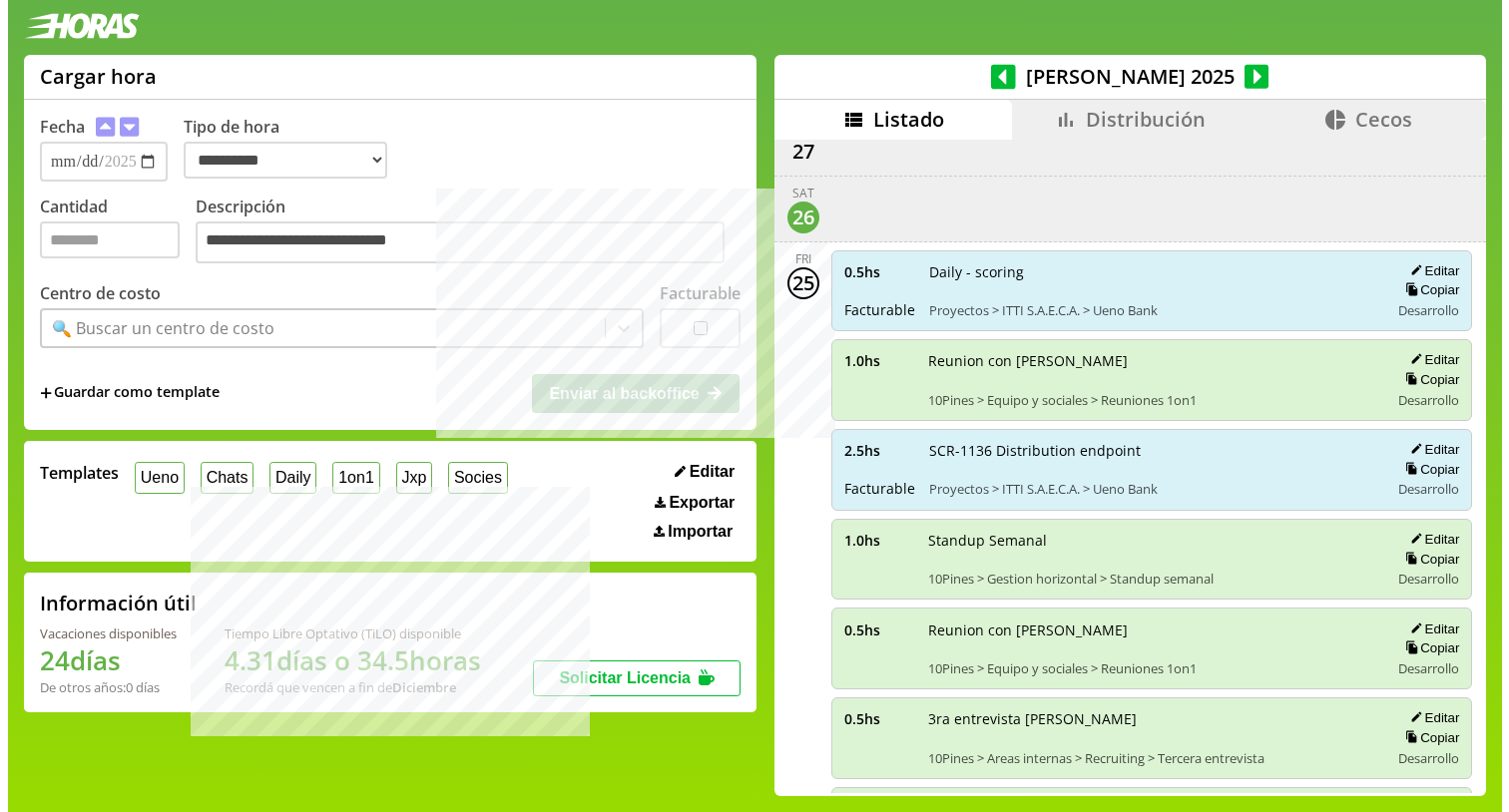 scroll, scrollTop: 0, scrollLeft: 0, axis: both 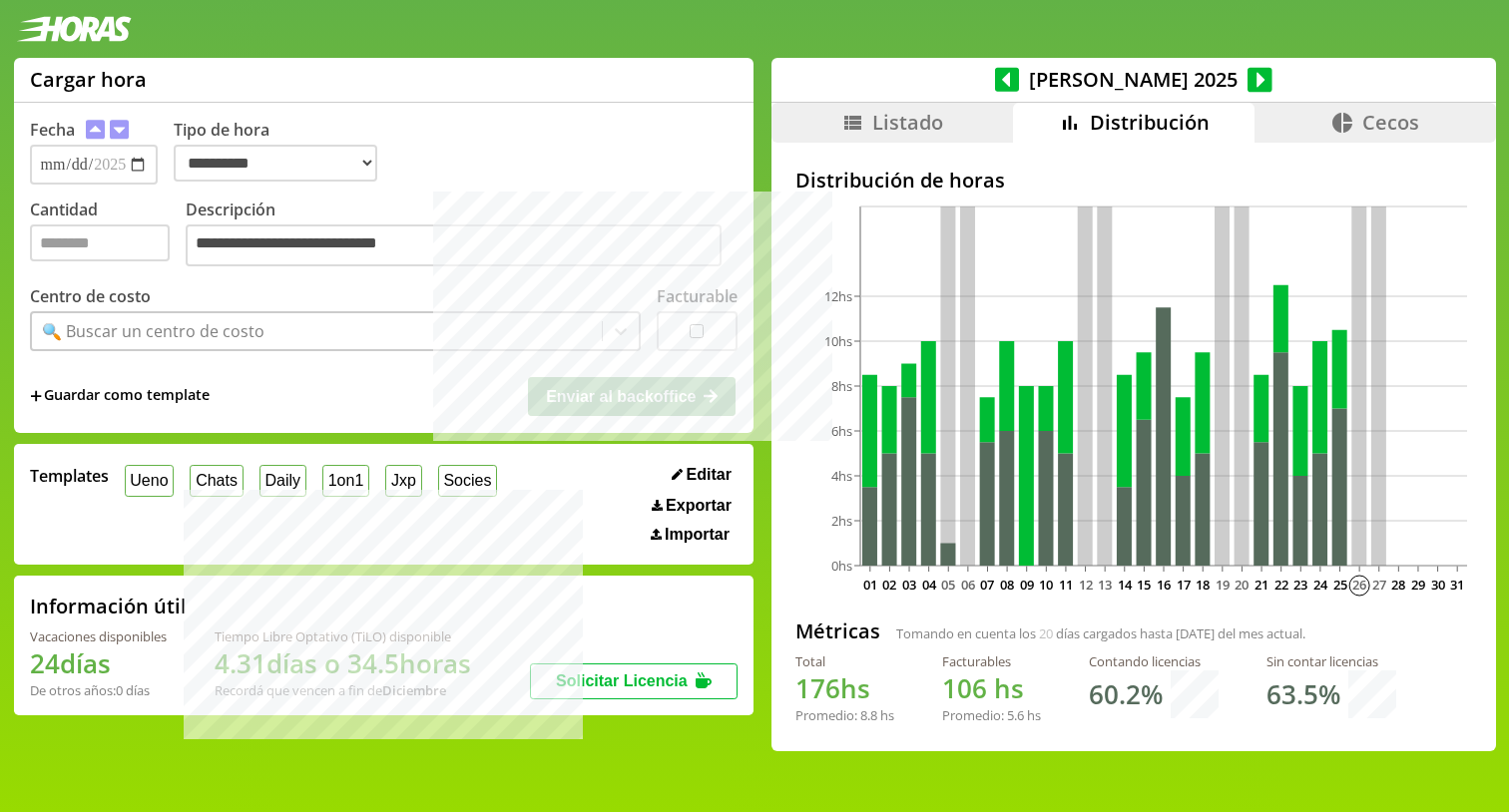 click on "Listado" at bounding box center [892, 123] 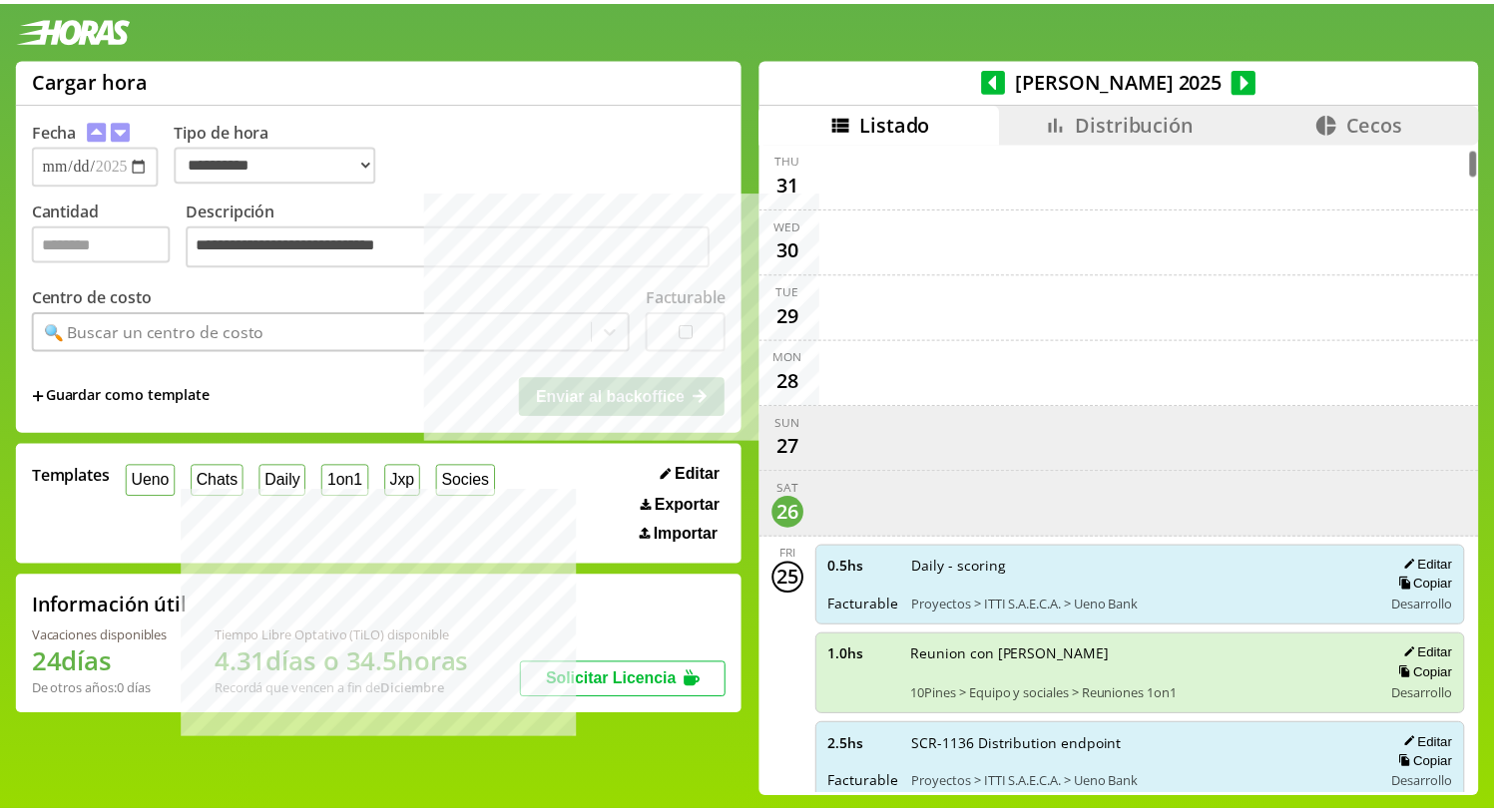 scroll, scrollTop: 2, scrollLeft: 0, axis: vertical 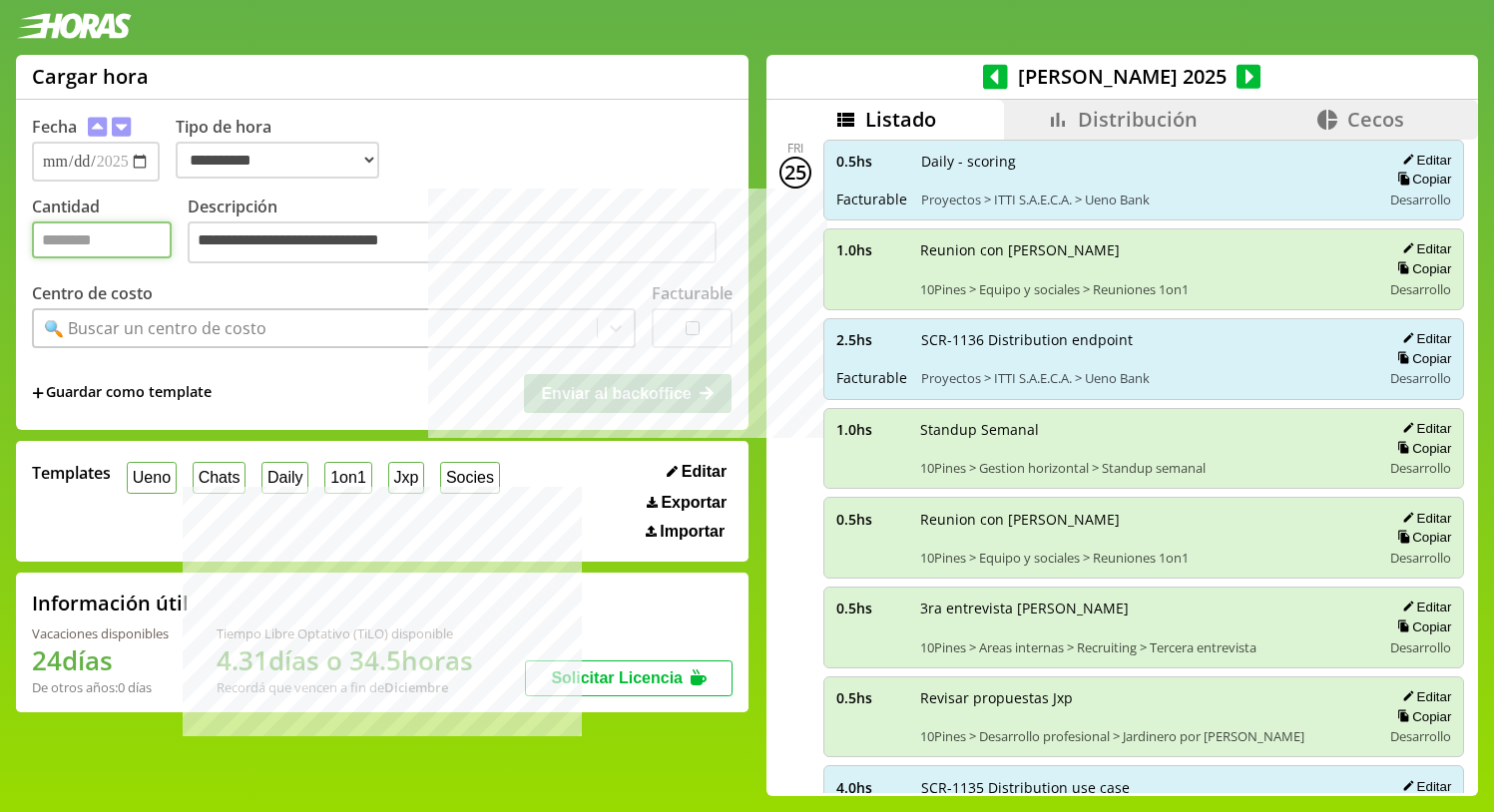 click on "Cantidad" at bounding box center (102, 239) 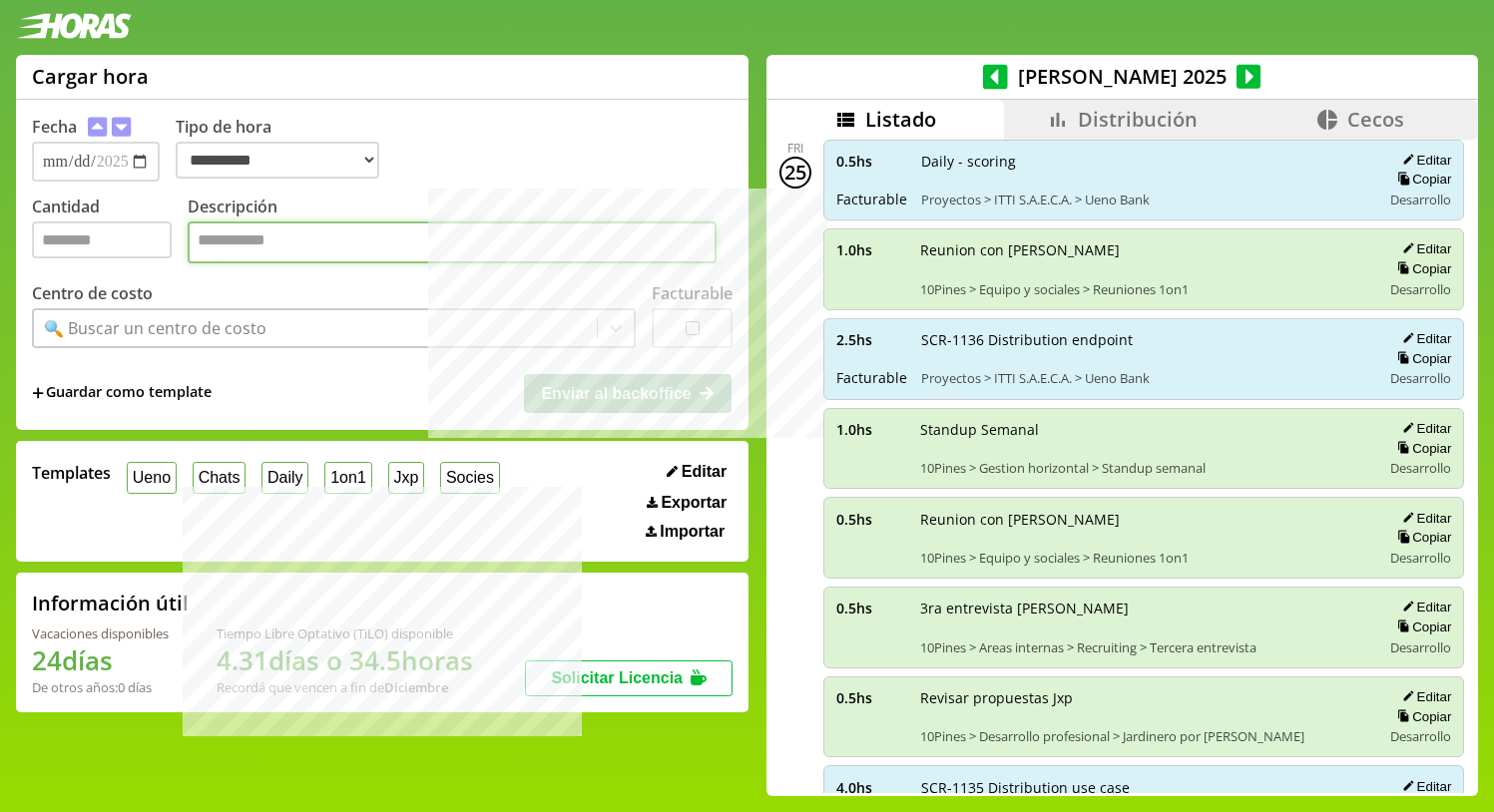 paste on "**********" 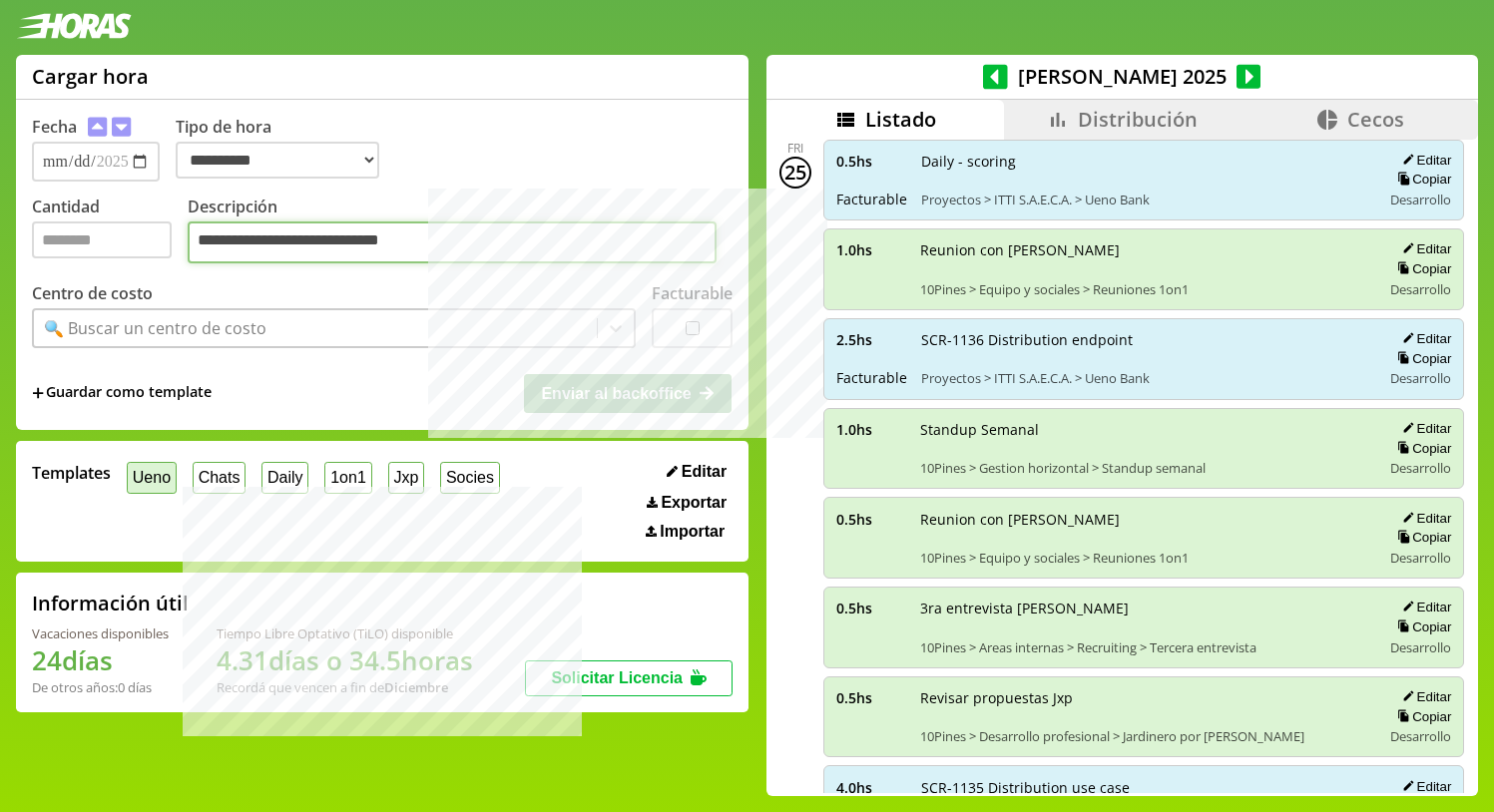 type on "**********" 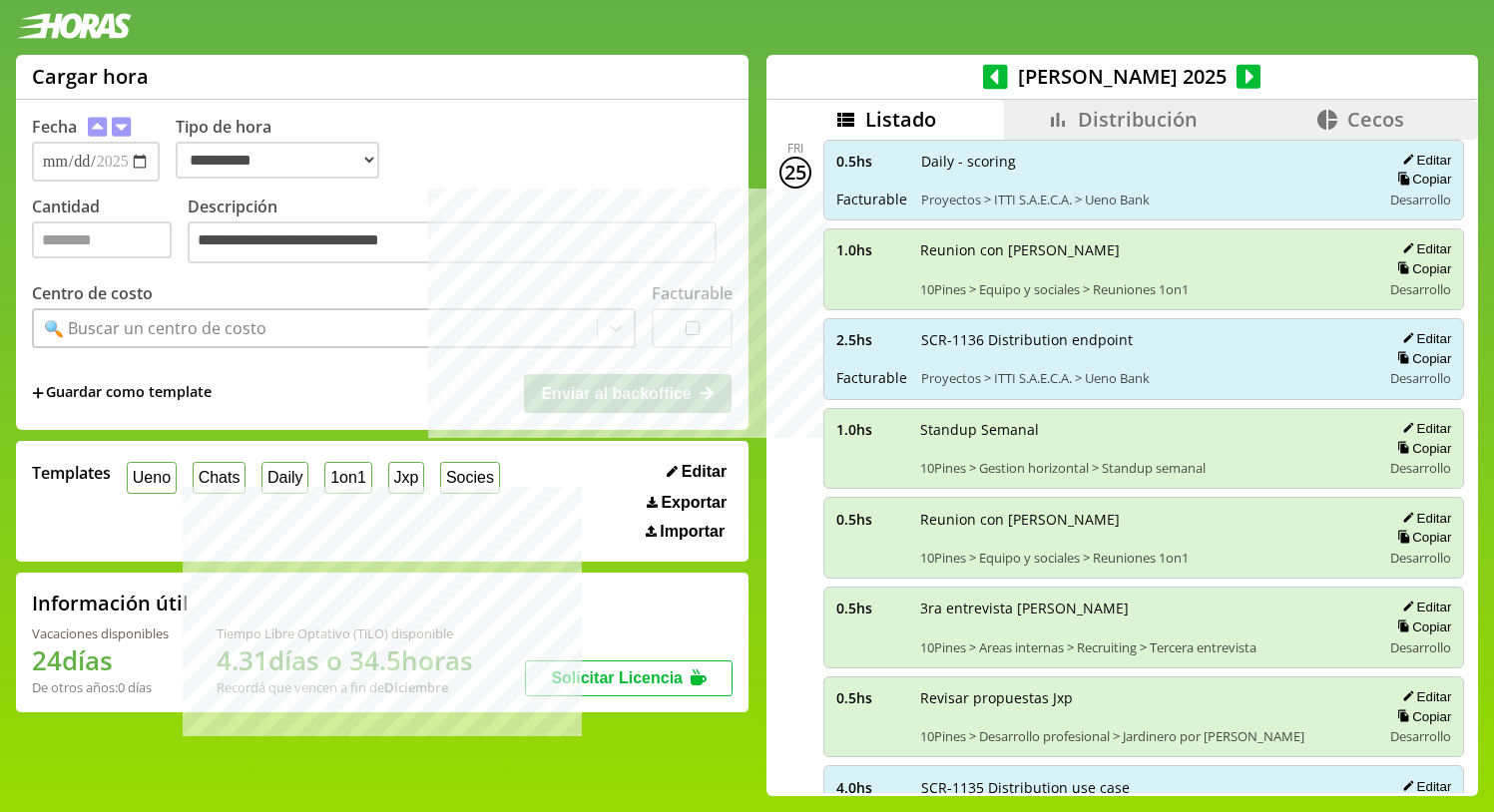 drag, startPoint x: 150, startPoint y: 464, endPoint x: 314, endPoint y: 469, distance: 164.0762 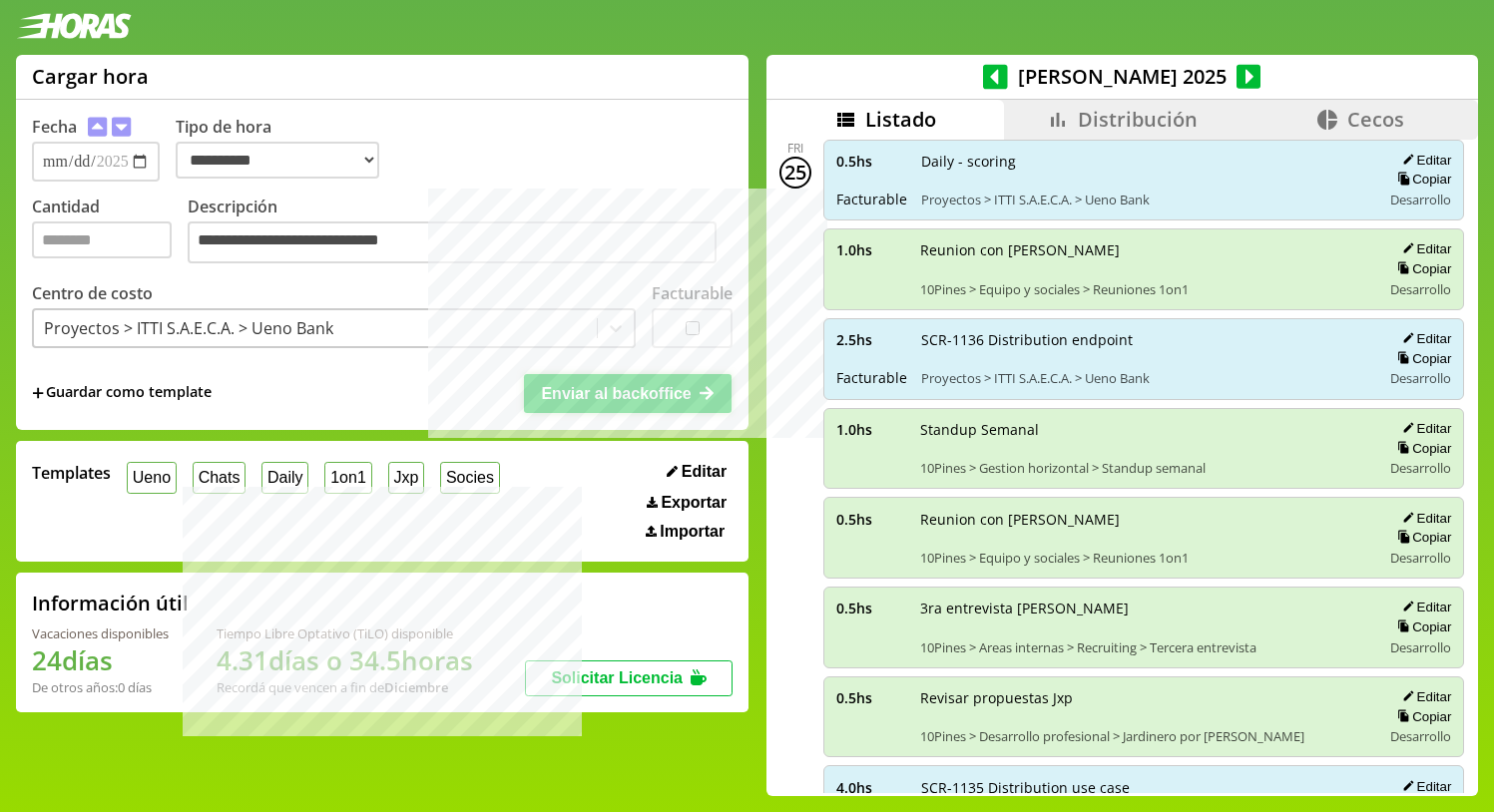 click 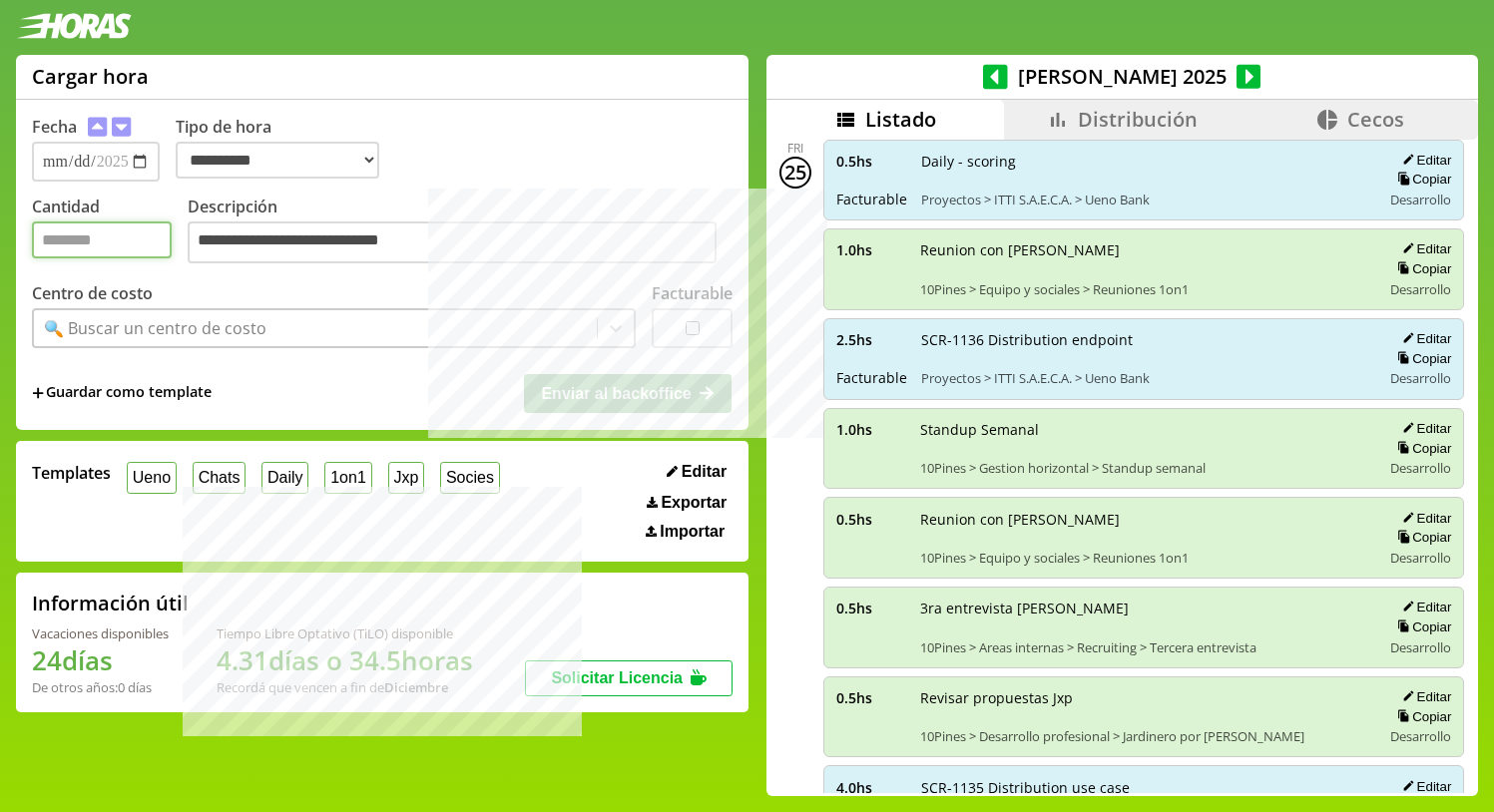 click on "Cantidad" at bounding box center (102, 239) 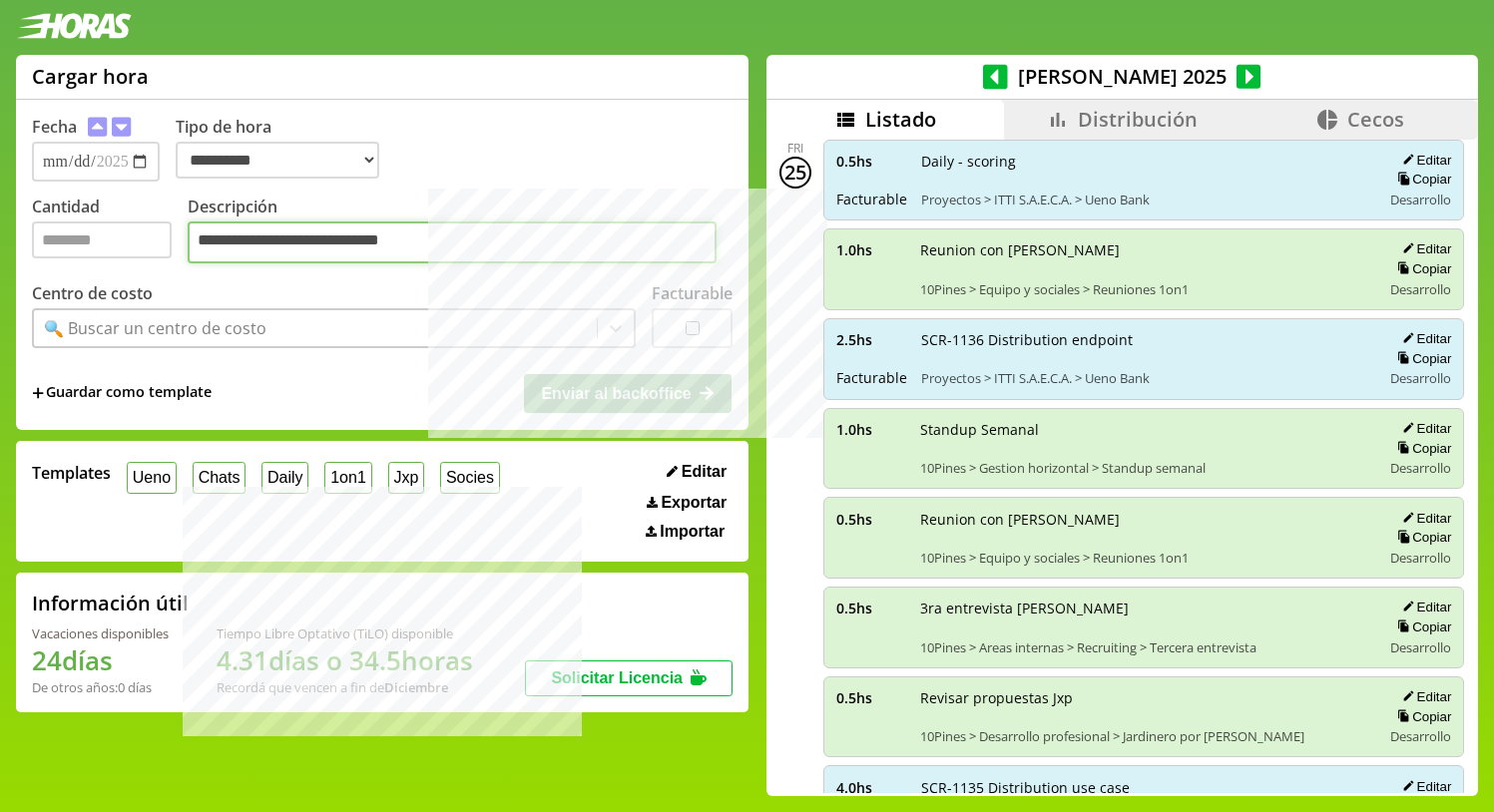 click on "**********" at bounding box center [452, 242] 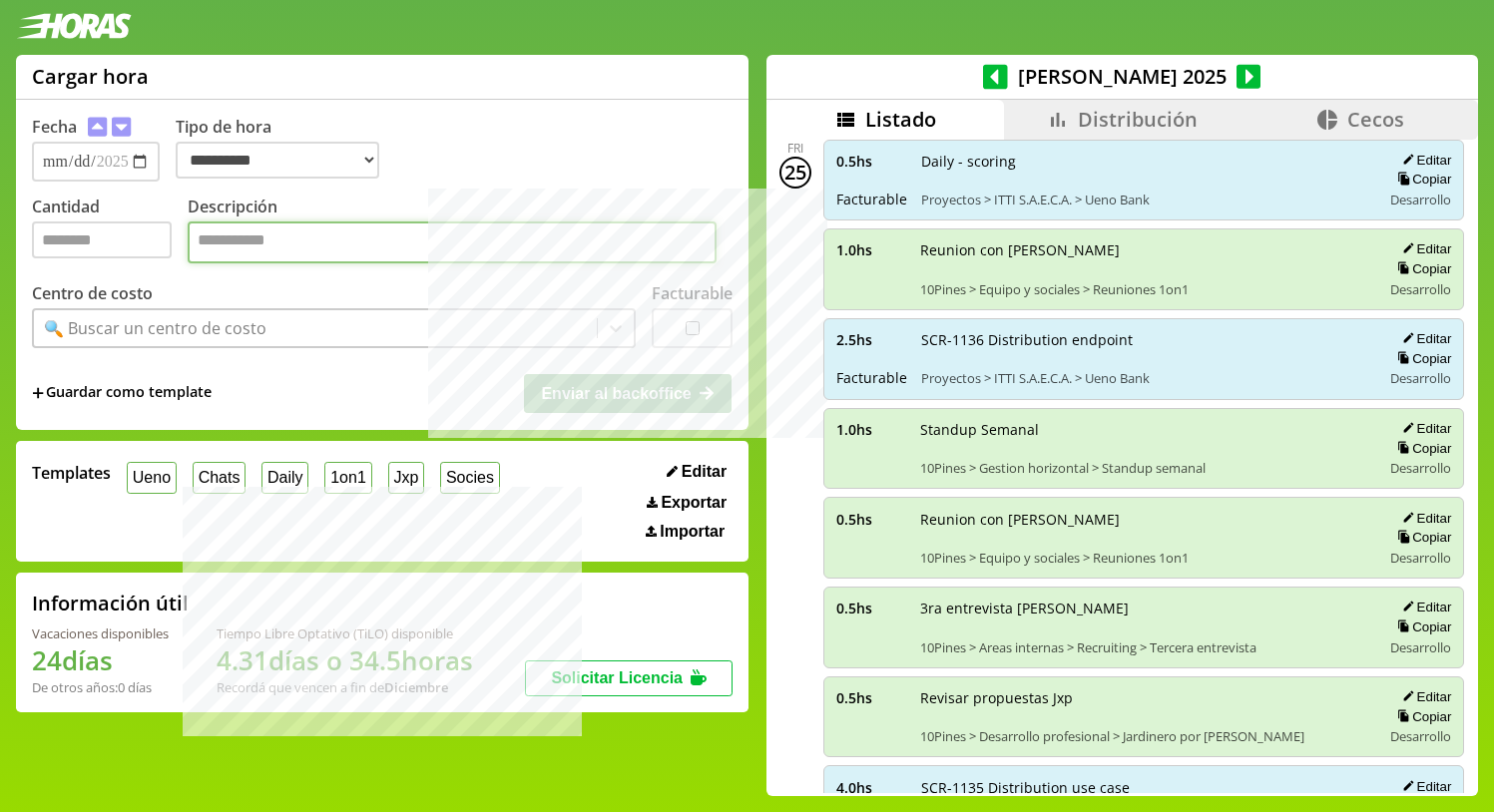 paste on "**********" 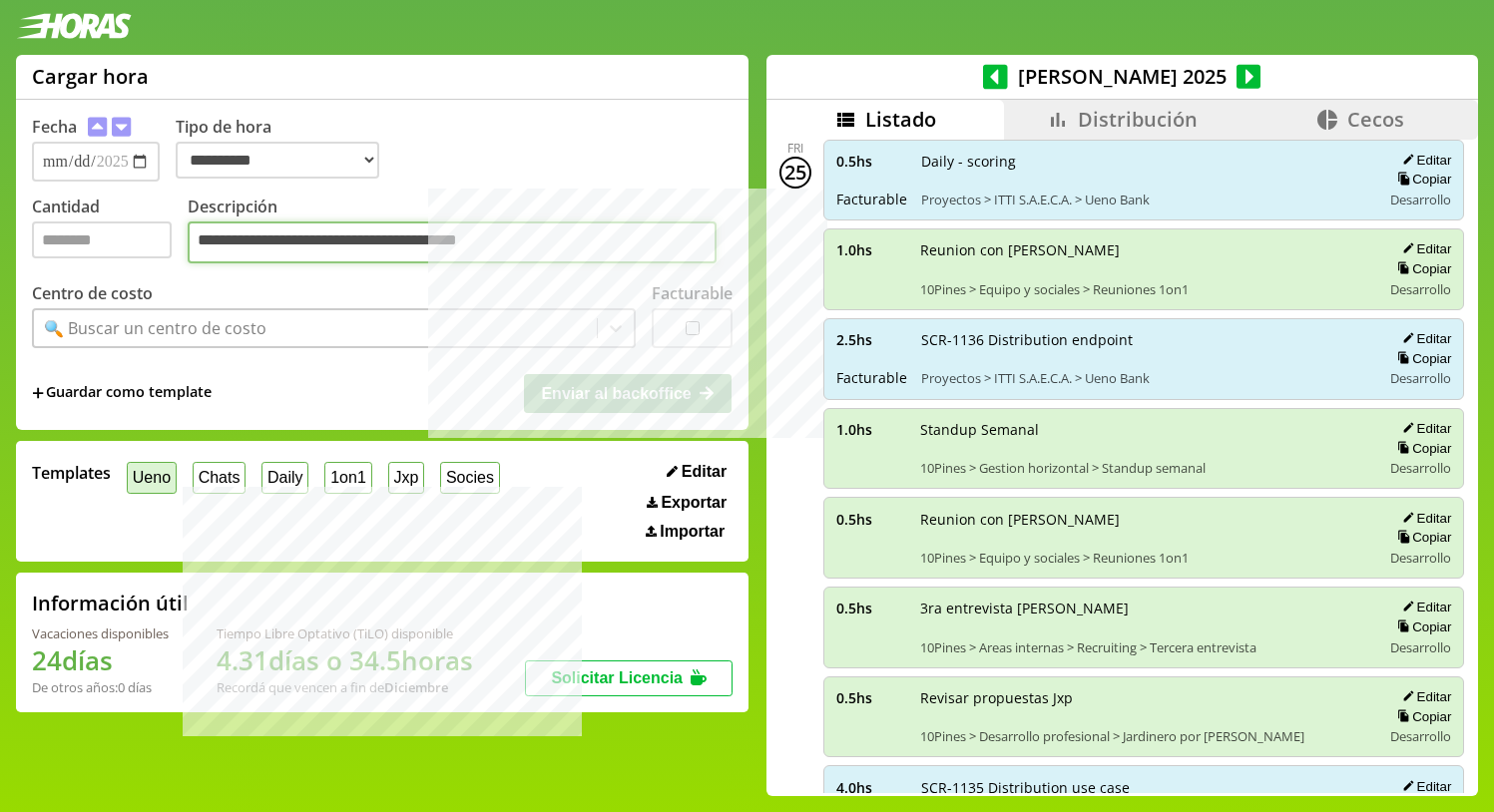 type on "**********" 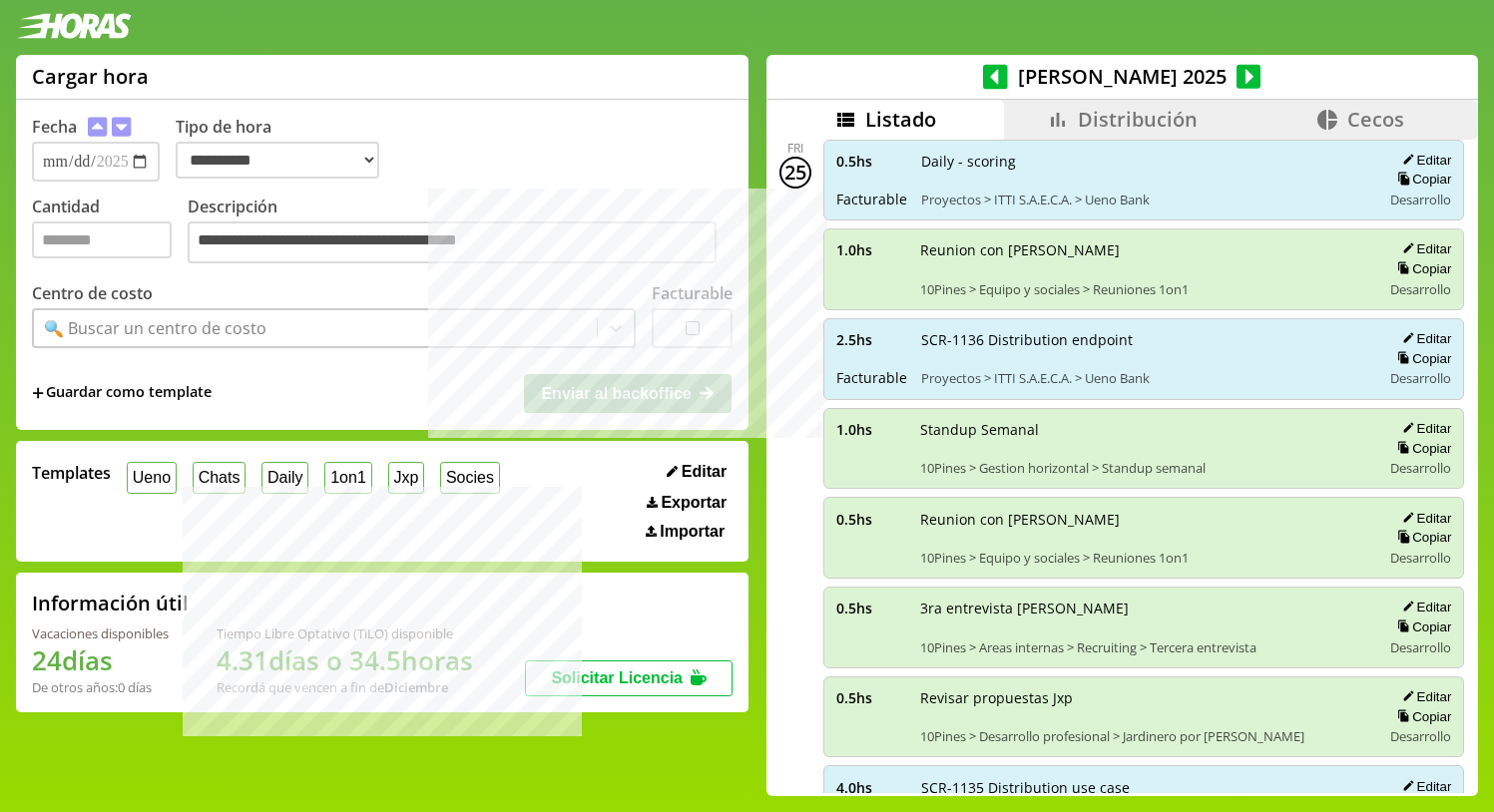 drag, startPoint x: 161, startPoint y: 488, endPoint x: 243, endPoint y: 459, distance: 86.977008 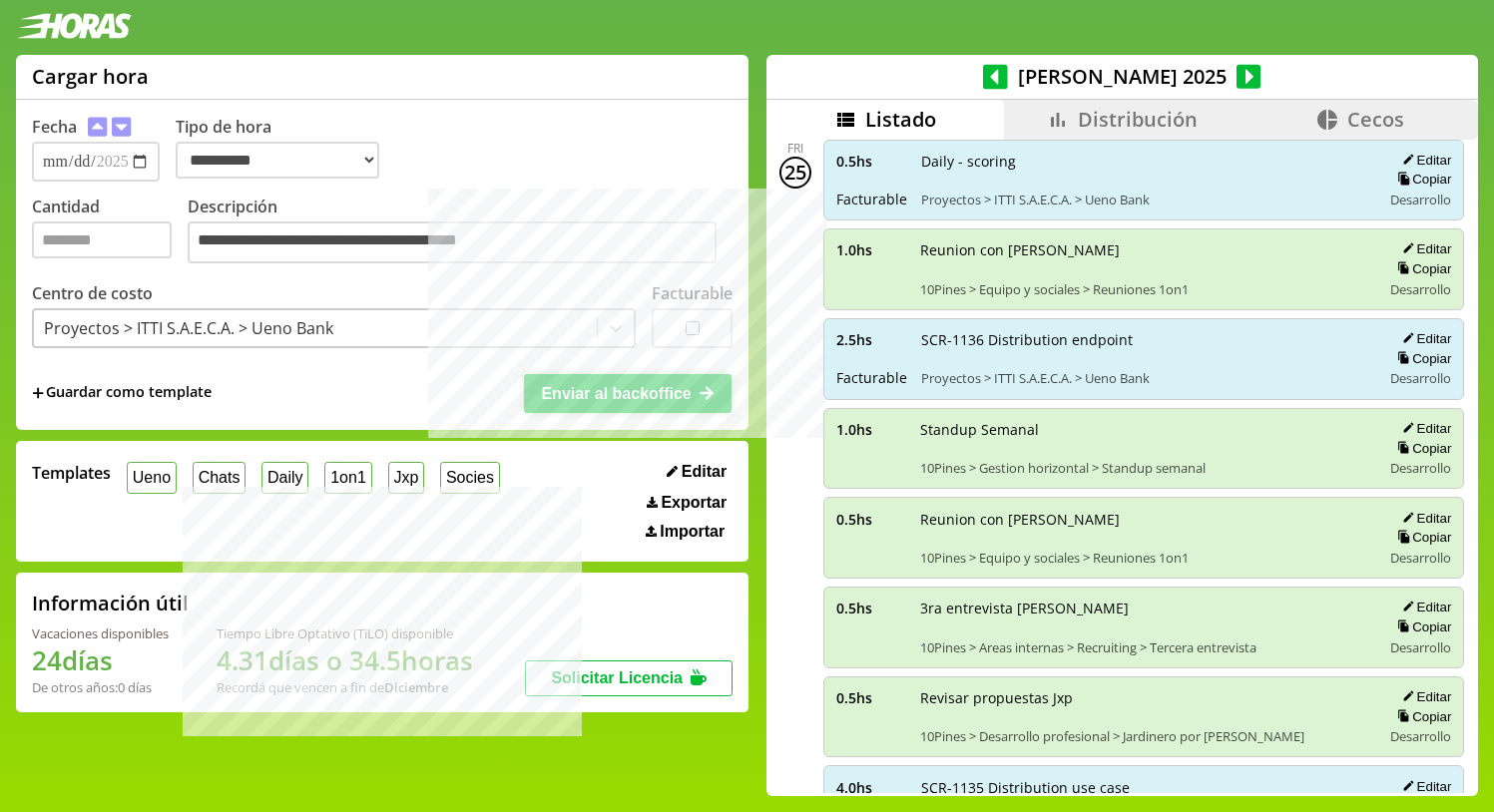 click on "Enviar al backoffice" at bounding box center [616, 393] 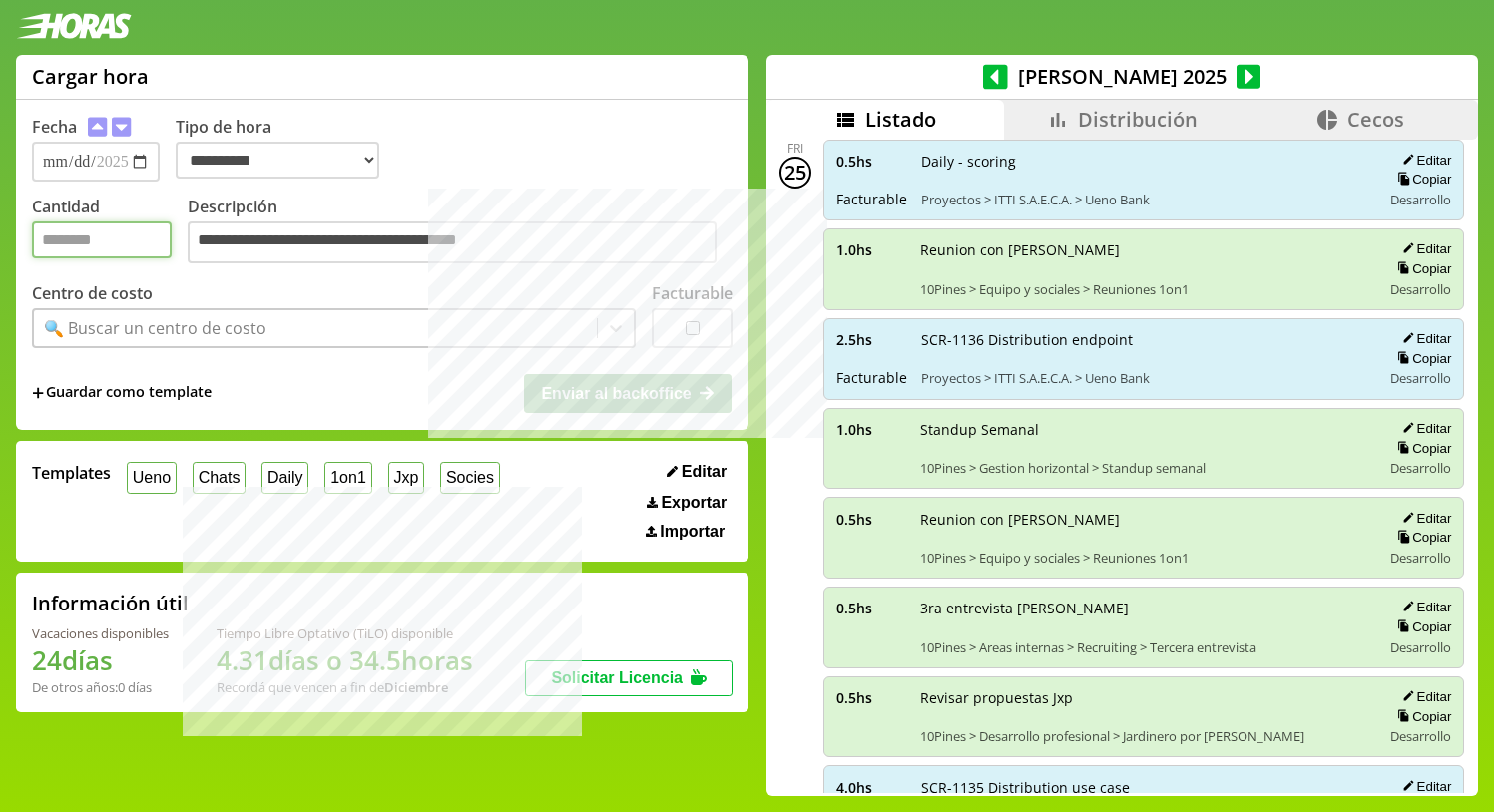 click on "Cantidad" at bounding box center [102, 239] 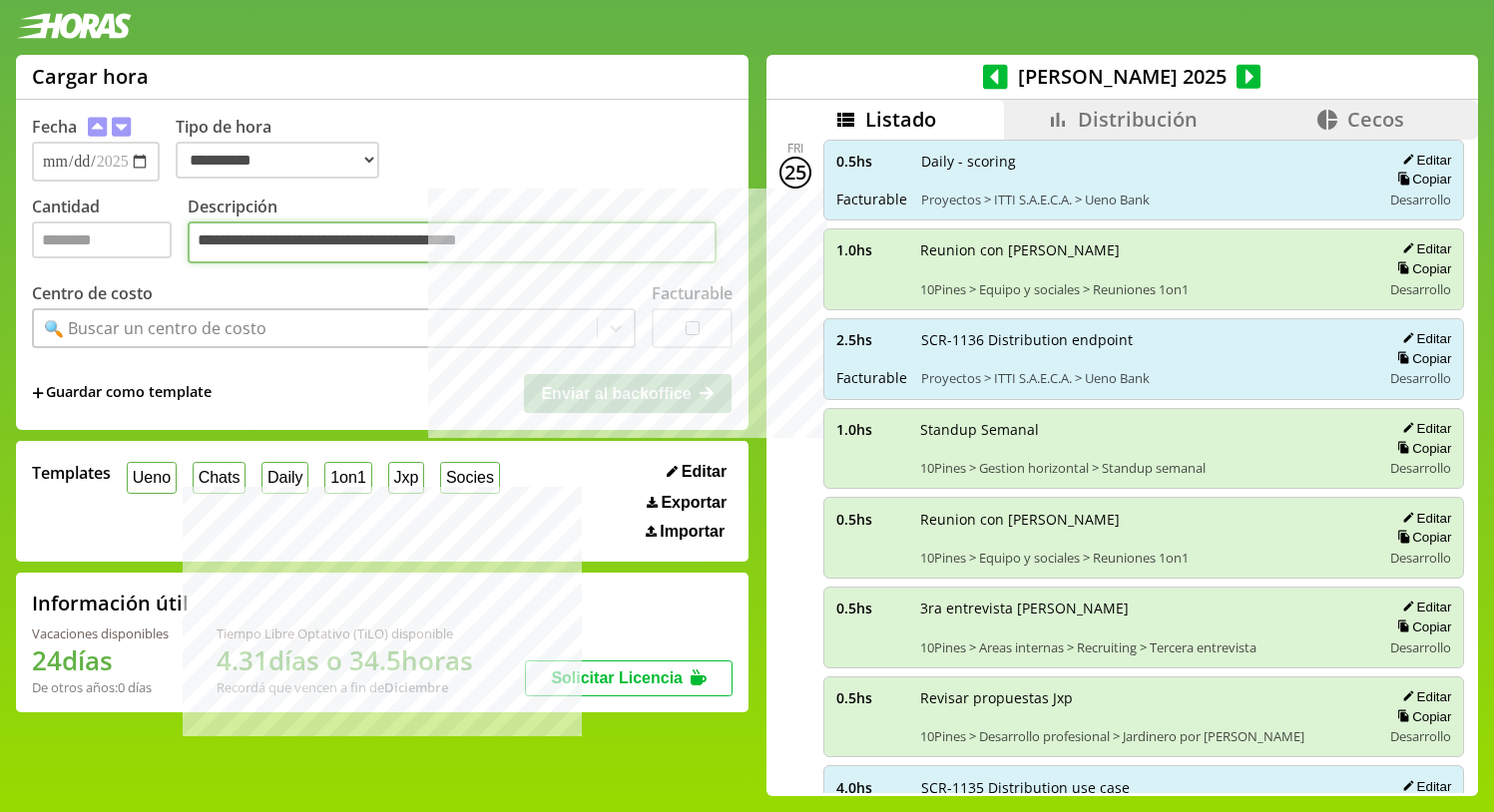 click on "**********" at bounding box center (452, 242) 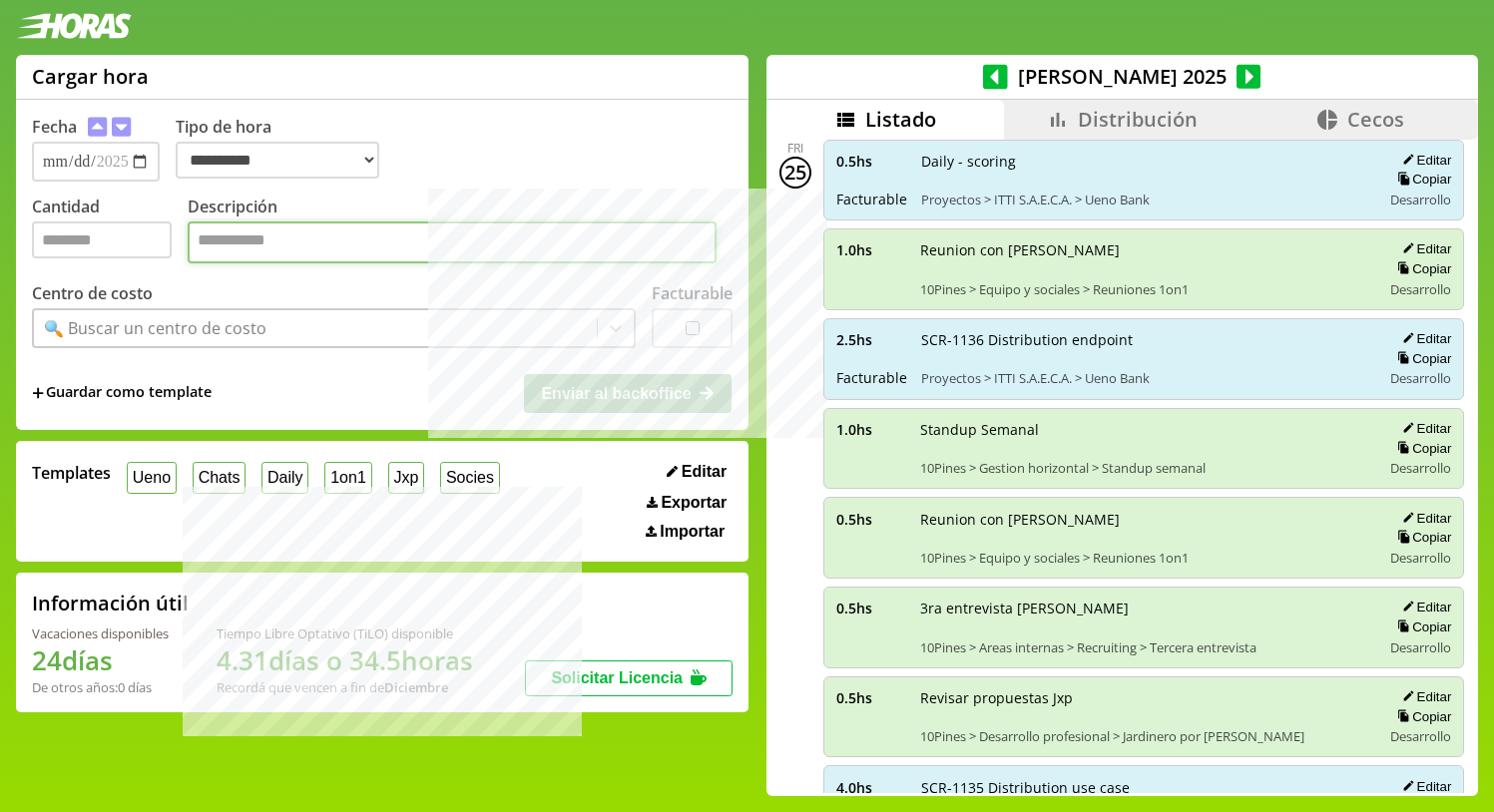 paste on "**********" 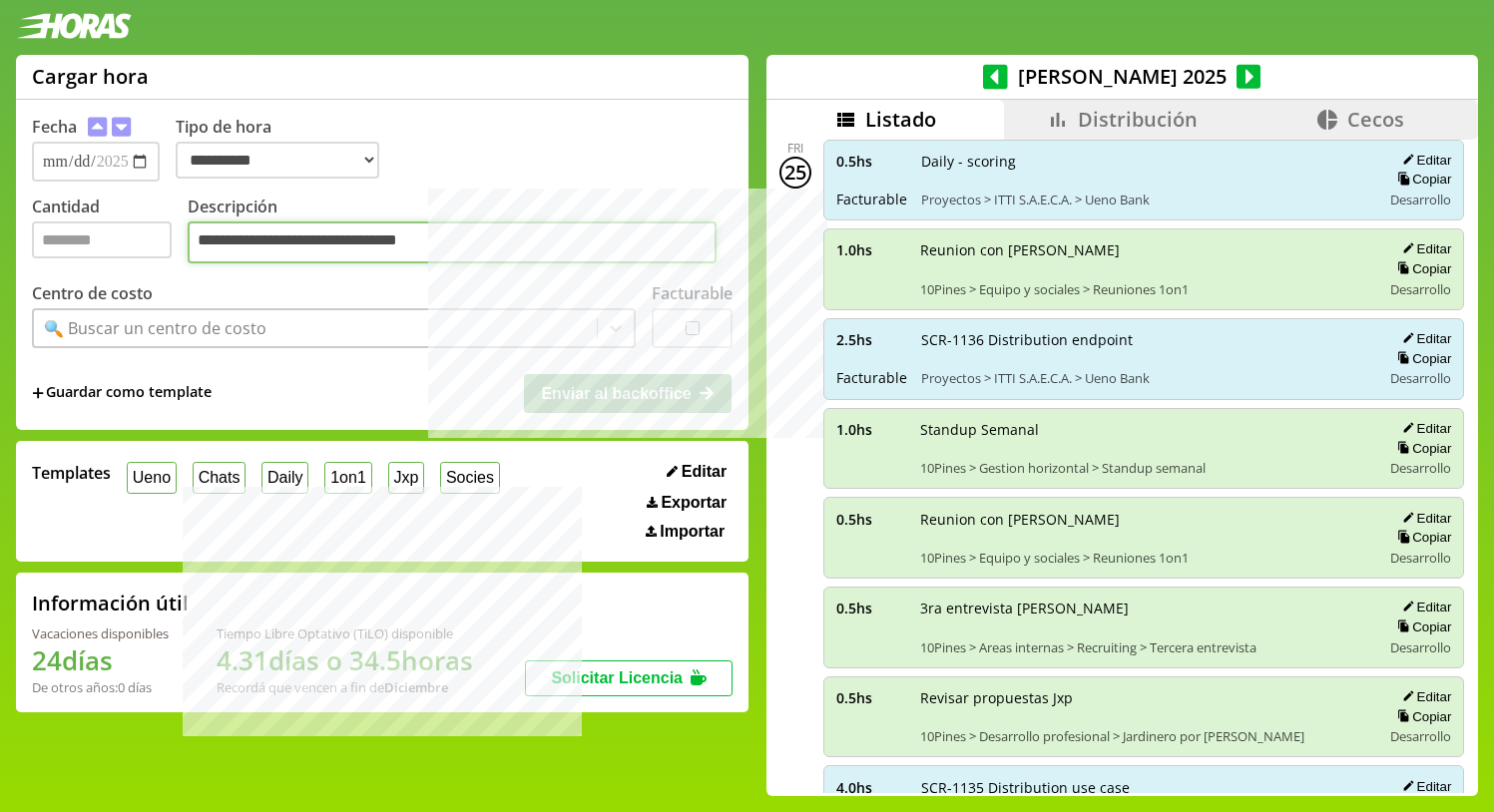 type on "**********" 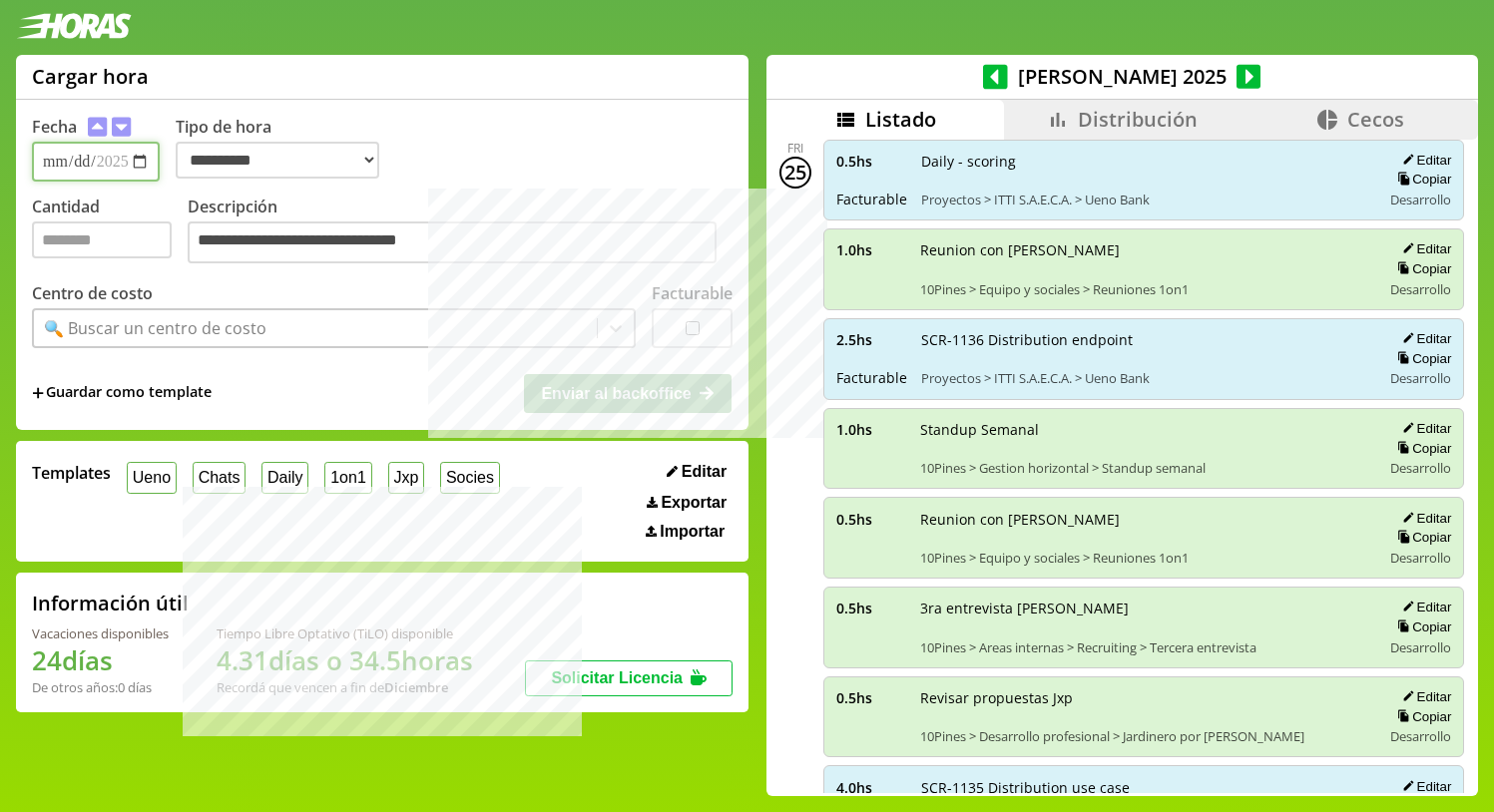 click on "**********" at bounding box center (96, 162) 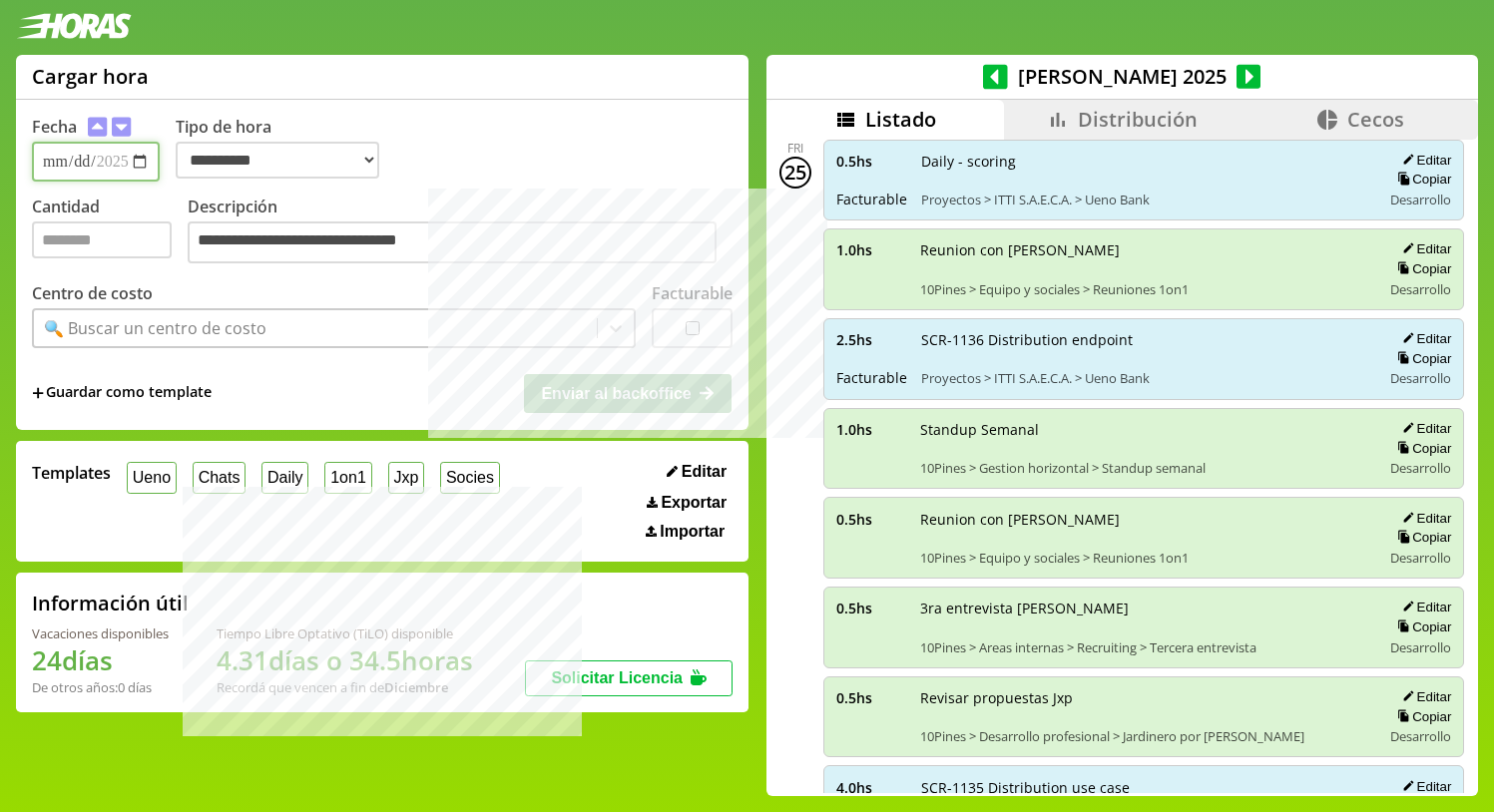 click on "**********" at bounding box center (96, 162) 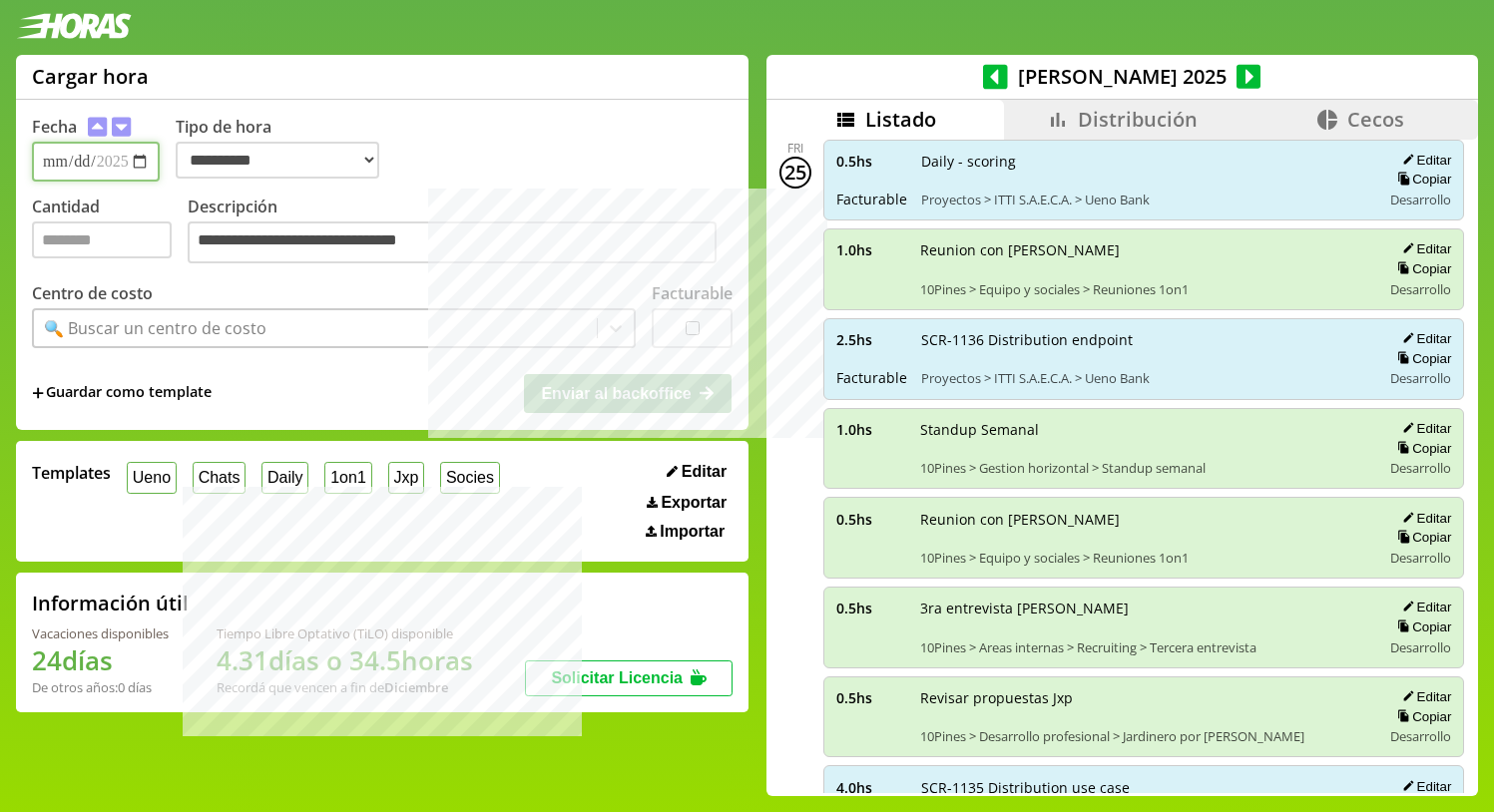 type on "**********" 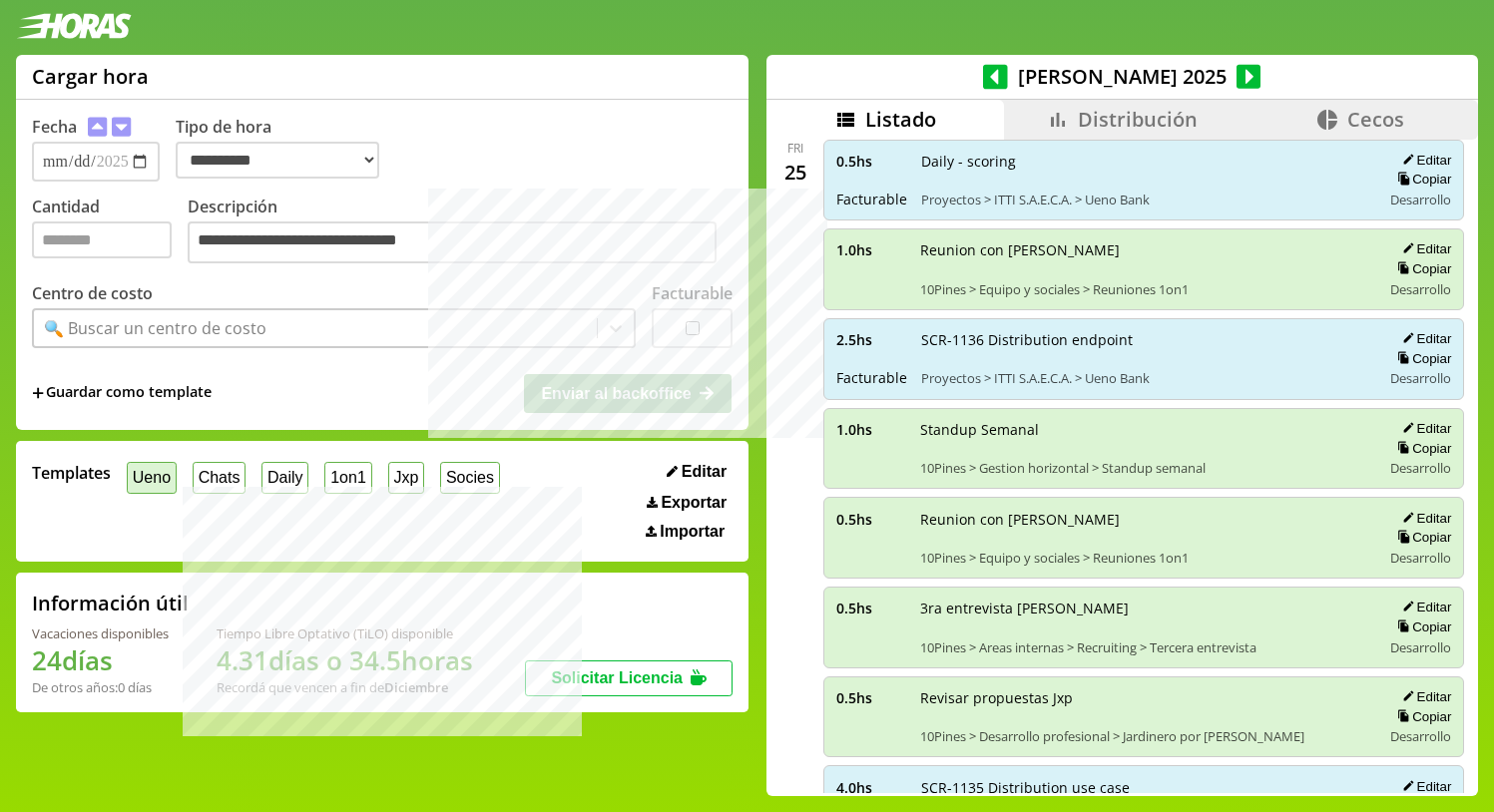 click on "Ueno" at bounding box center [152, 477] 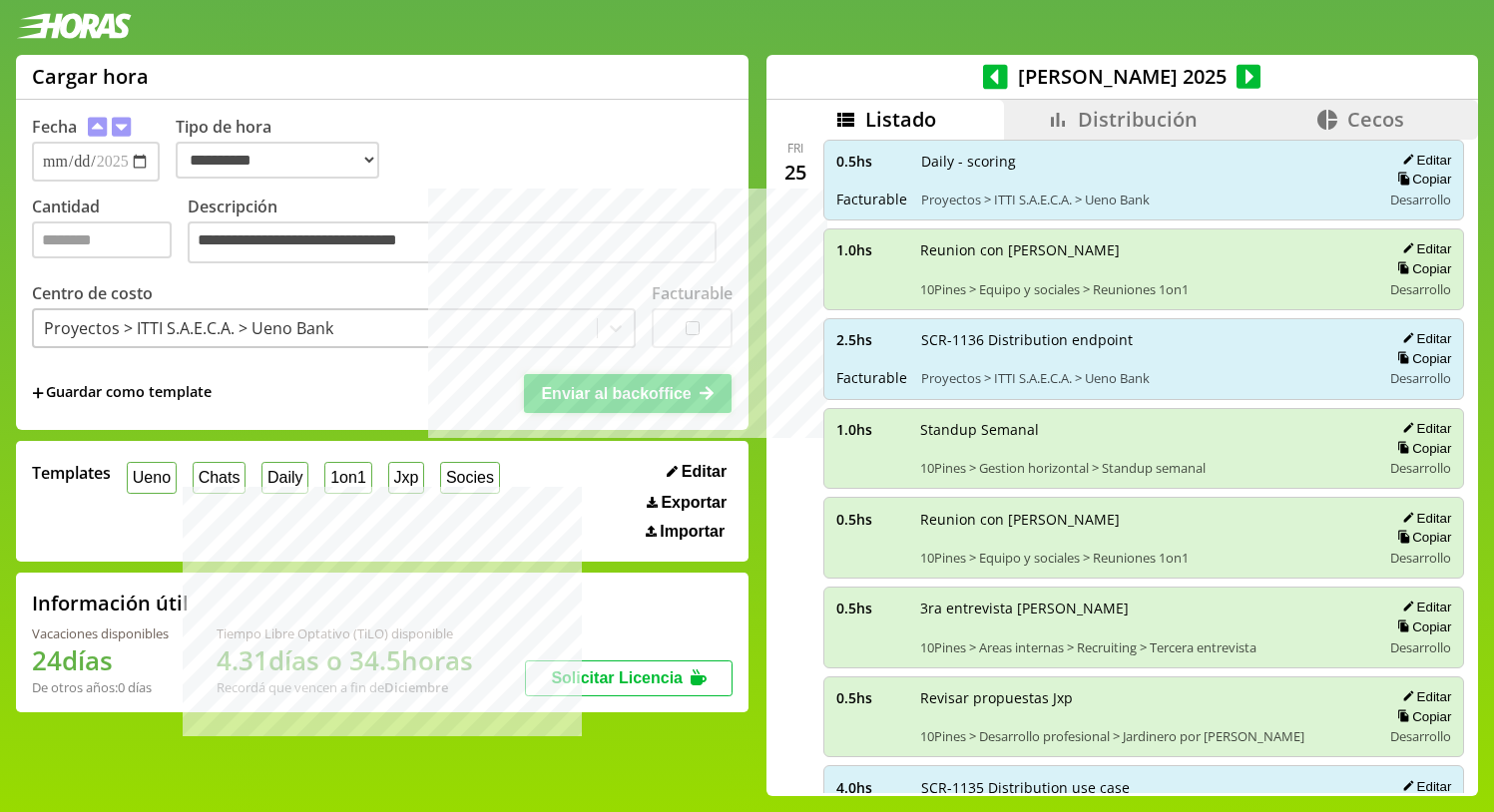 click on "Enviar al backoffice" at bounding box center (616, 393) 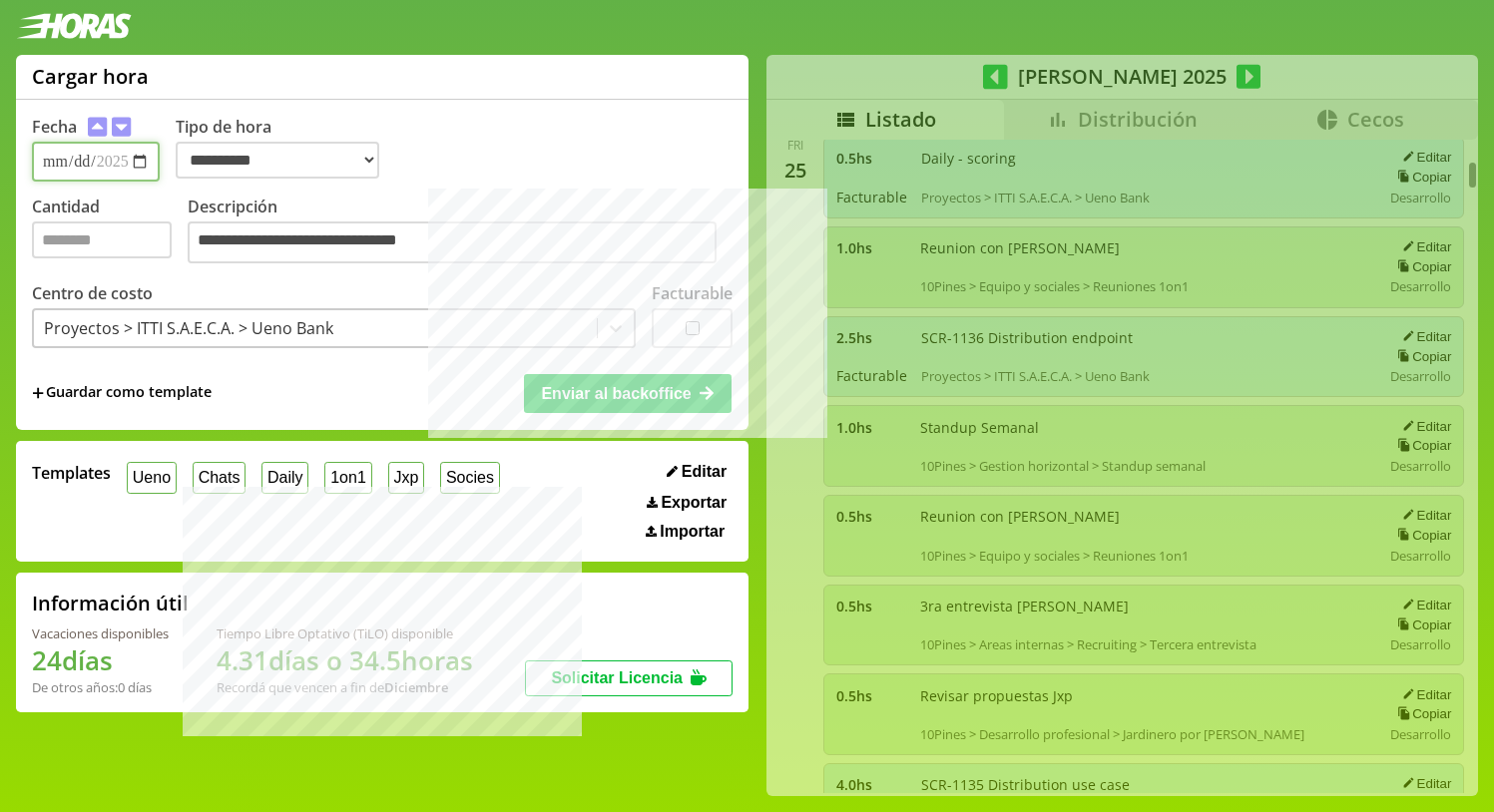 type 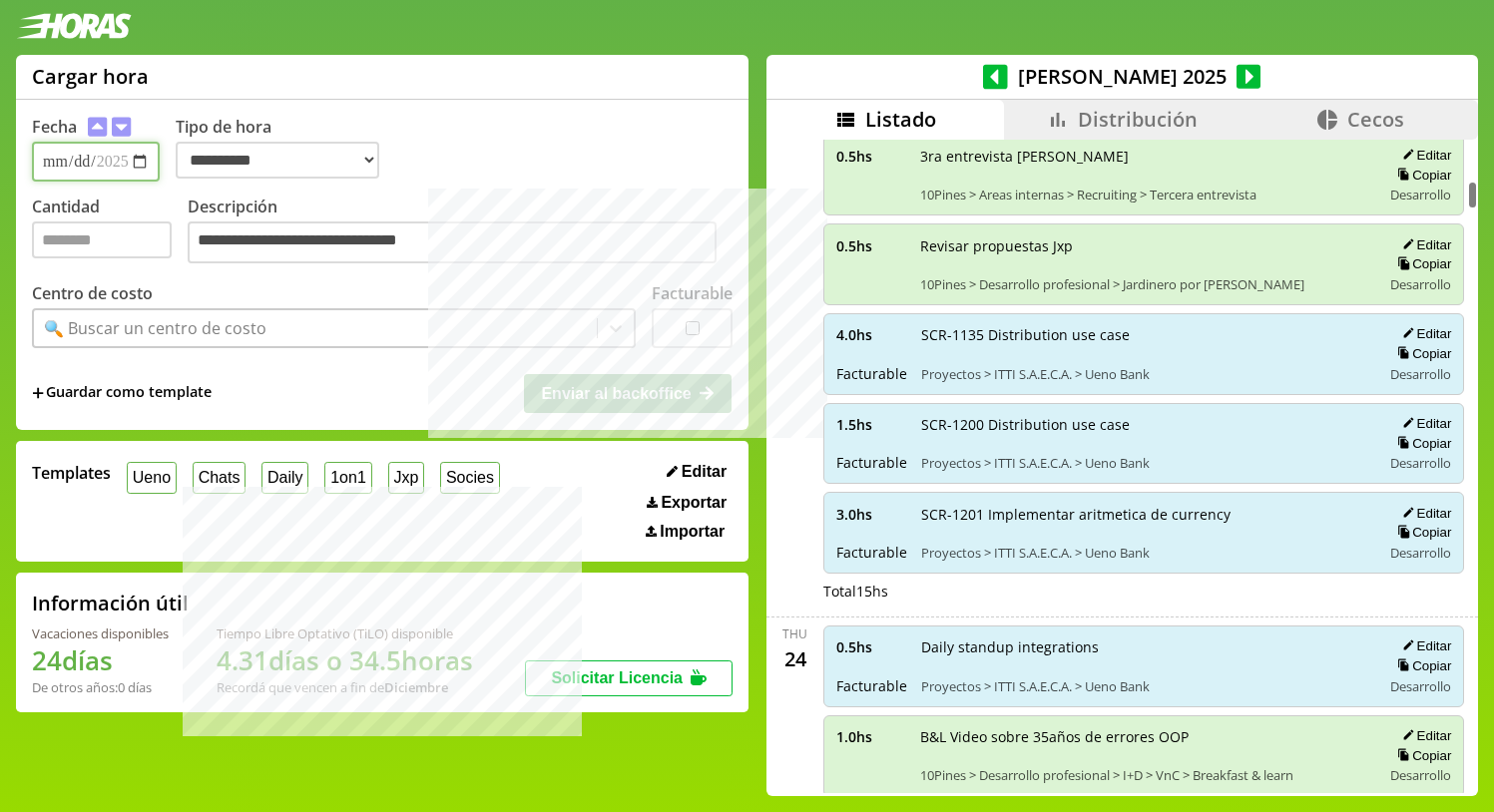scroll, scrollTop: 900, scrollLeft: 0, axis: vertical 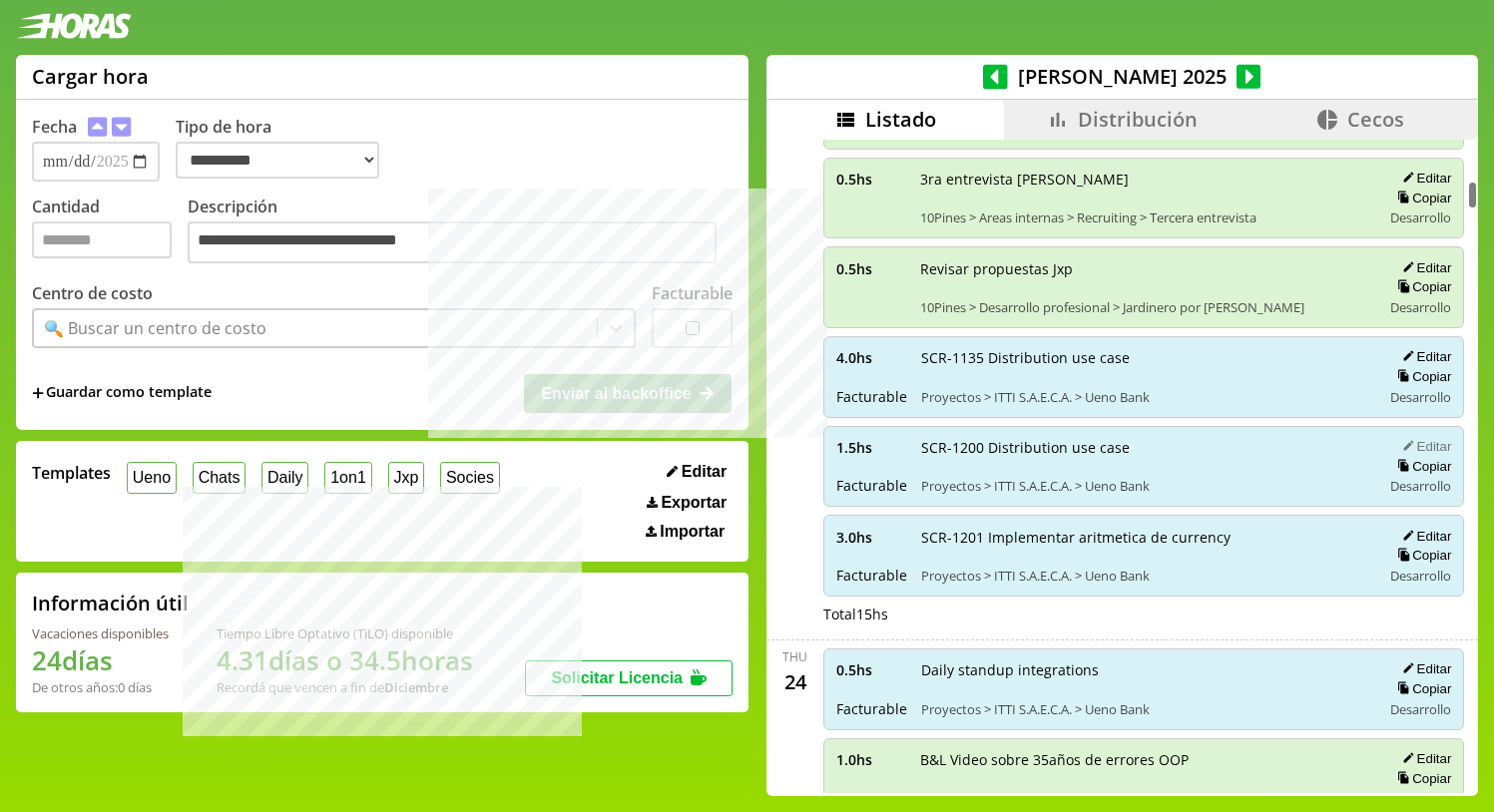 click on "Editar" at bounding box center [1423, 446] 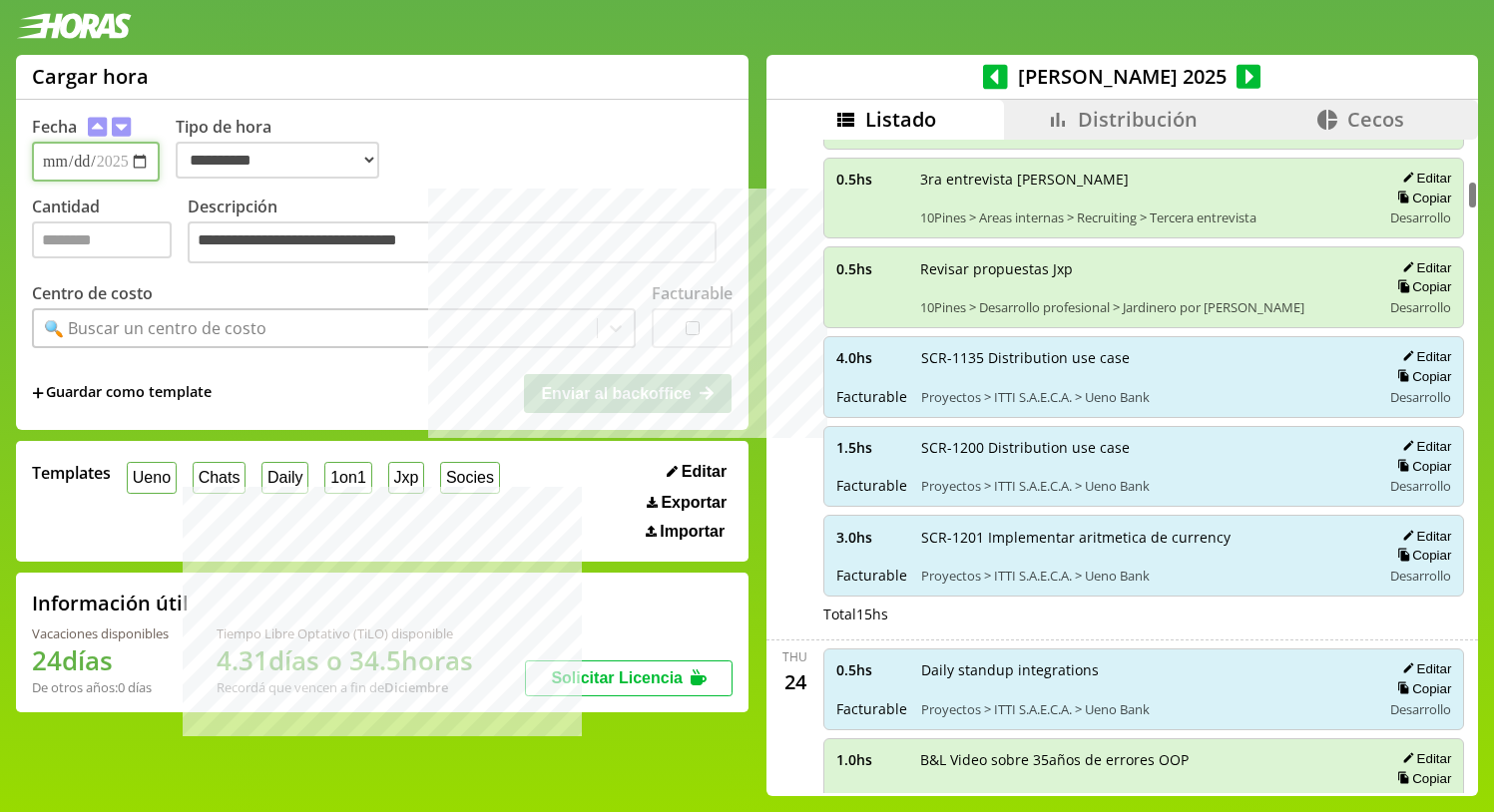 type on "**********" 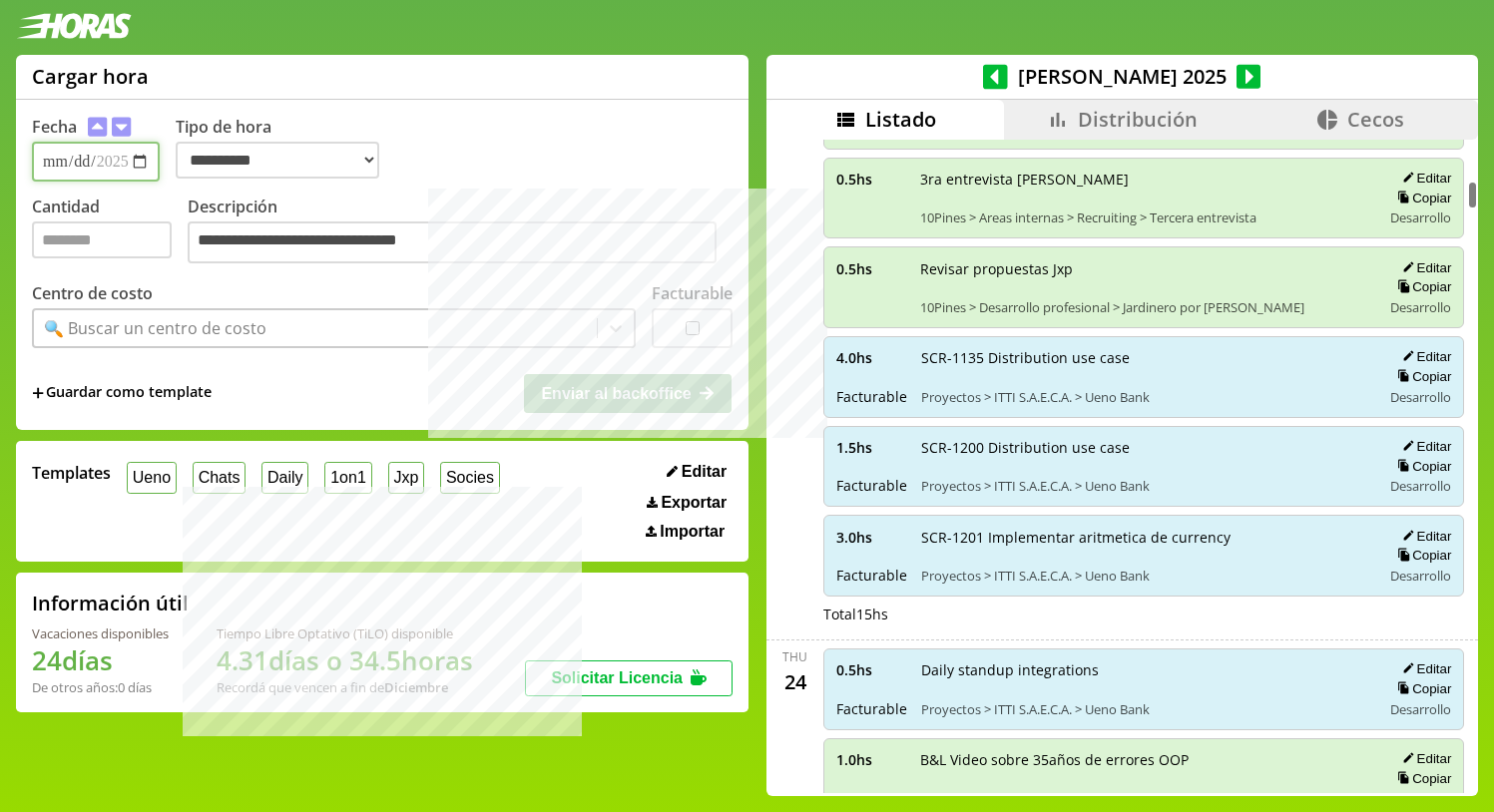 type on "***" 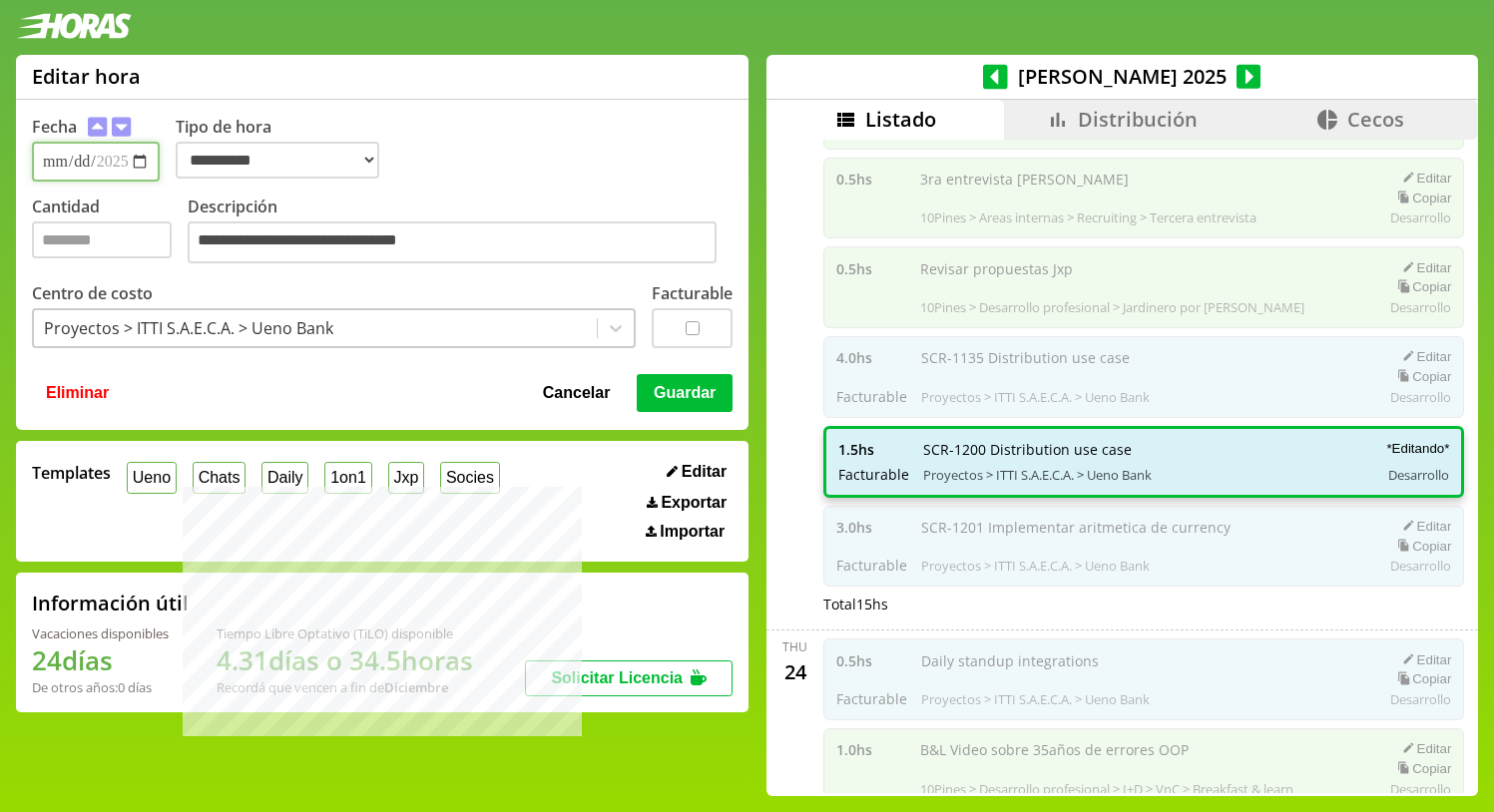 click on "**********" at bounding box center [96, 162] 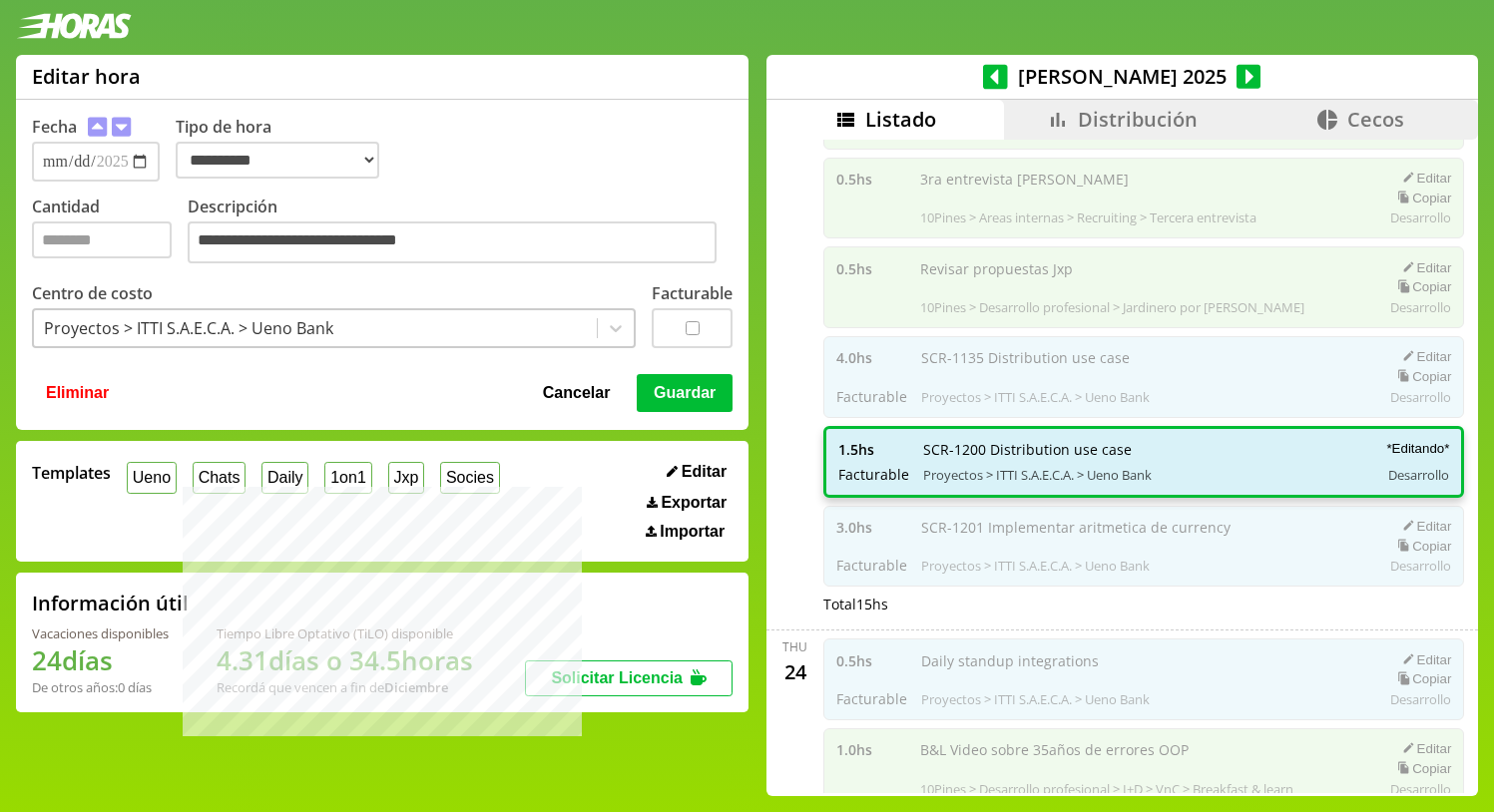 click on "Guardar" at bounding box center (685, 393) 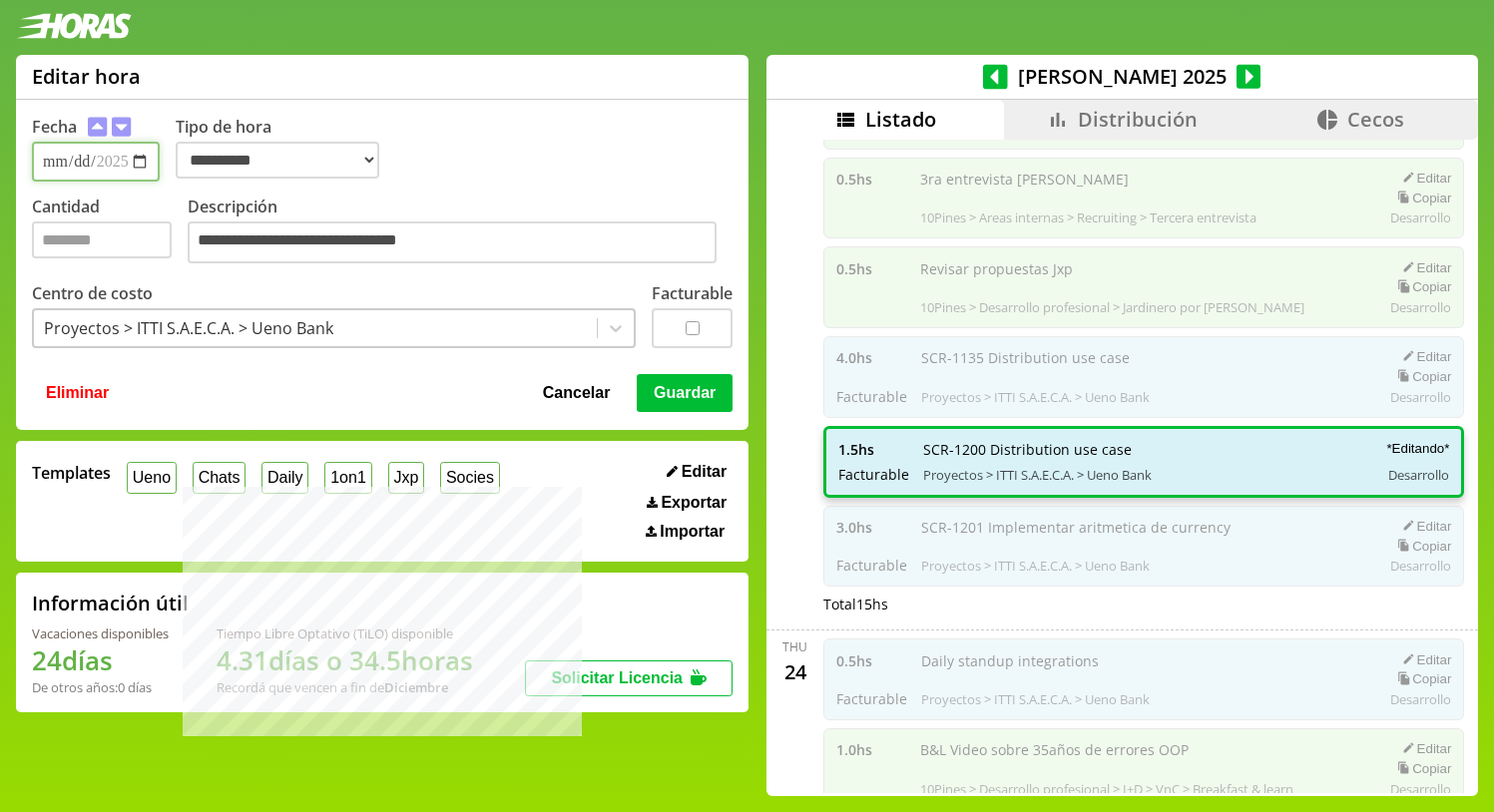 type 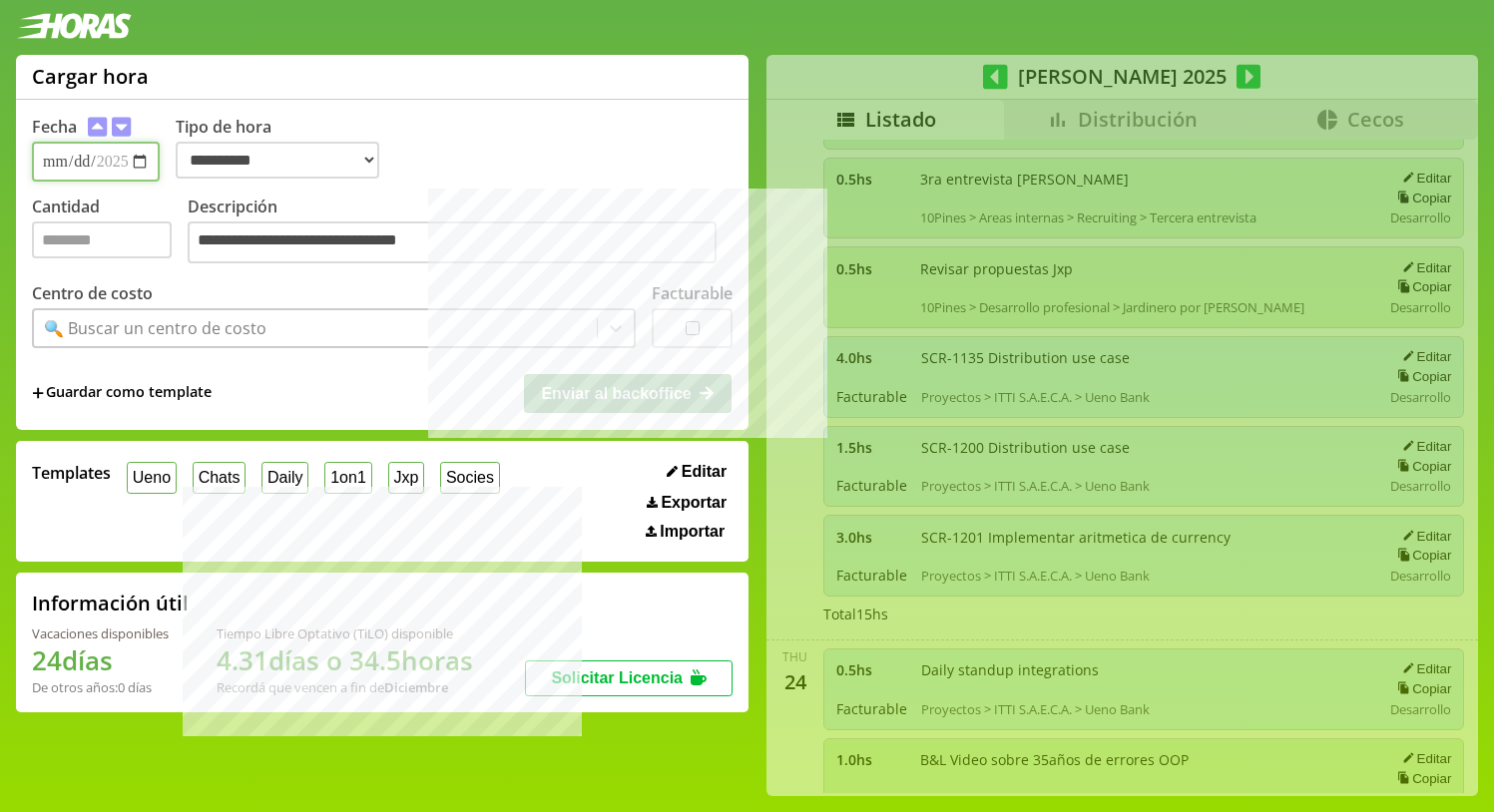 scroll, scrollTop: 991, scrollLeft: 0, axis: vertical 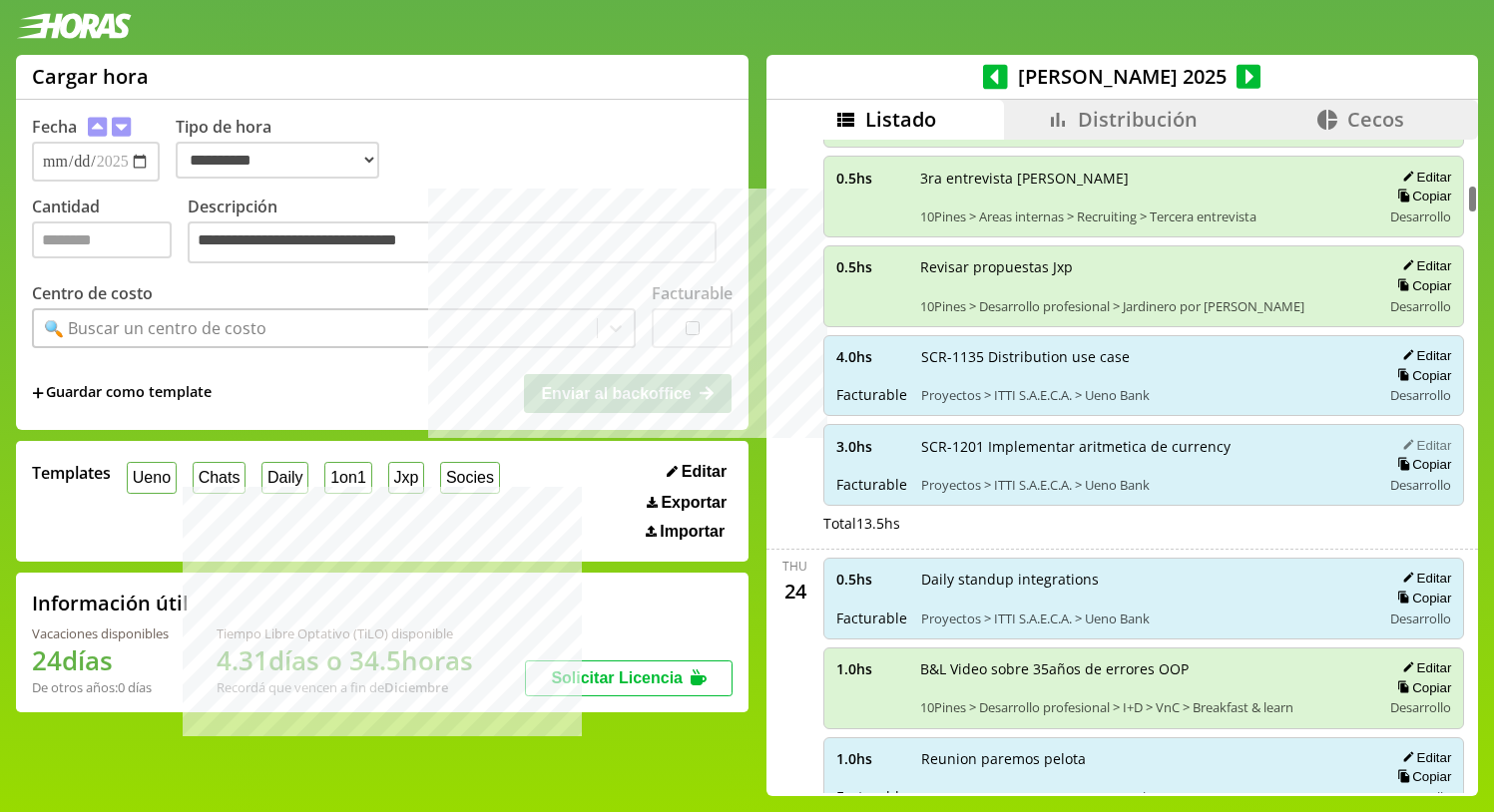 click on "Editar" at bounding box center [1423, 445] 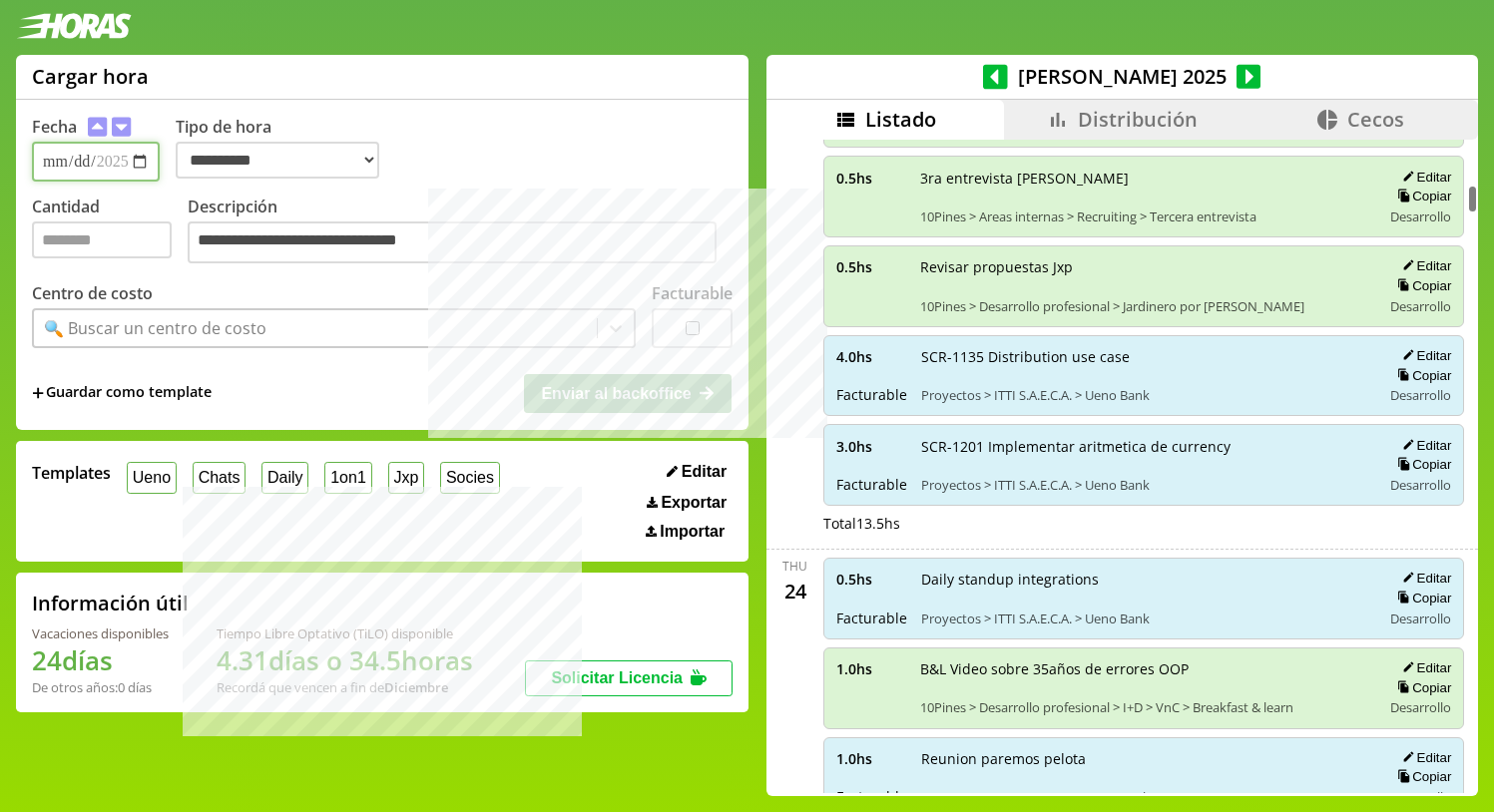 type on "**********" 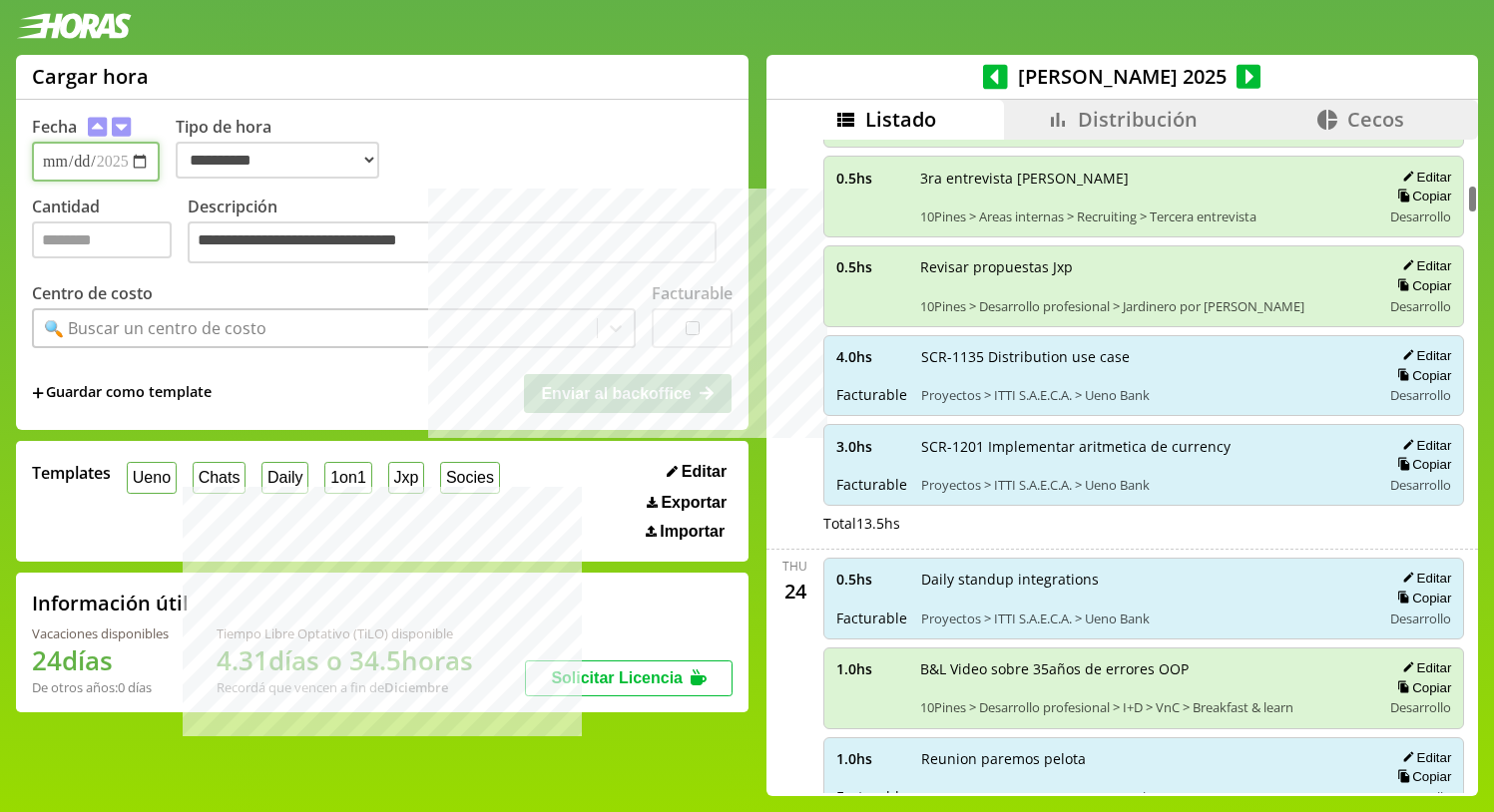type on "*" 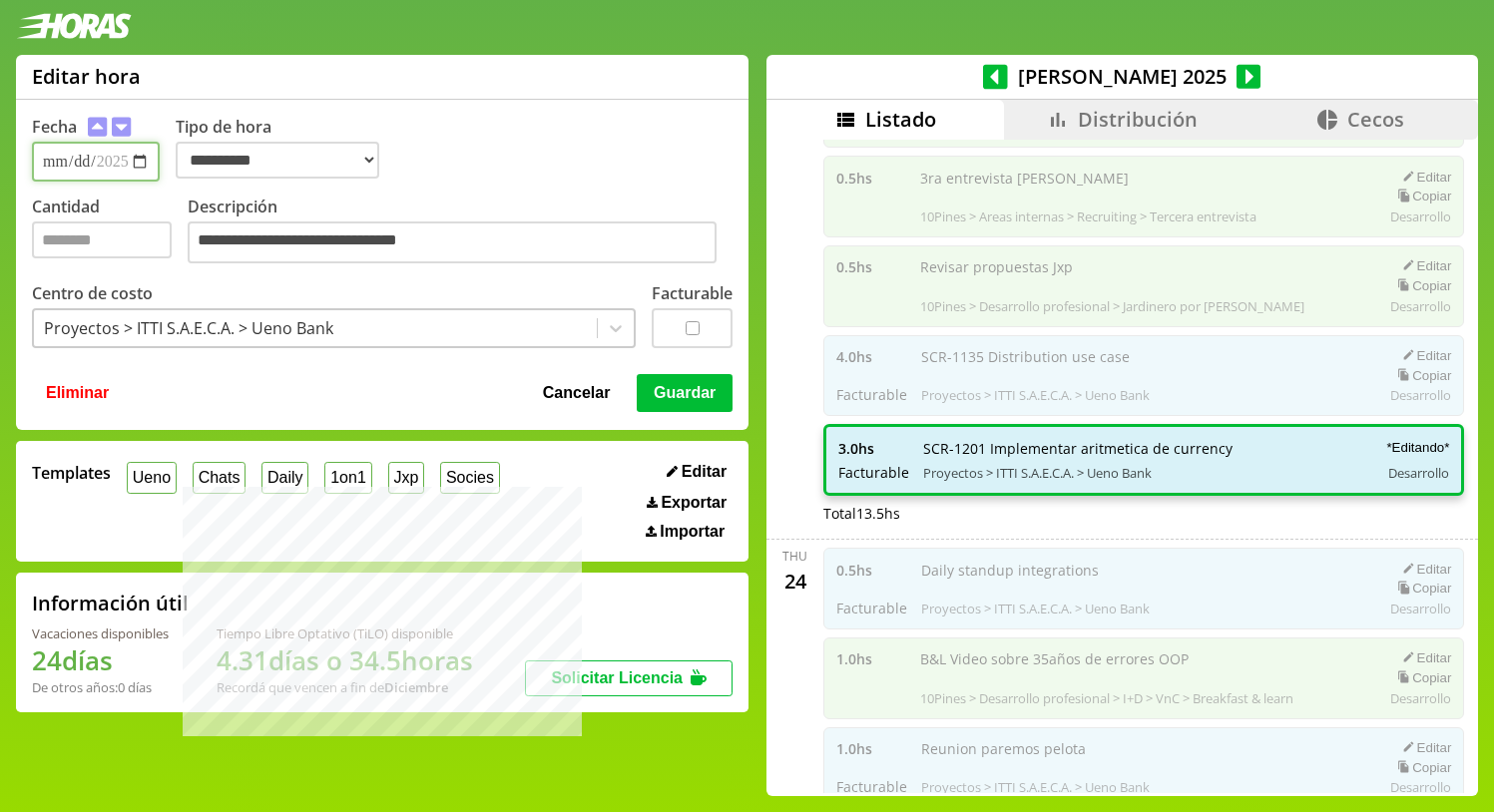 click on "**********" at bounding box center [96, 162] 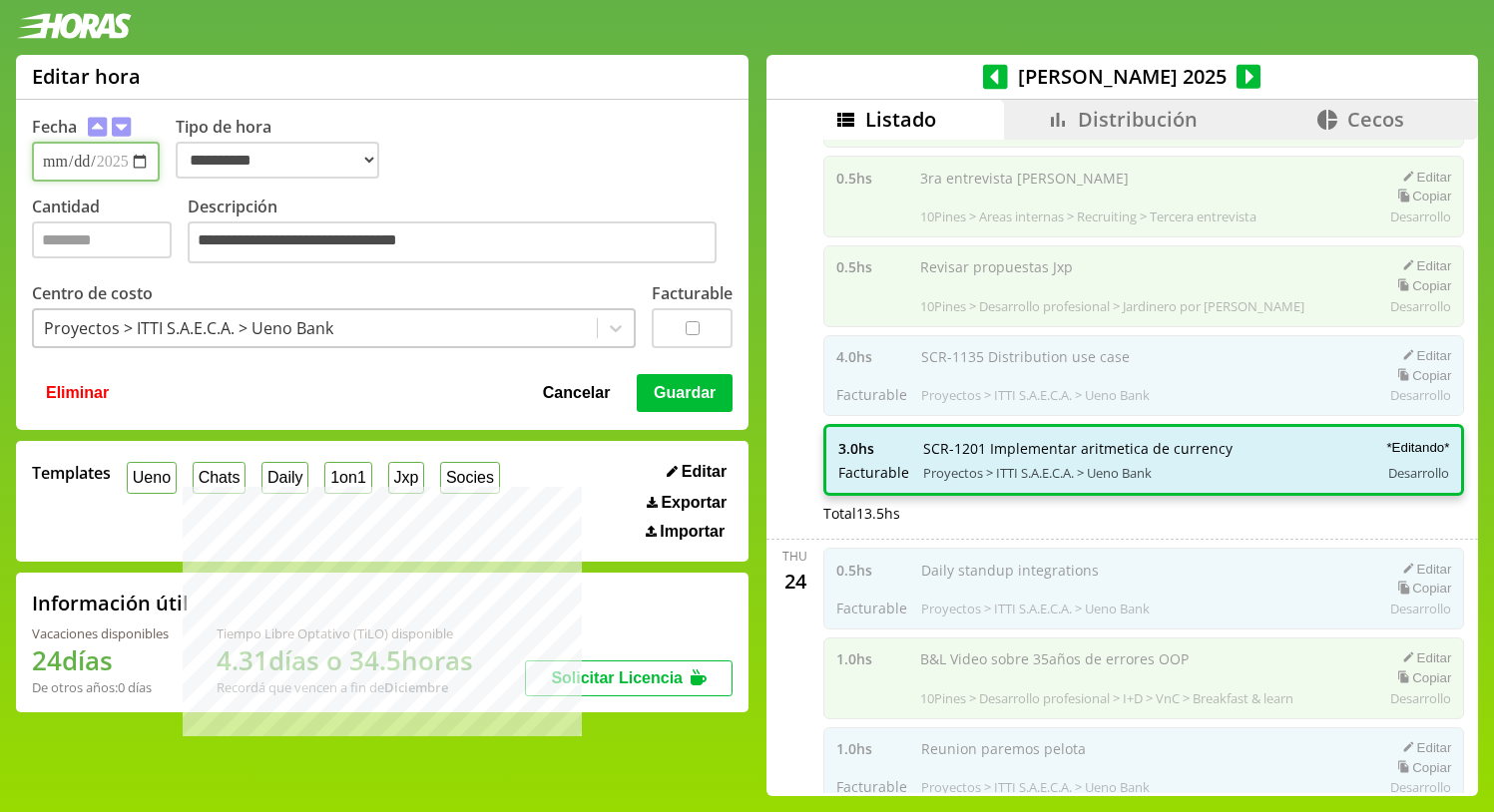 click on "**********" at bounding box center (96, 162) 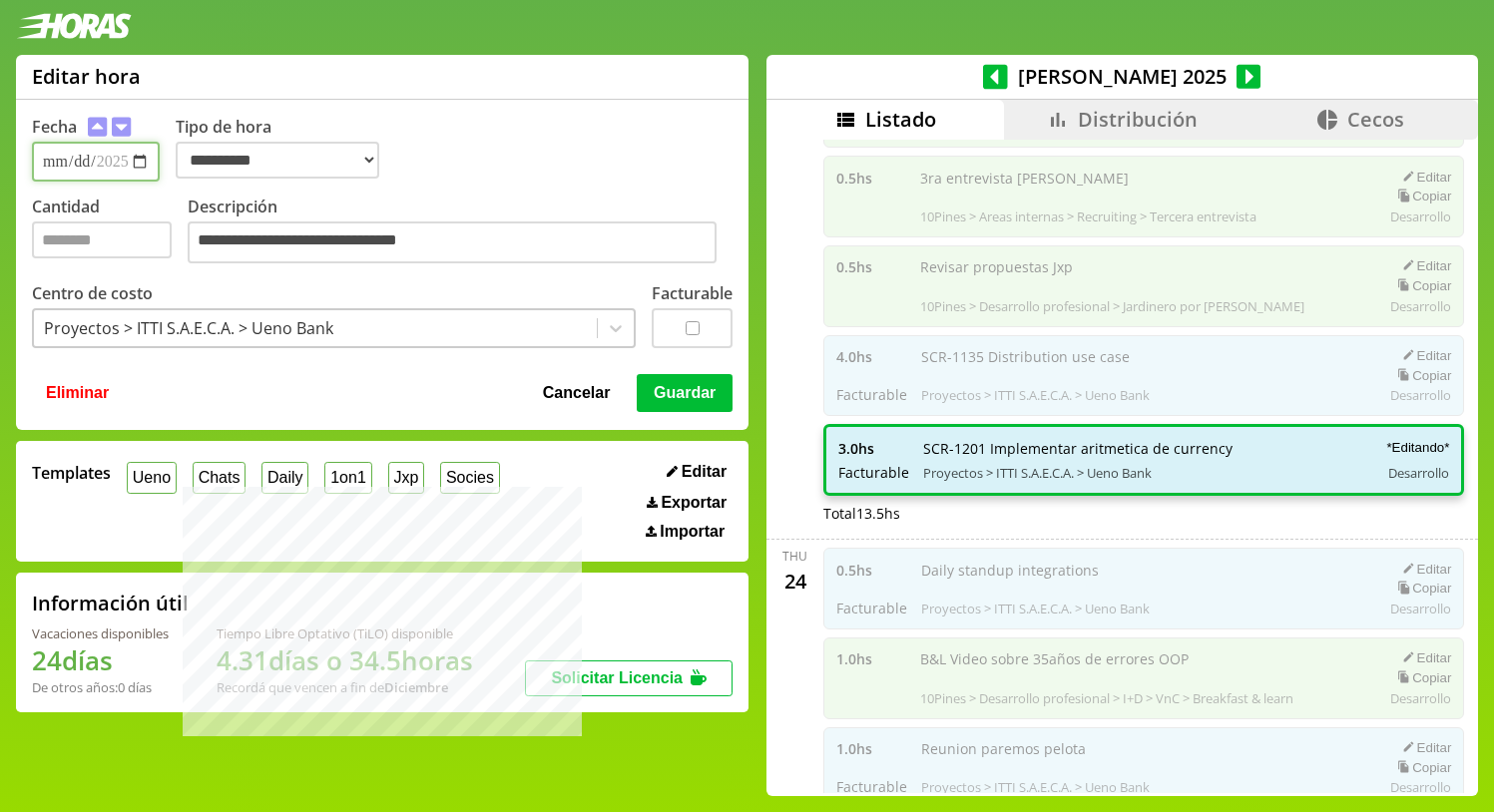 type on "**********" 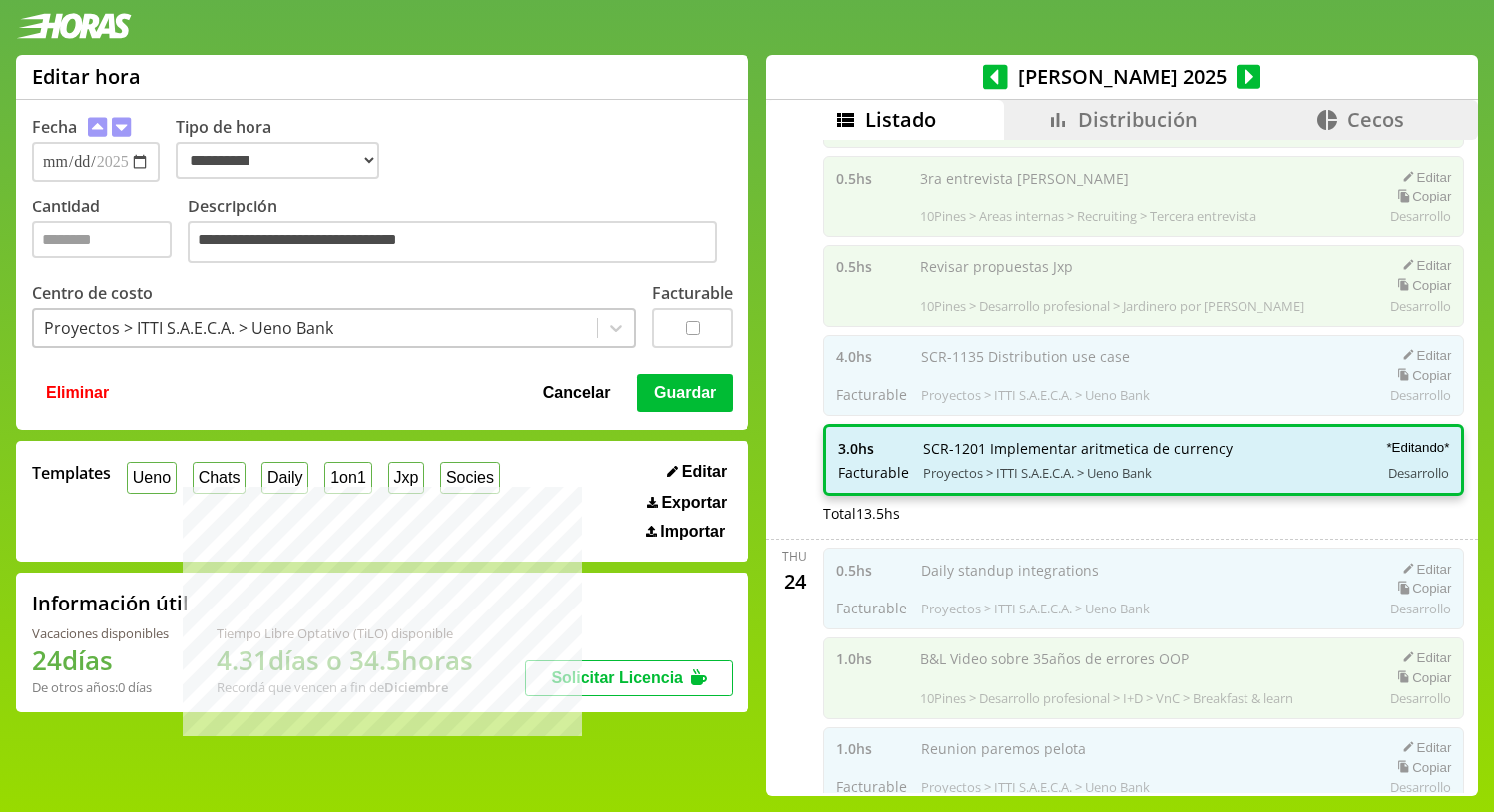 click on "Guardar" at bounding box center (685, 393) 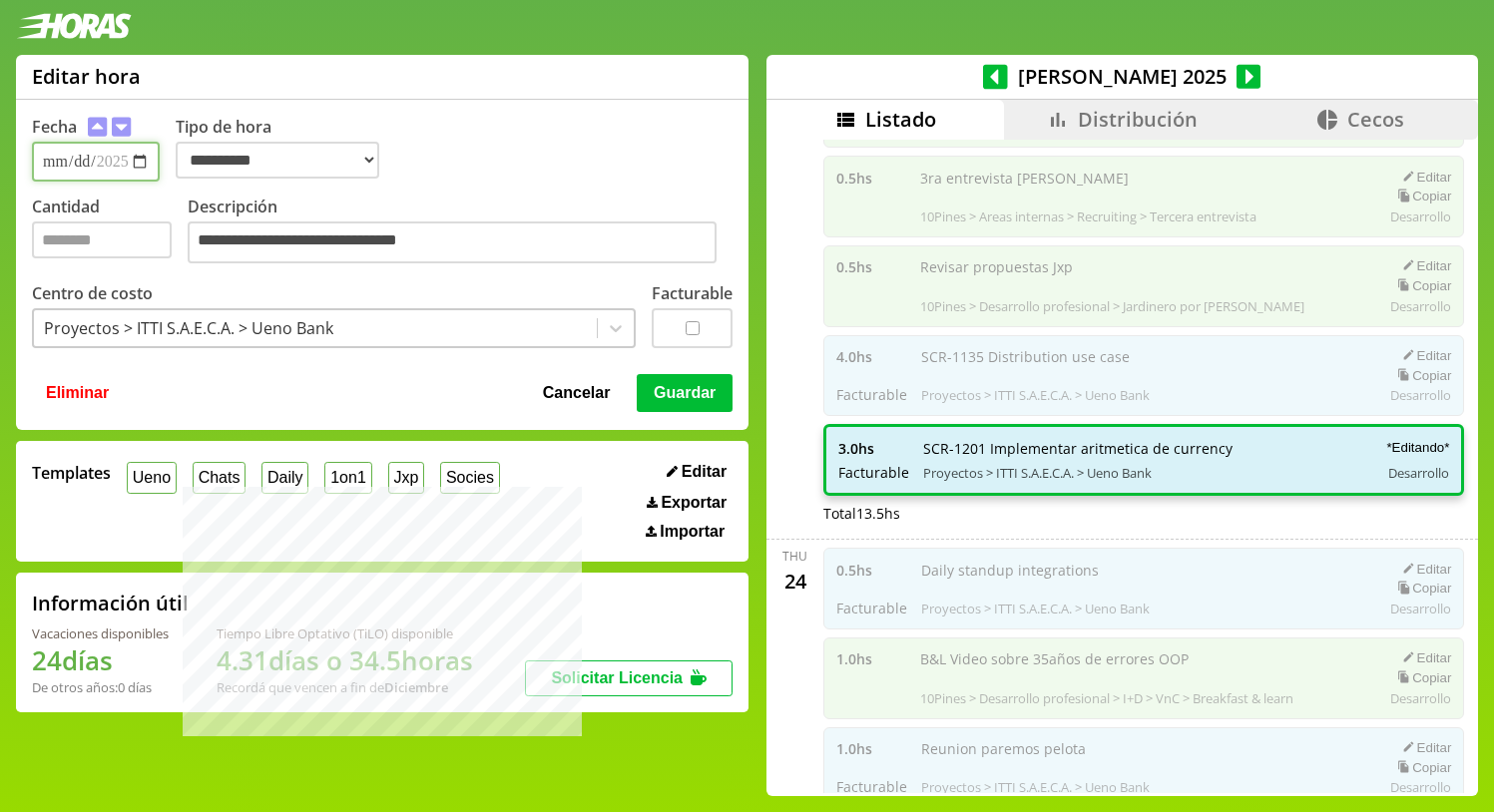 type 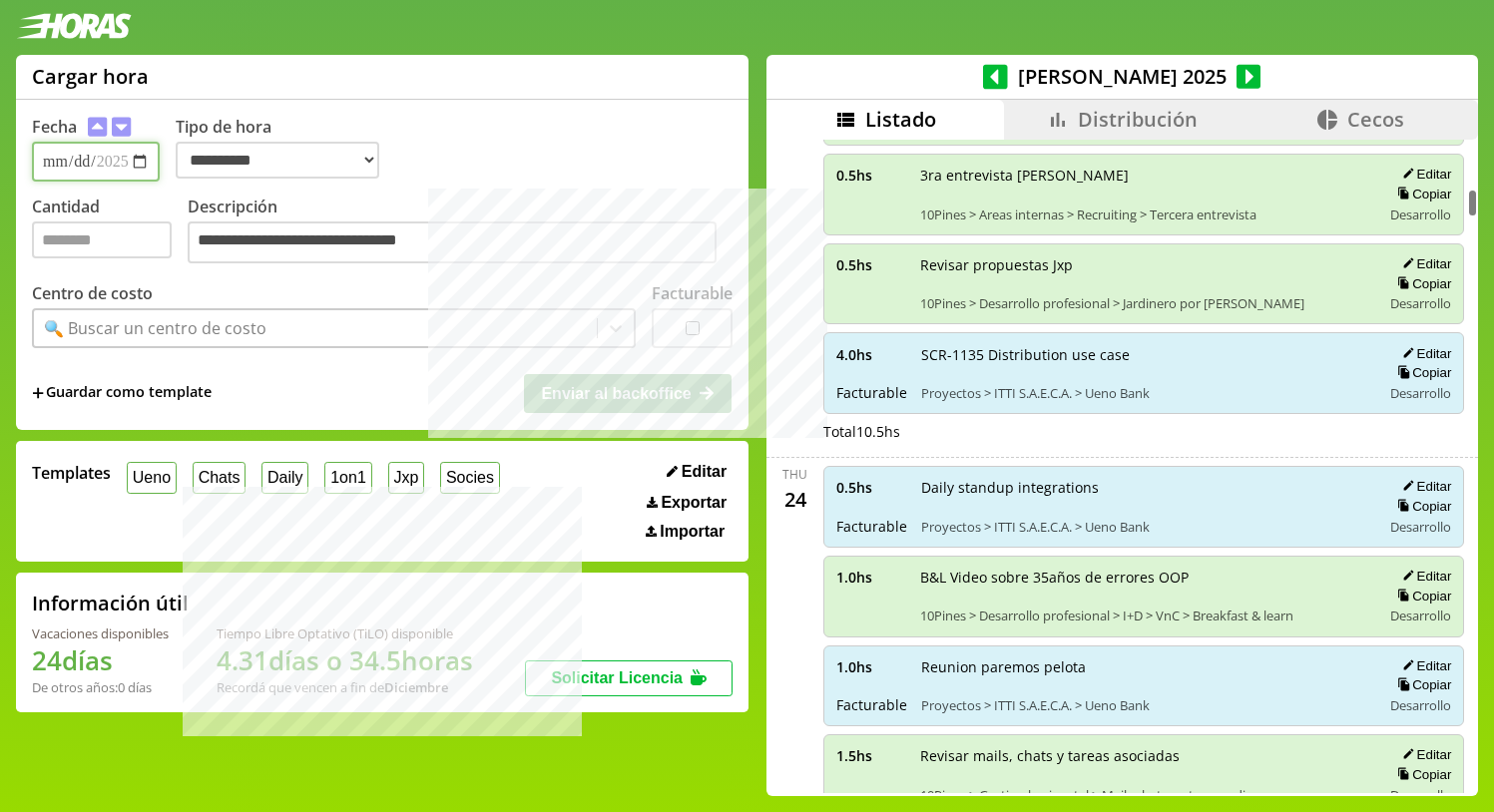 scroll, scrollTop: 881, scrollLeft: 0, axis: vertical 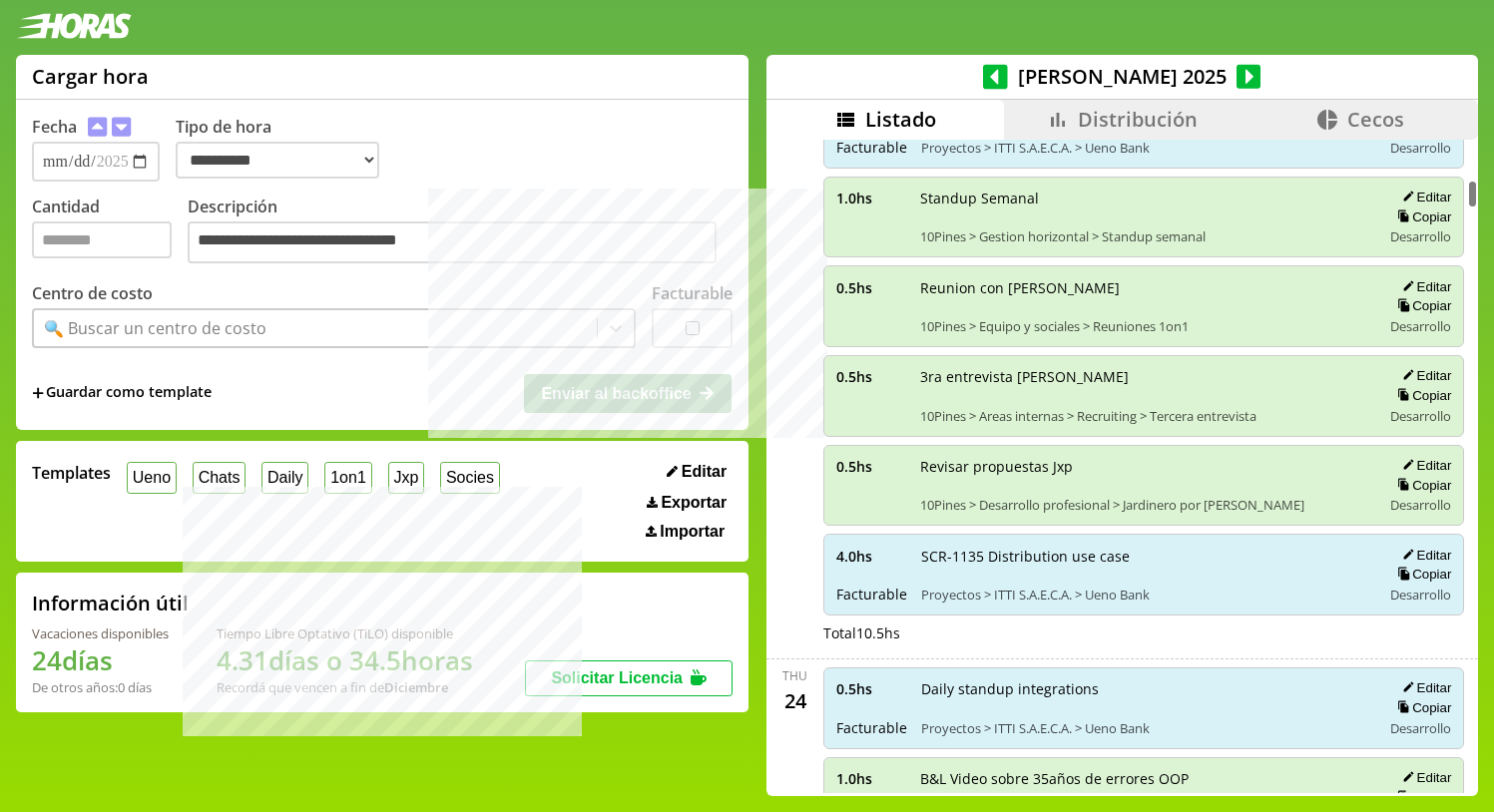 click on "Distribución" at bounding box center [1138, 119] 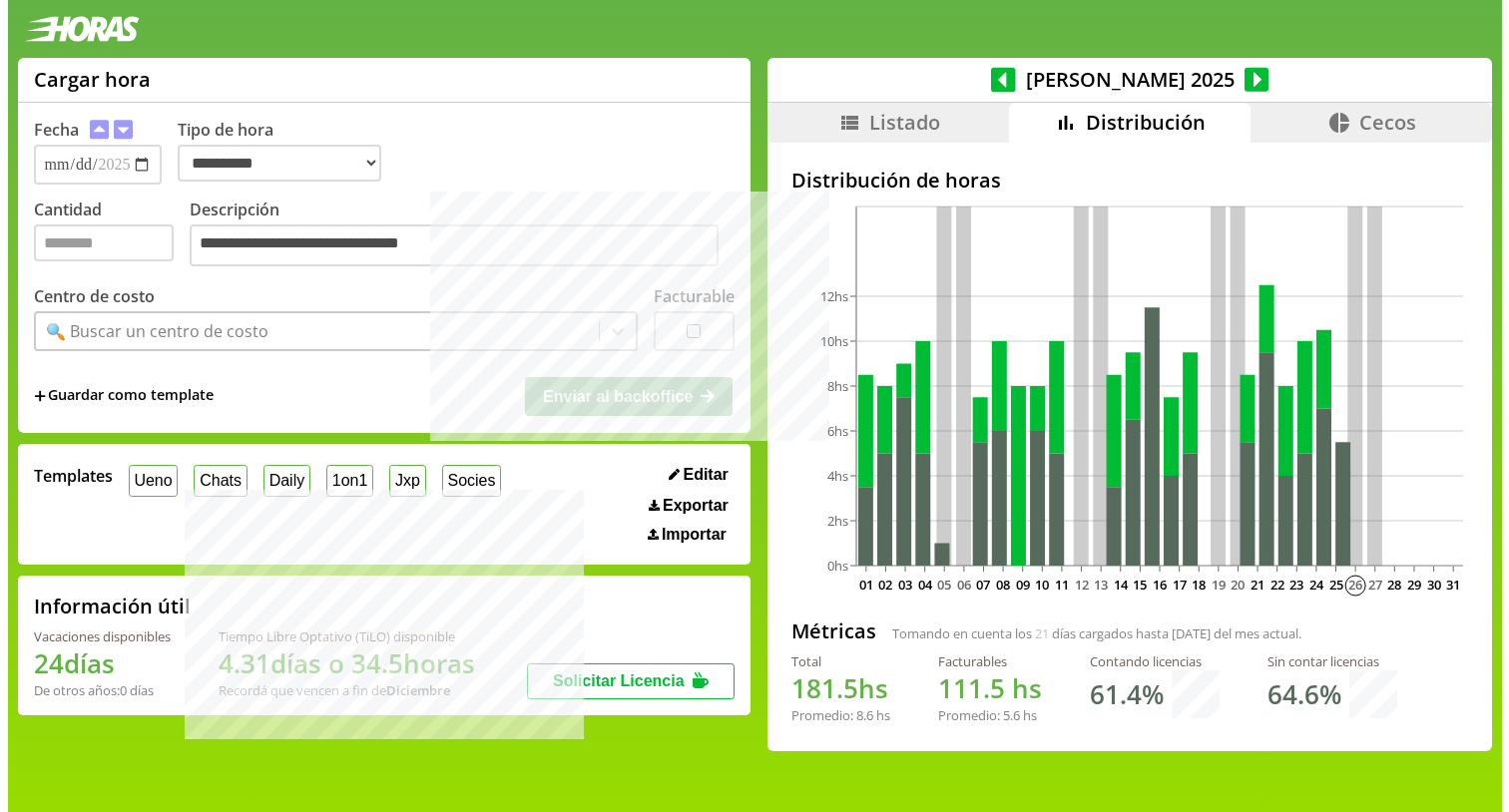 scroll, scrollTop: 0, scrollLeft: 0, axis: both 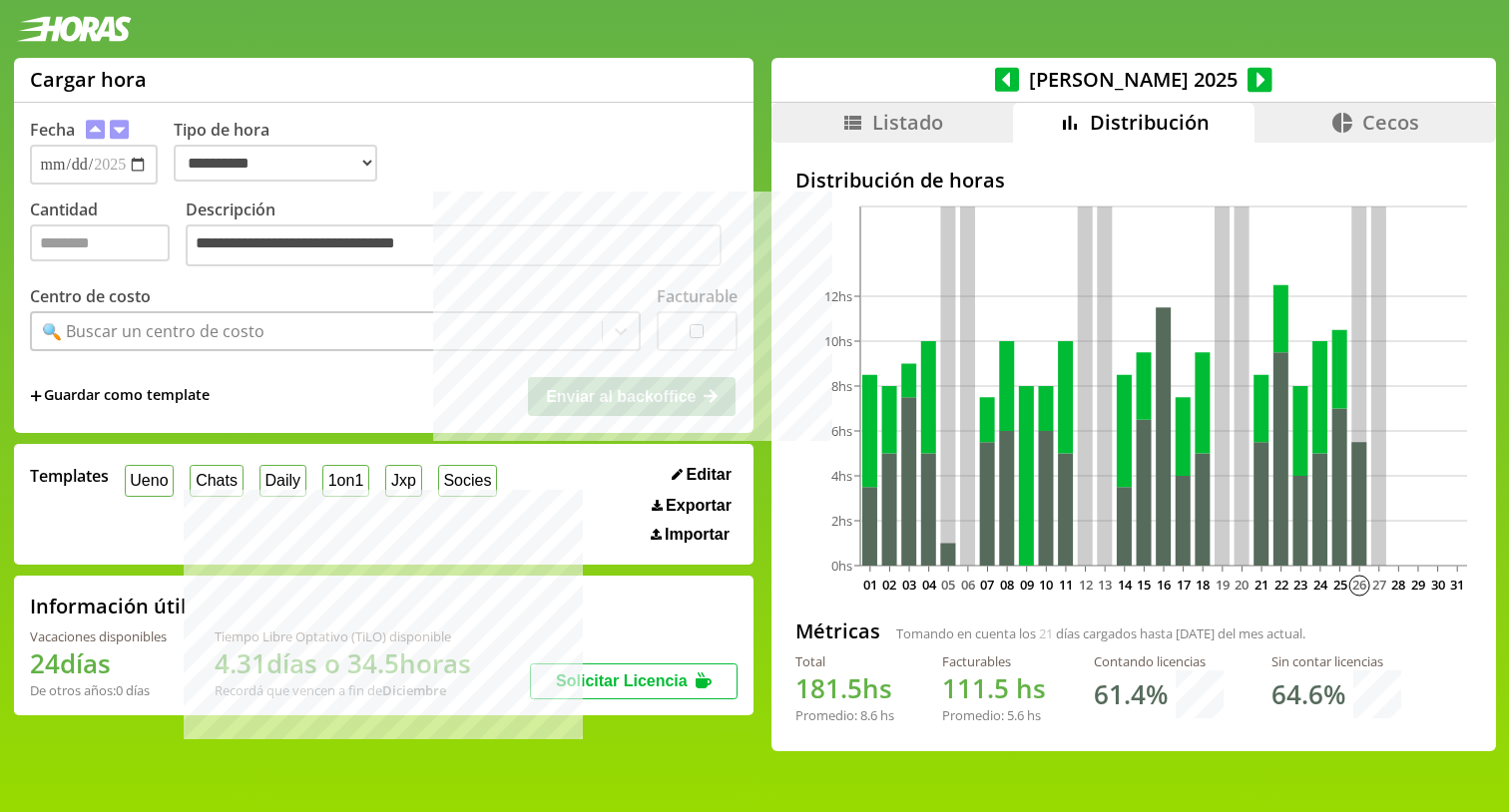 click on "Listado" at bounding box center [907, 122] 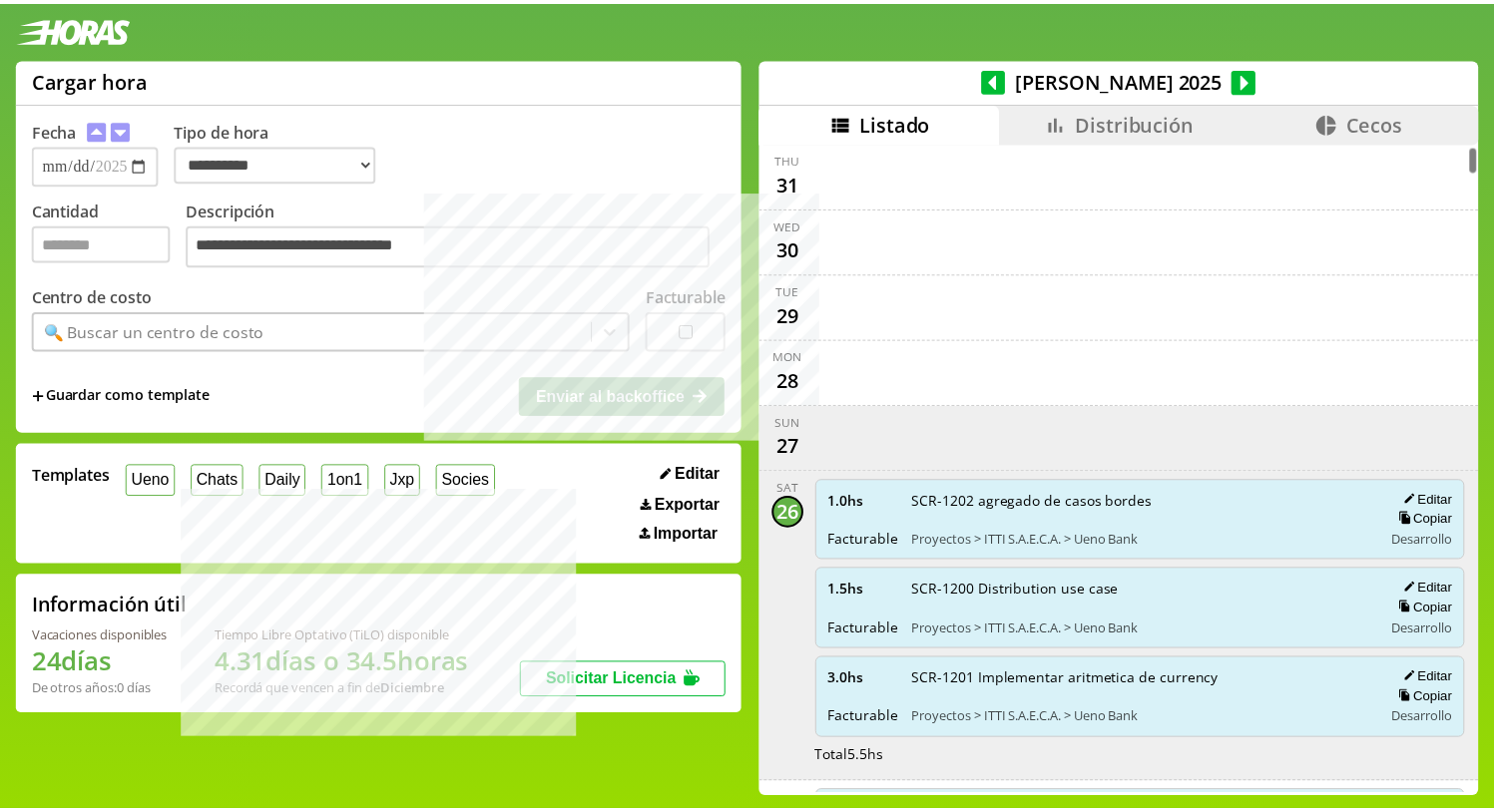 scroll, scrollTop: 2, scrollLeft: 0, axis: vertical 